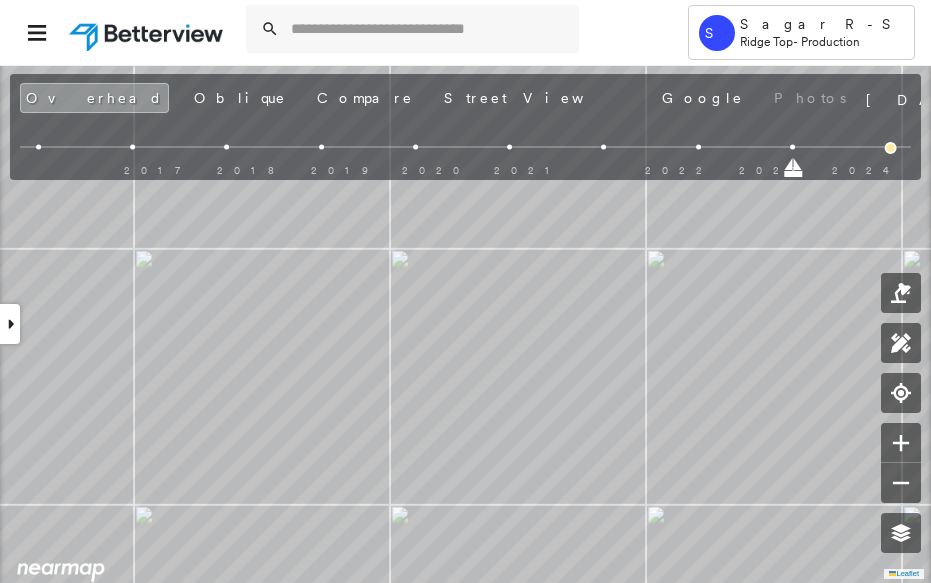 scroll, scrollTop: 0, scrollLeft: 0, axis: both 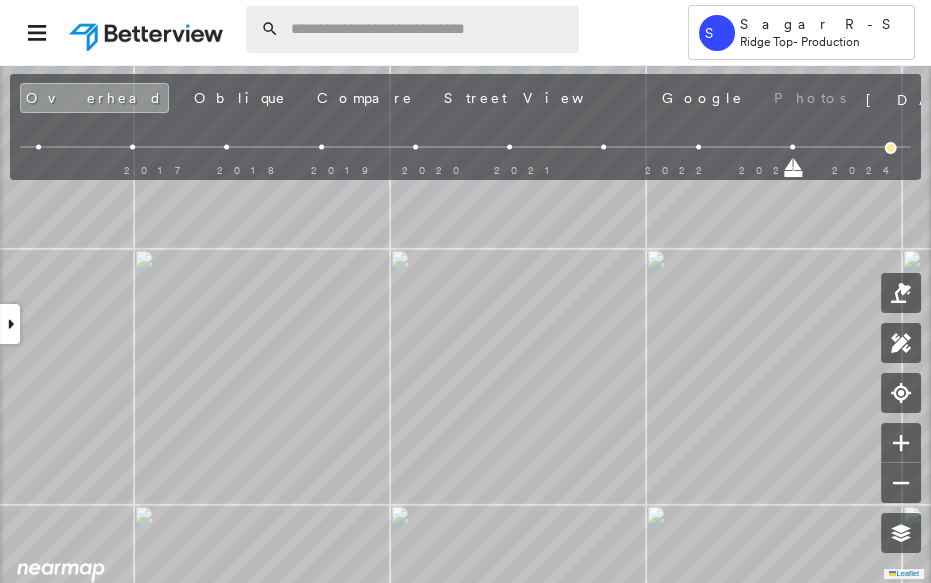 click at bounding box center (429, 29) 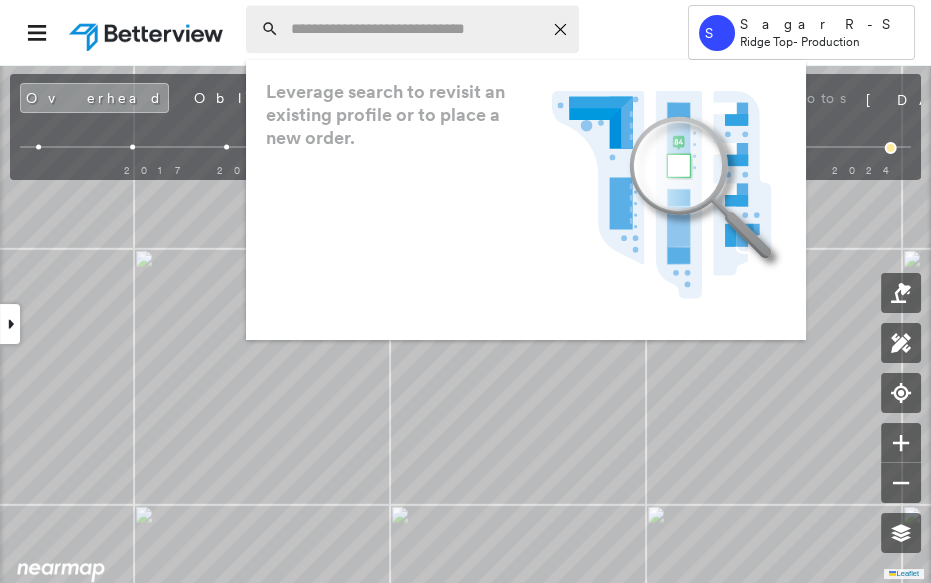 paste on "**********" 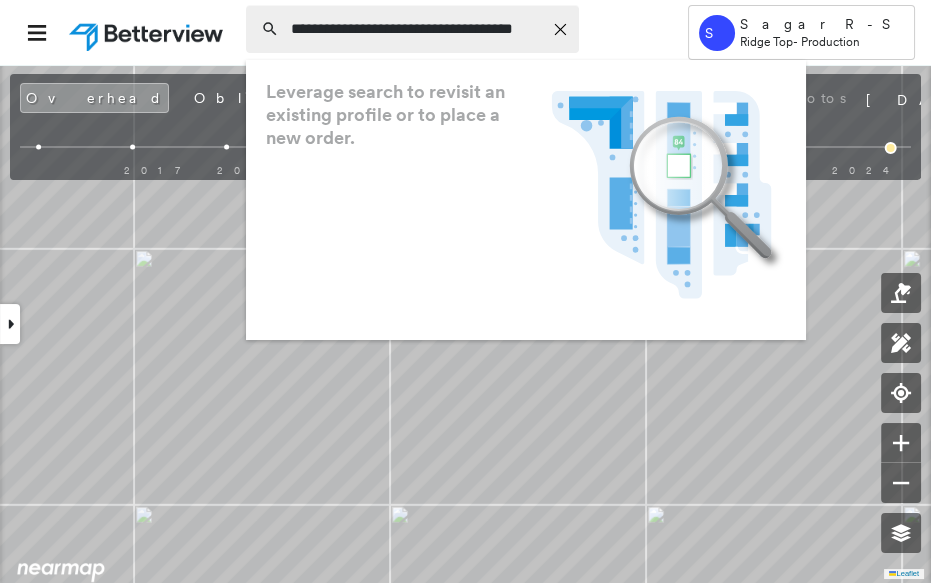 scroll, scrollTop: 0, scrollLeft: 27, axis: horizontal 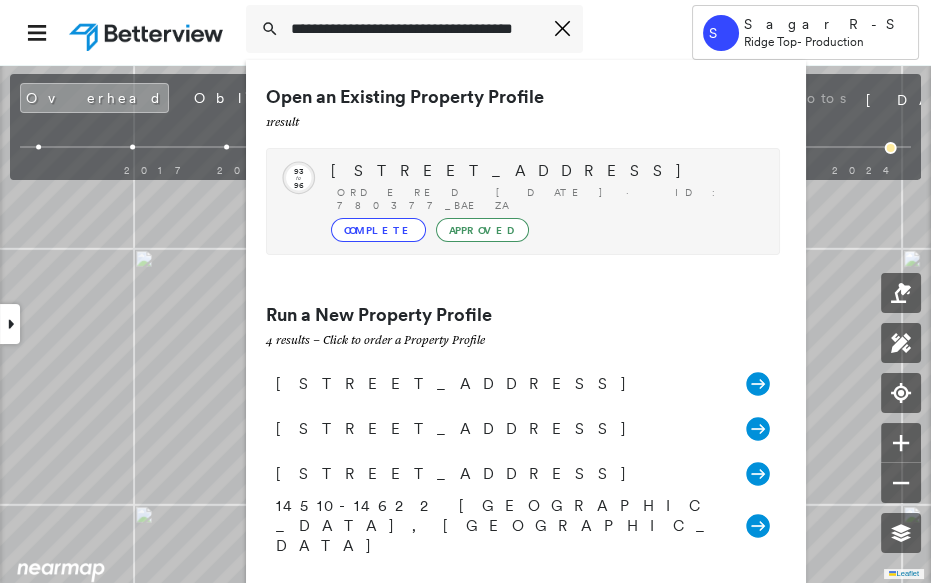 type on "**********" 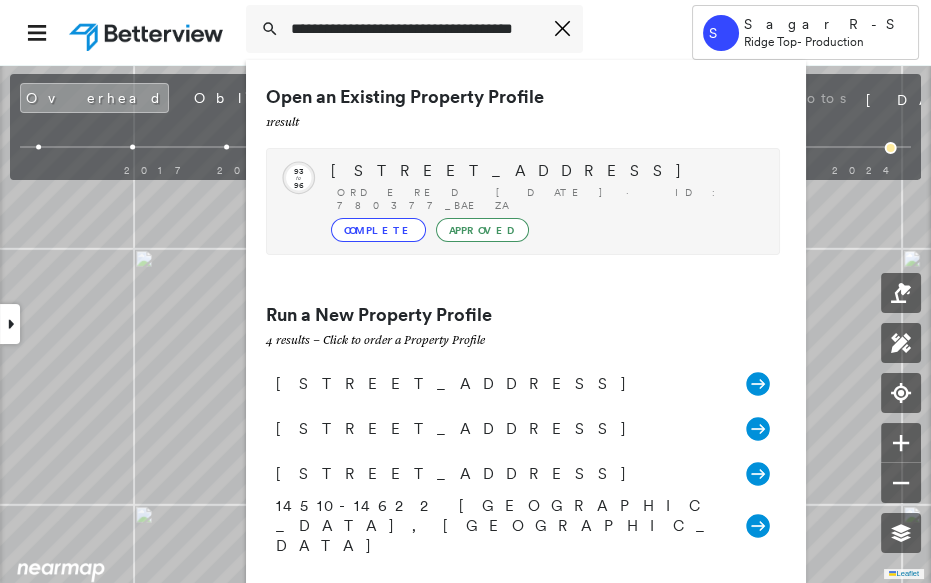 click on "[STREET_ADDRESS]" at bounding box center (545, 171) 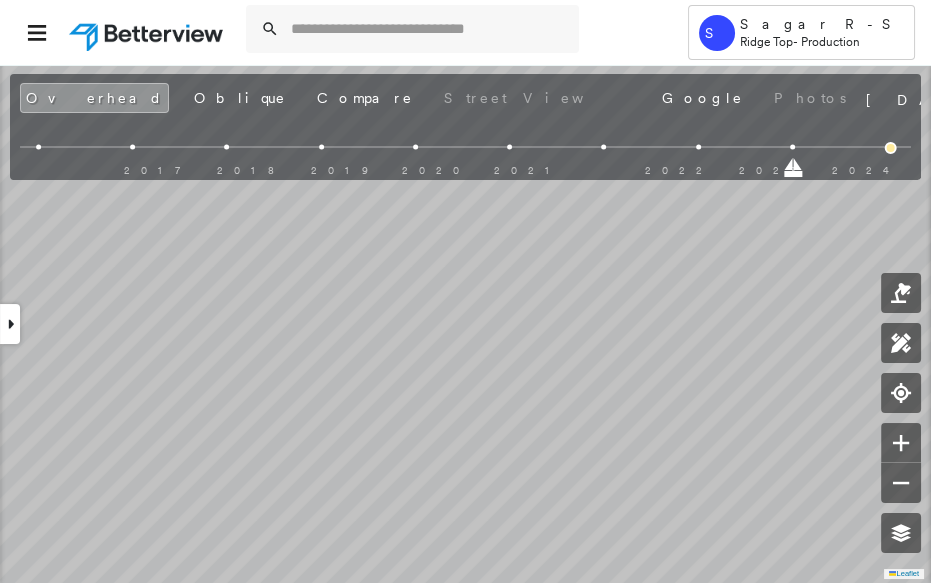 scroll, scrollTop: 0, scrollLeft: 0, axis: both 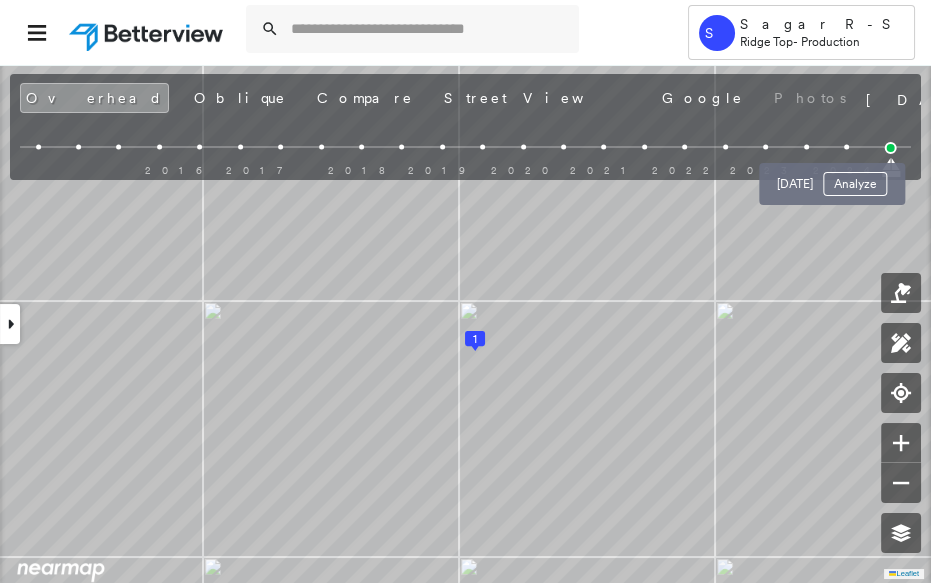 click at bounding box center [846, 147] 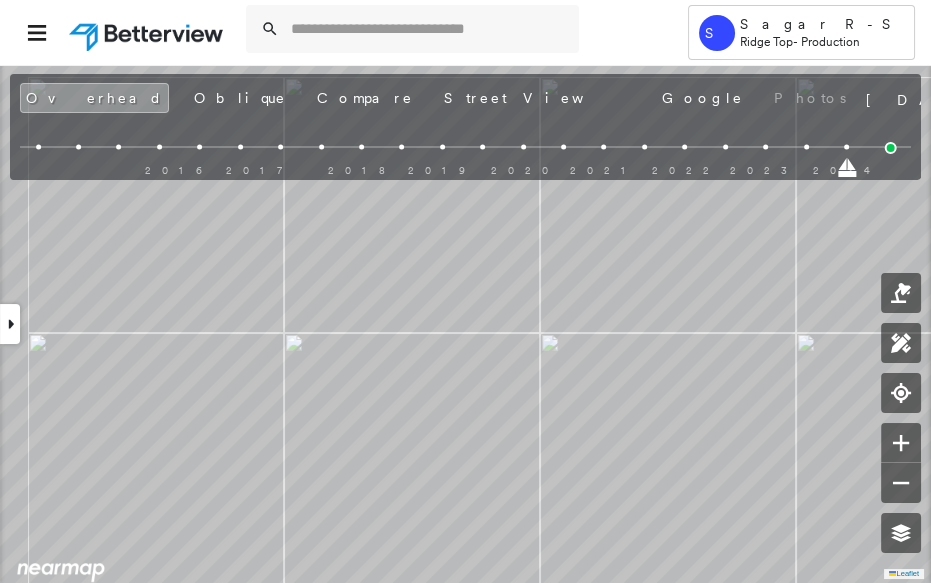 click at bounding box center [806, 147] 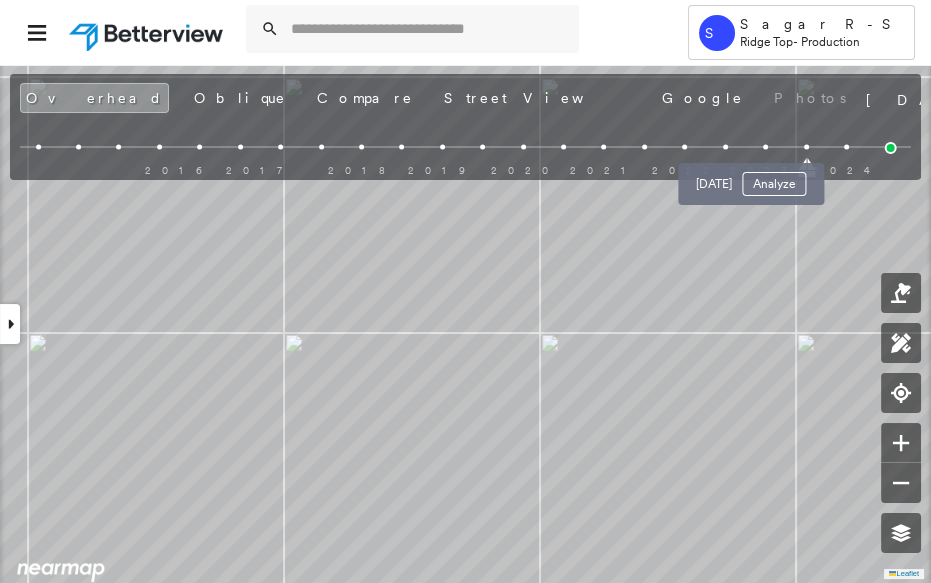 click at bounding box center (765, 147) 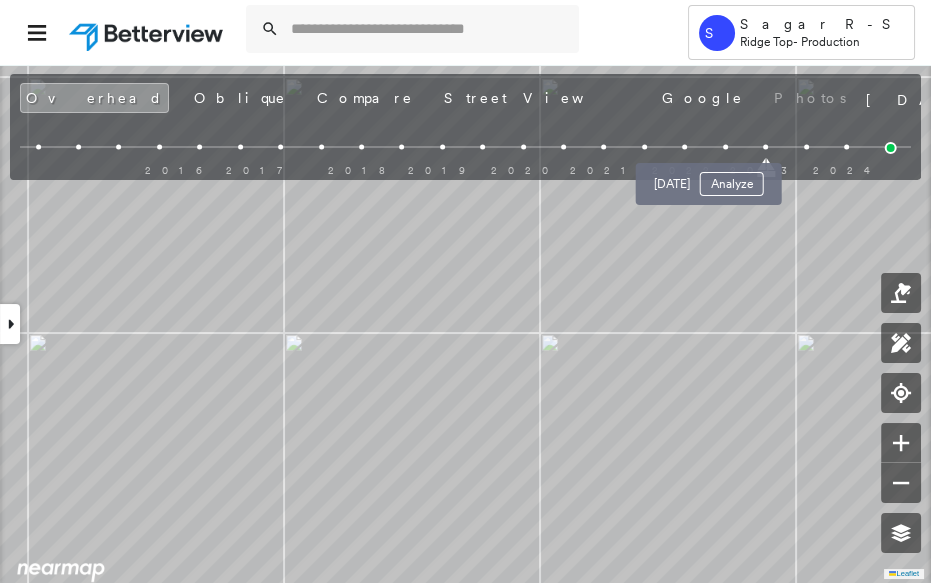 click at bounding box center [725, 147] 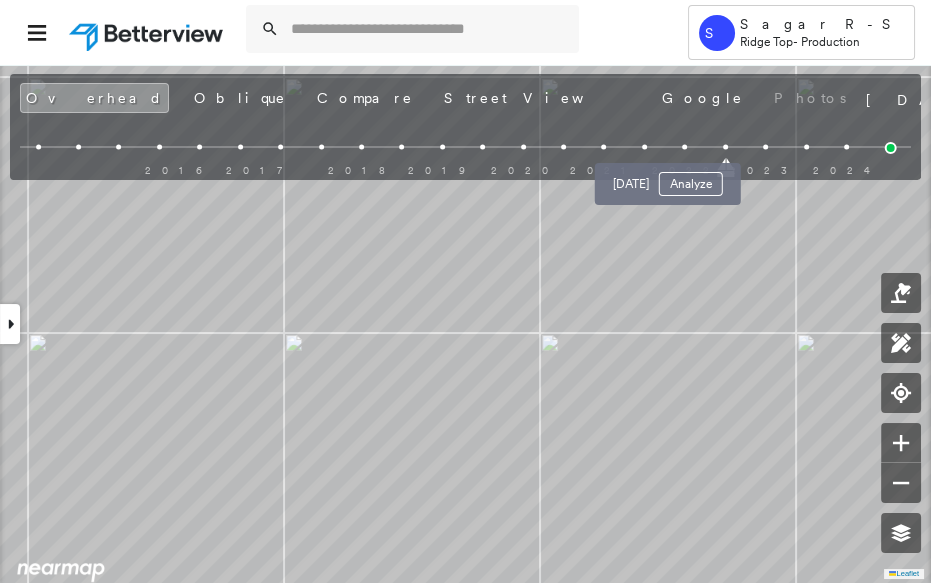 click at bounding box center (684, 147) 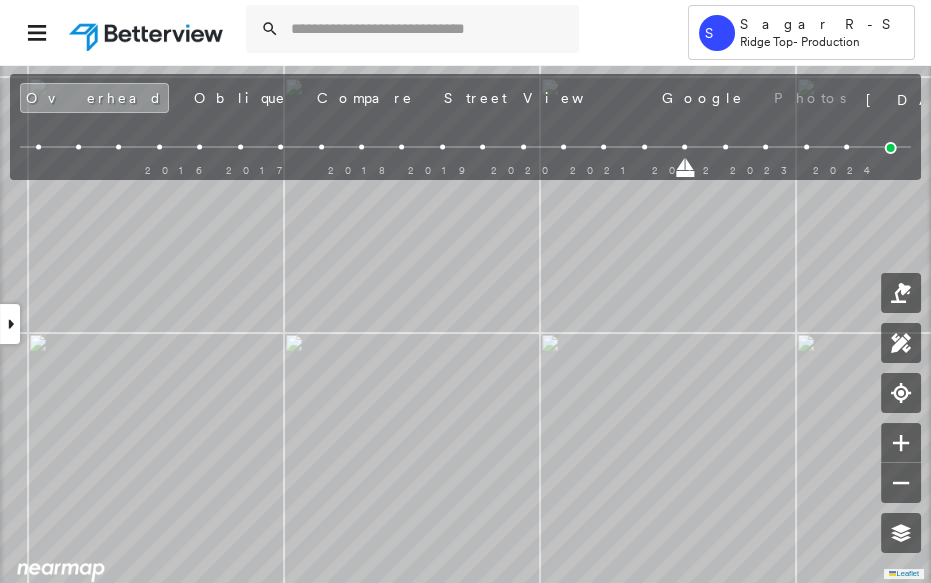 click on "2016 2017 2018 2019 2020 2021 2022 2023 2024" at bounding box center [465, 150] 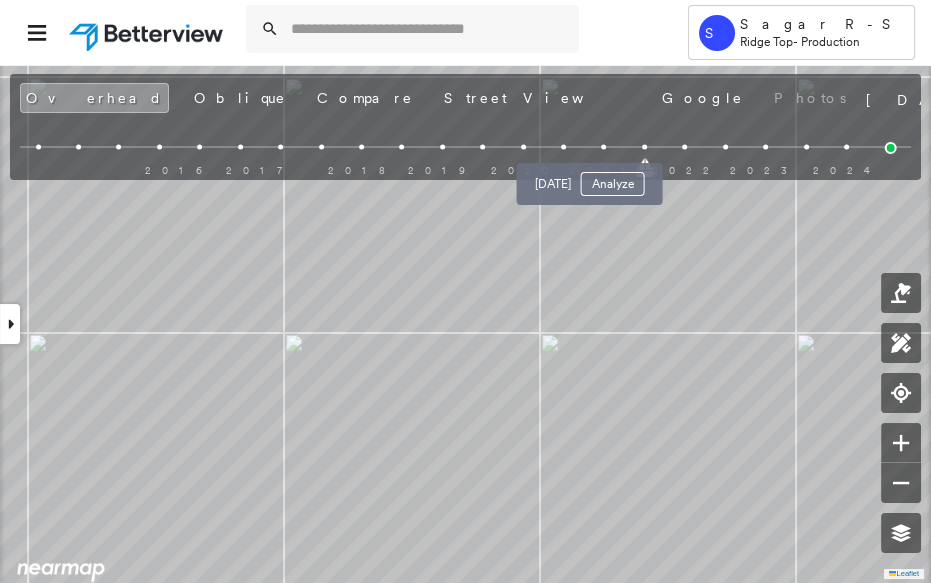 click at bounding box center [604, 147] 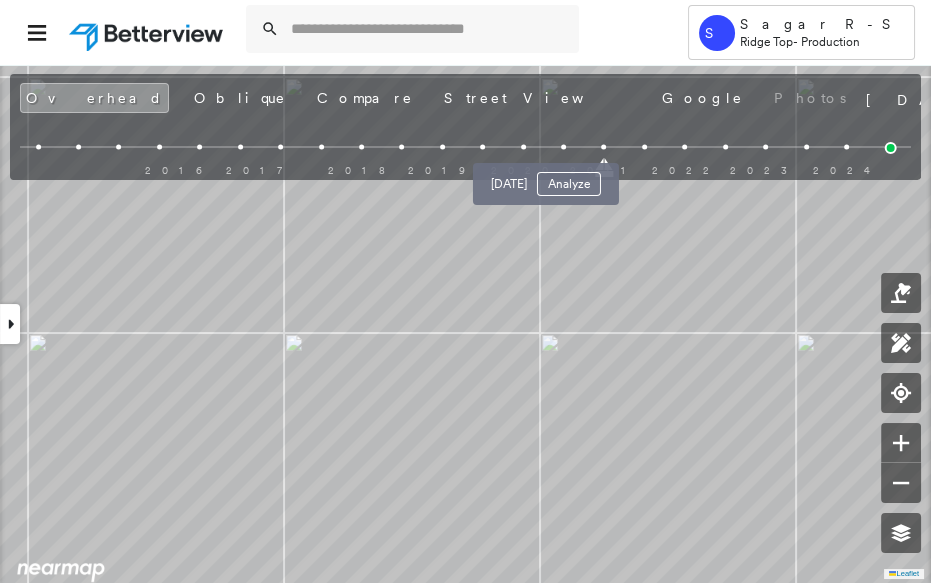 click at bounding box center [563, 147] 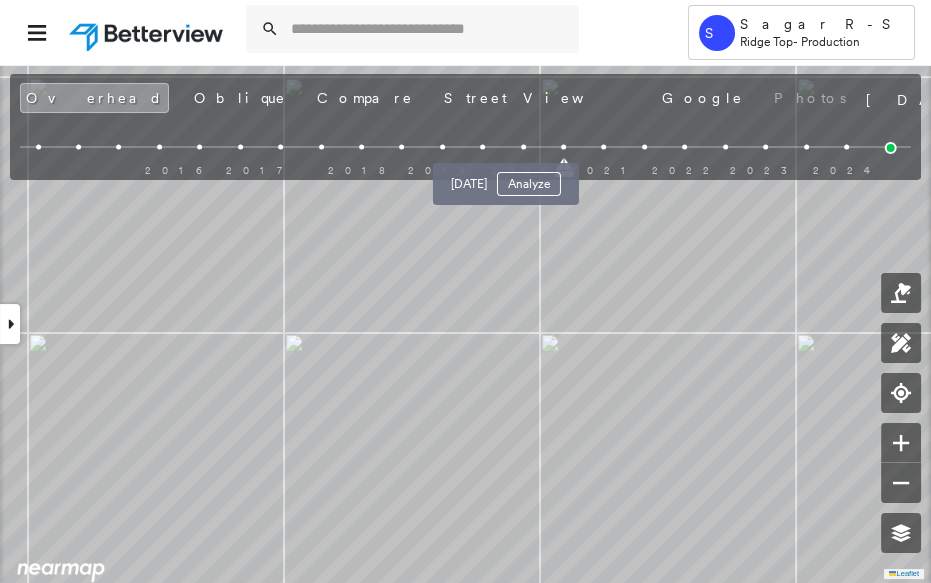 click at bounding box center [523, 147] 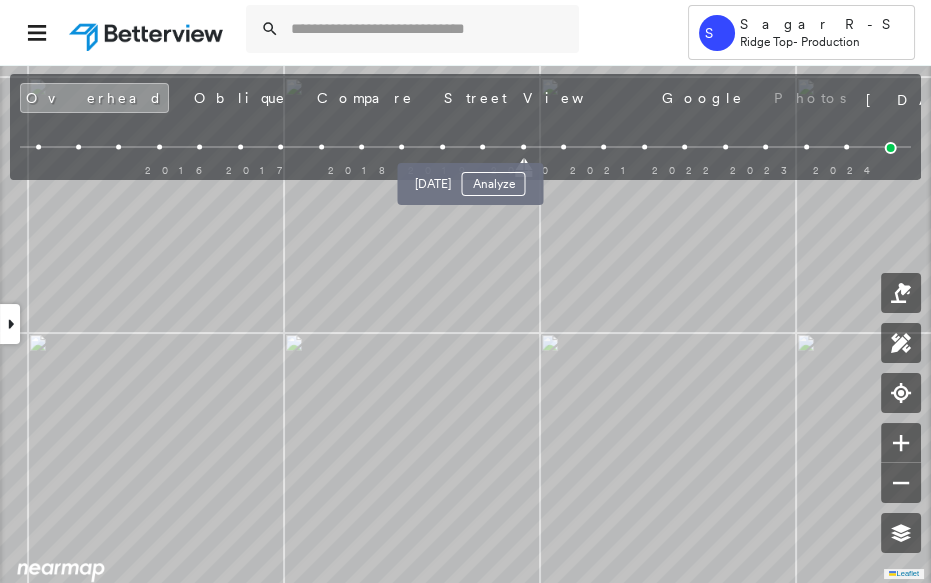 click at bounding box center (482, 147) 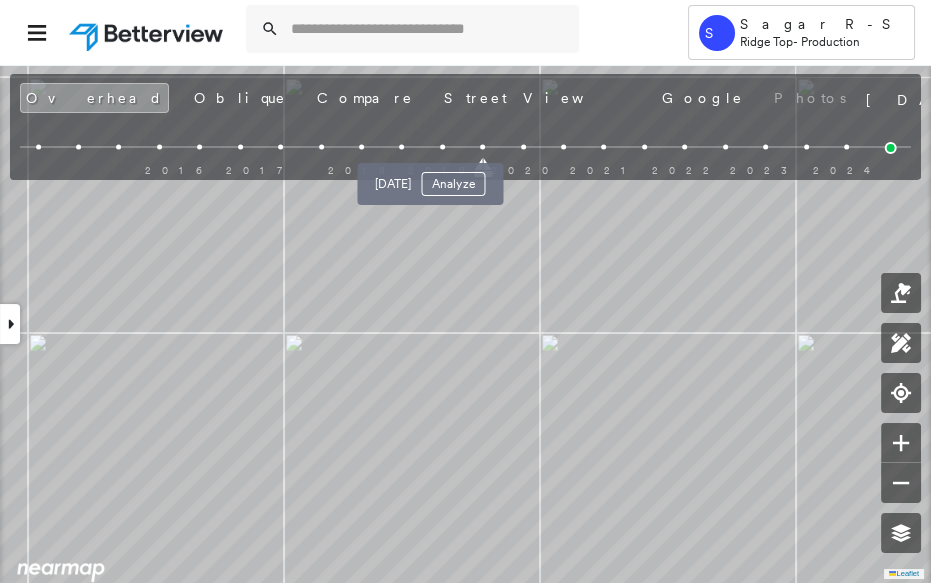 click at bounding box center (442, 147) 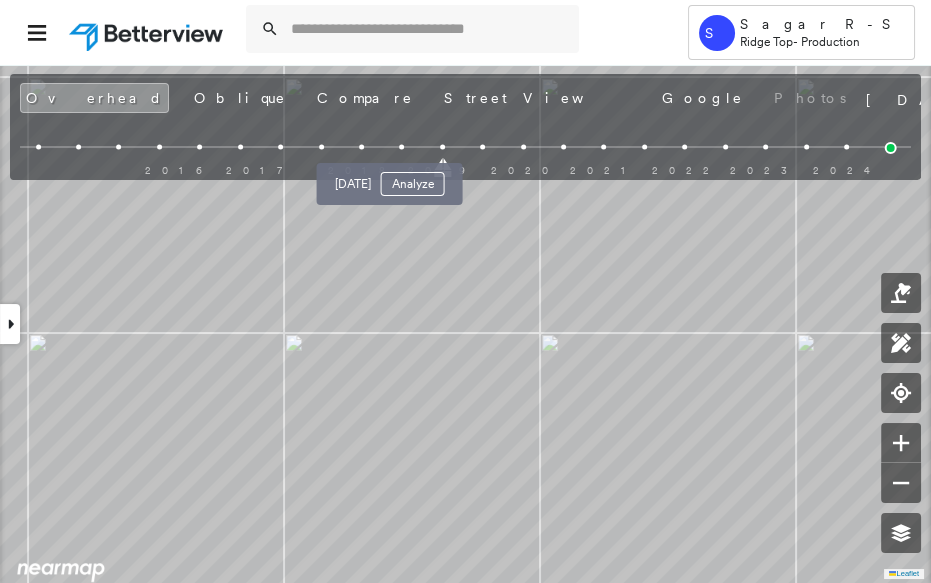 click at bounding box center [401, 147] 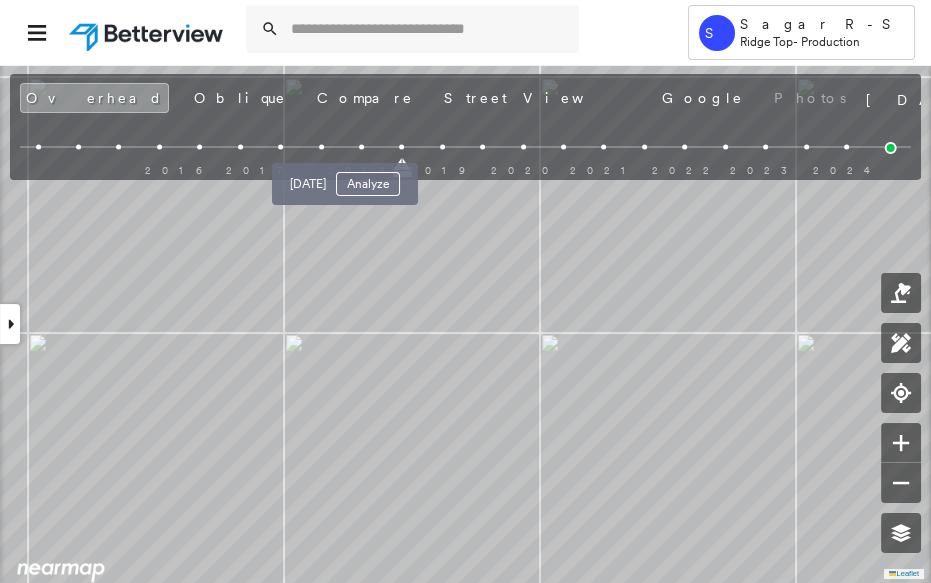 click at bounding box center [361, 147] 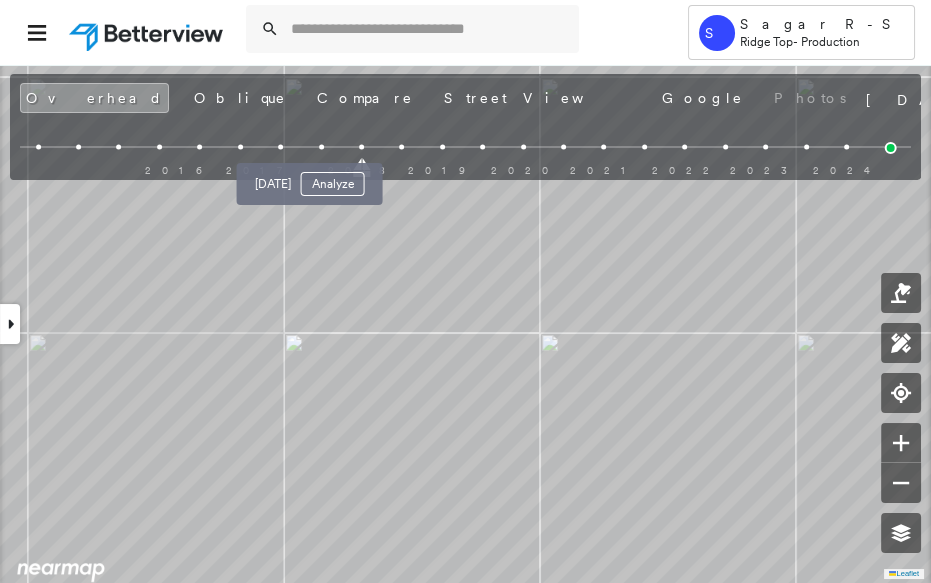 click at bounding box center [321, 147] 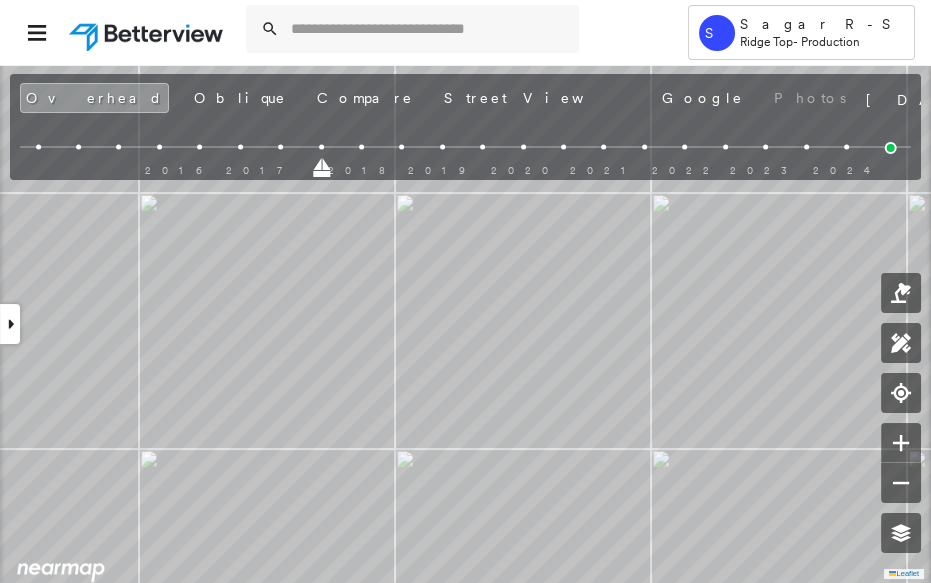click at bounding box center [280, 147] 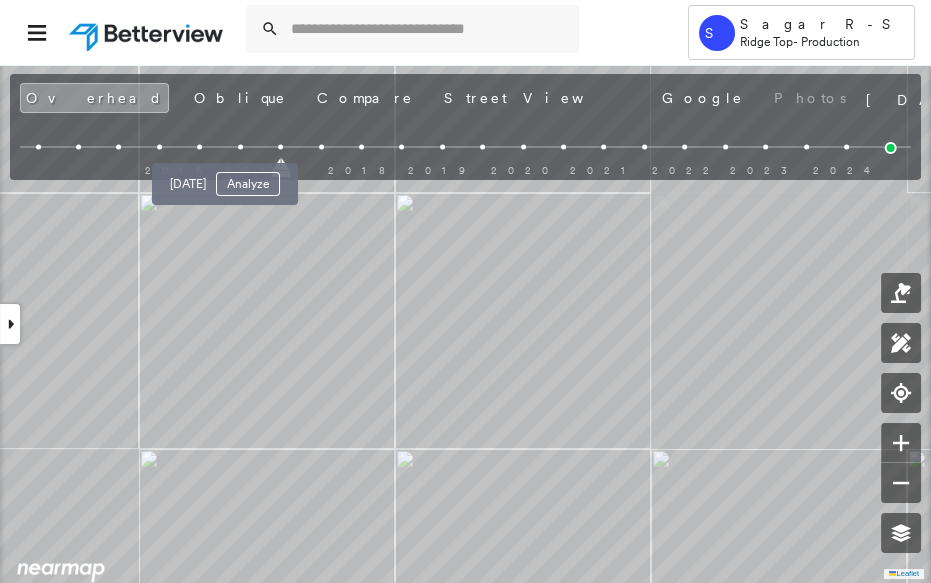 click at bounding box center (240, 147) 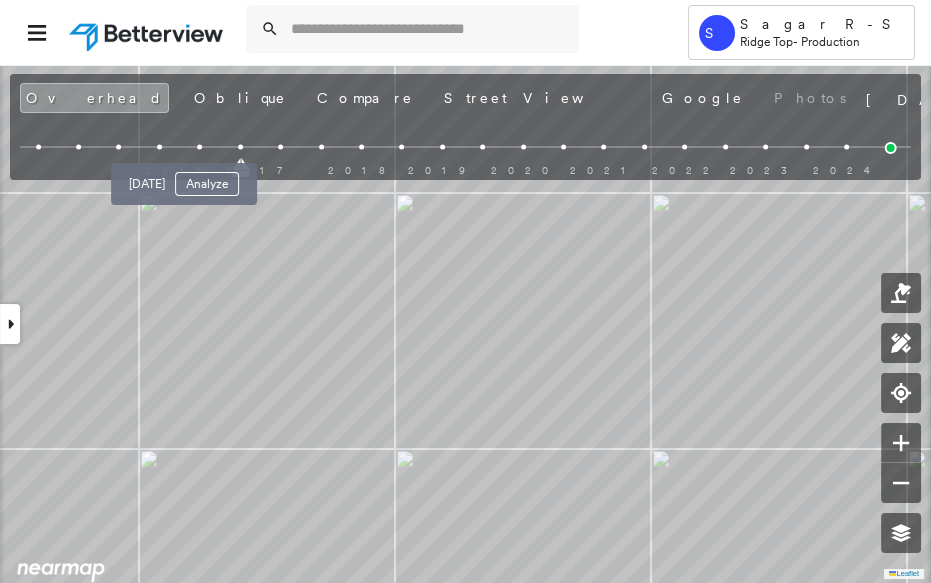 click at bounding box center (199, 147) 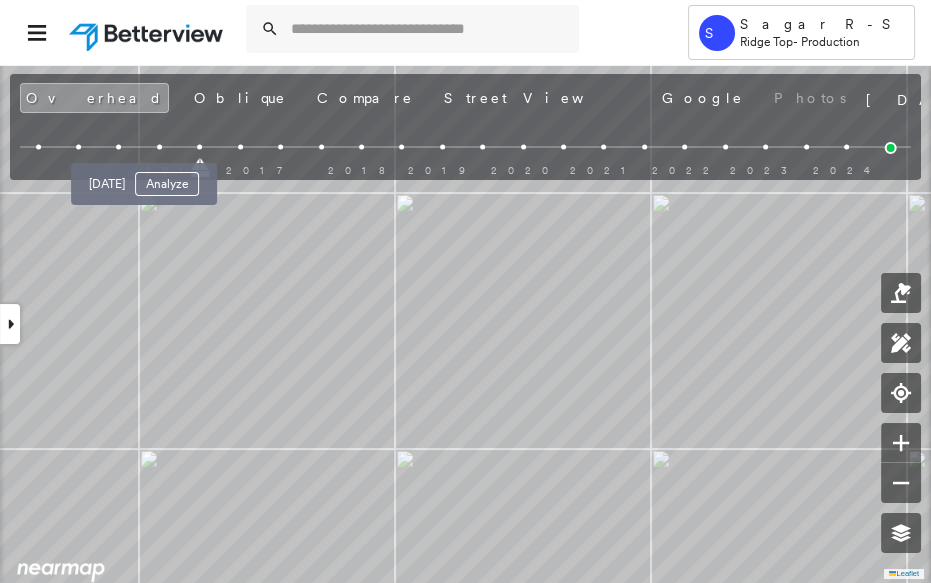 click at bounding box center (159, 147) 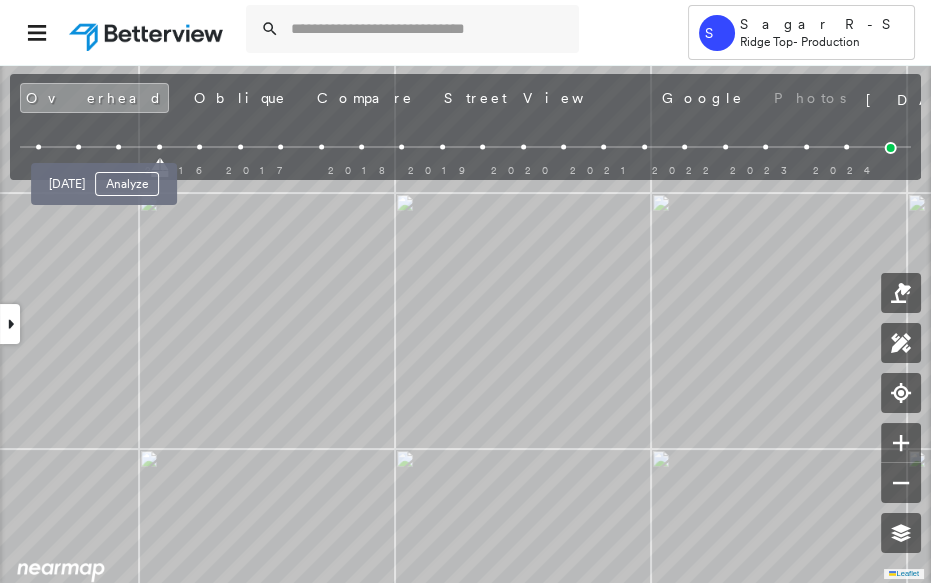 click at bounding box center [118, 147] 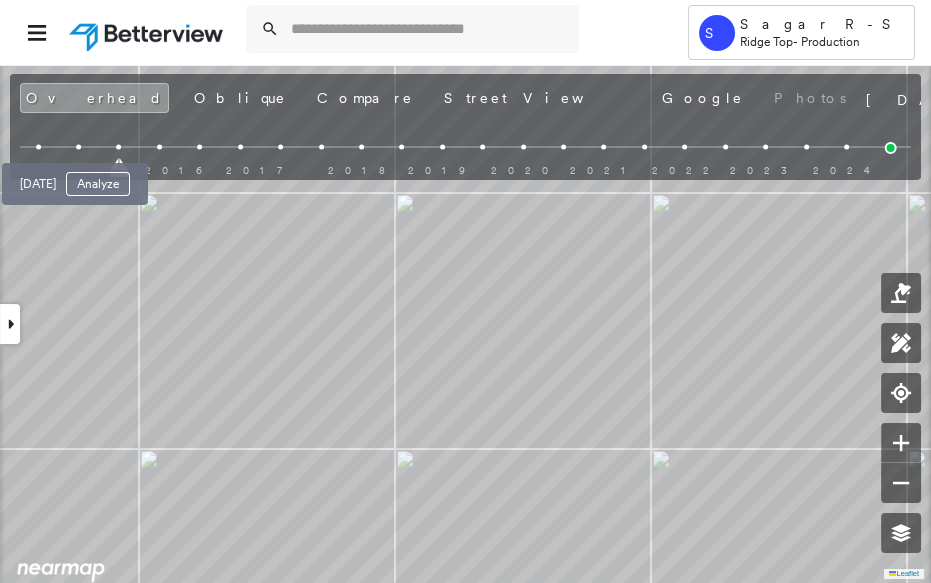 click at bounding box center [78, 147] 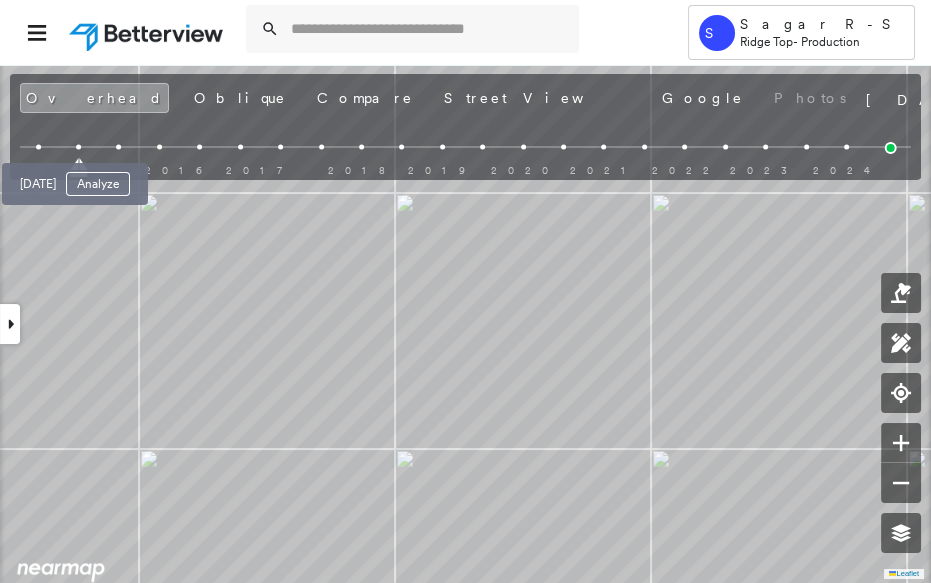 click at bounding box center (38, 147) 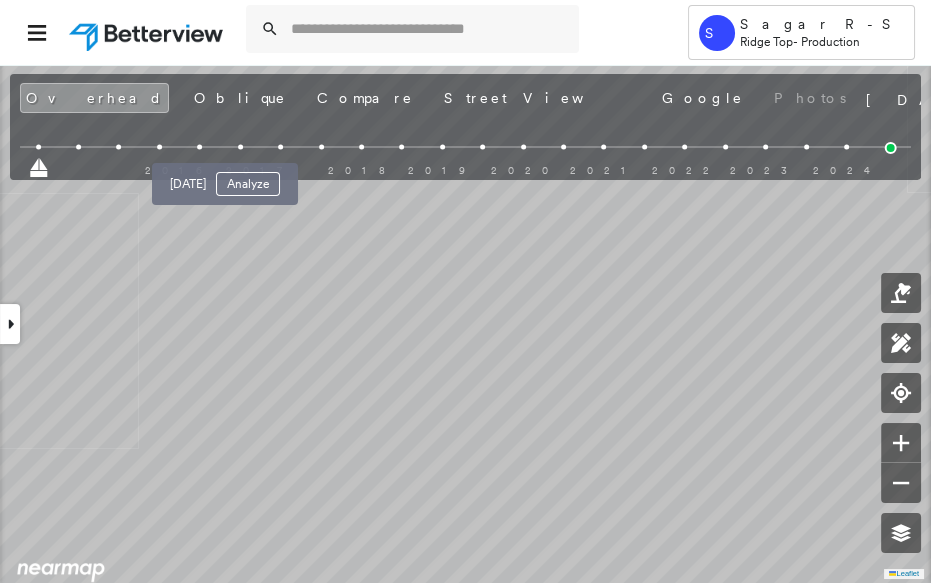 click at bounding box center (240, 147) 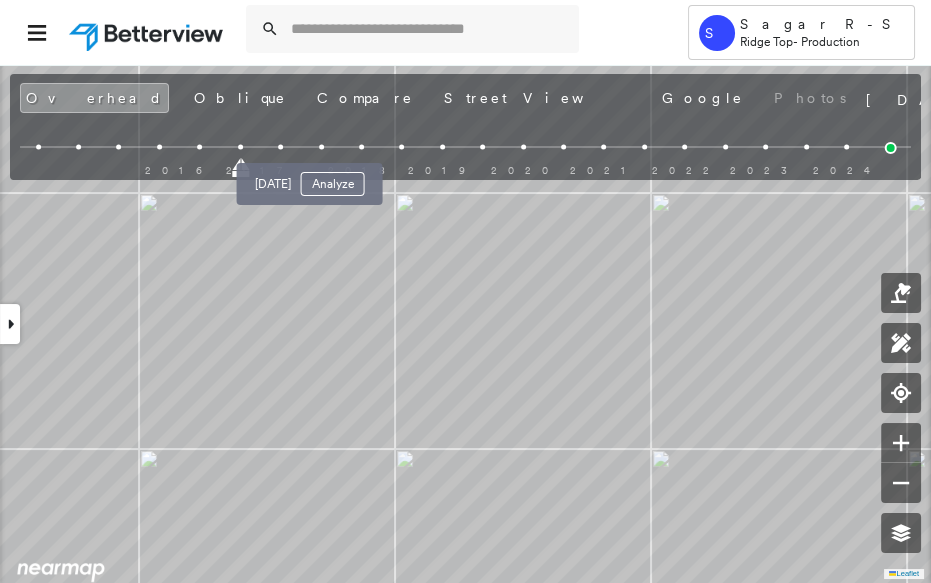 click at bounding box center (321, 147) 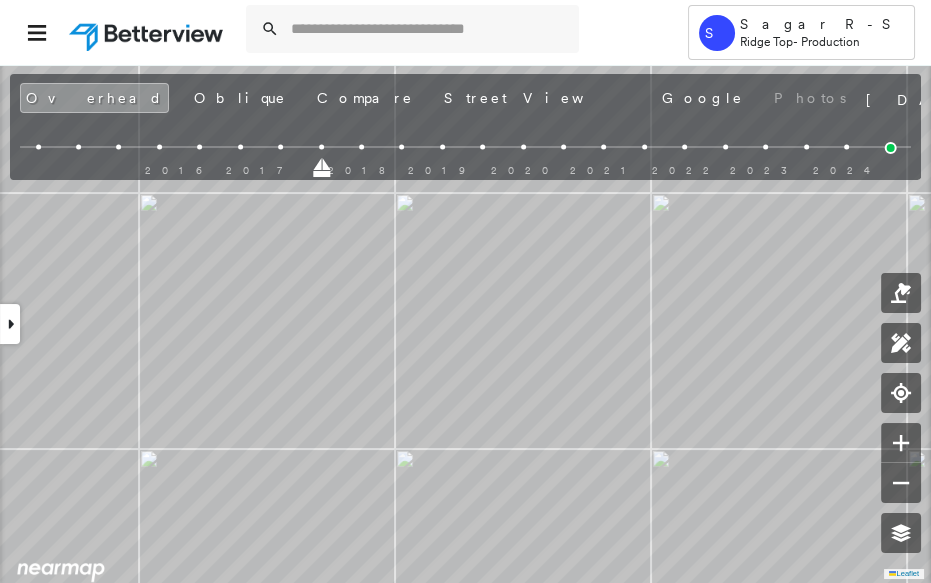 click on "2016 2017 2018 2019 2020 2021 2022 2023 2024" at bounding box center [460, 163] 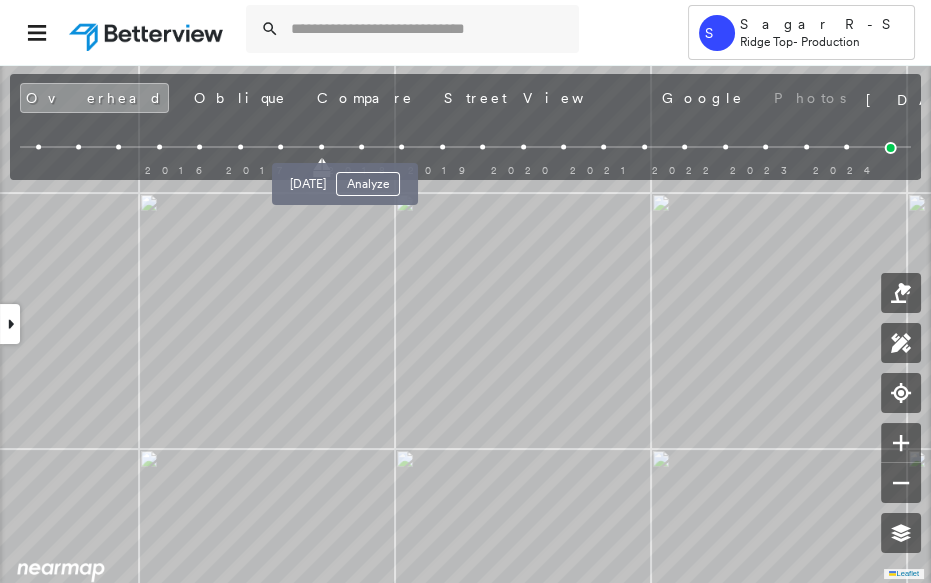 click at bounding box center (361, 147) 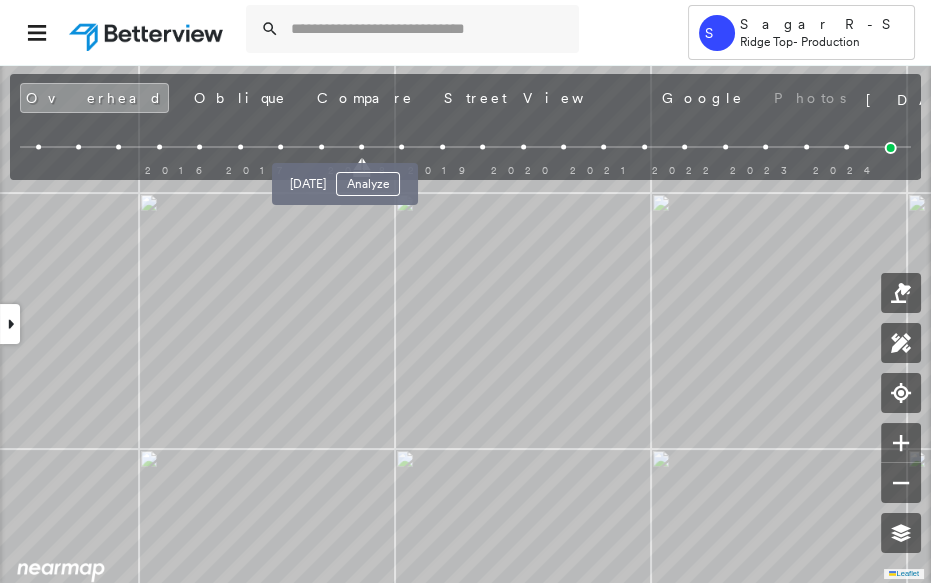 click on "2016 2017 2018 2019 2020 2021 2022 2023 2024" at bounding box center [465, 150] 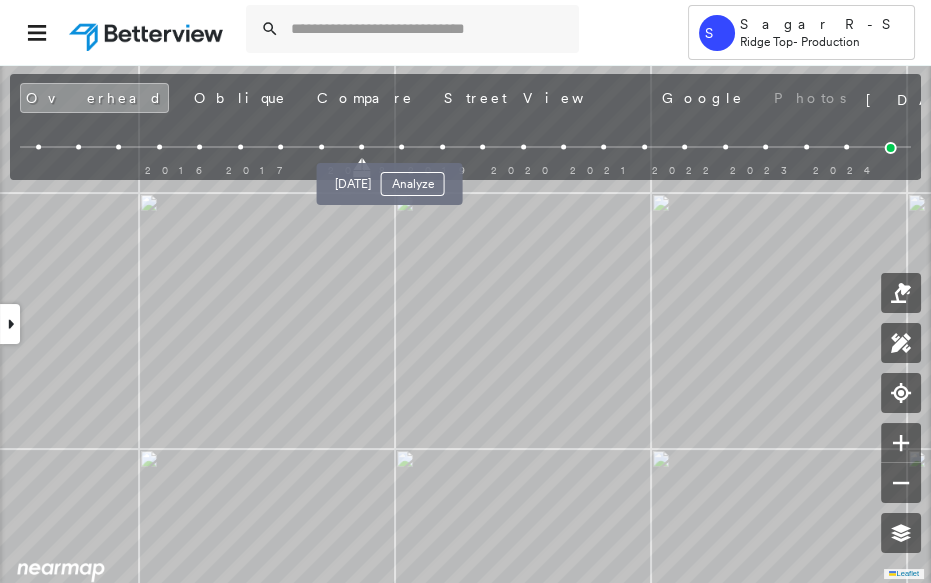 click at bounding box center [401, 147] 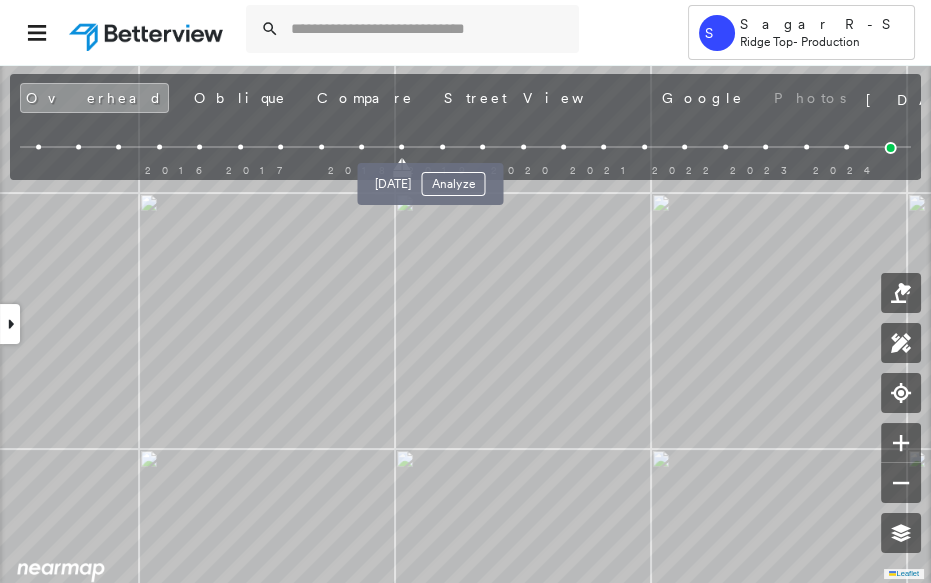 click at bounding box center (442, 147) 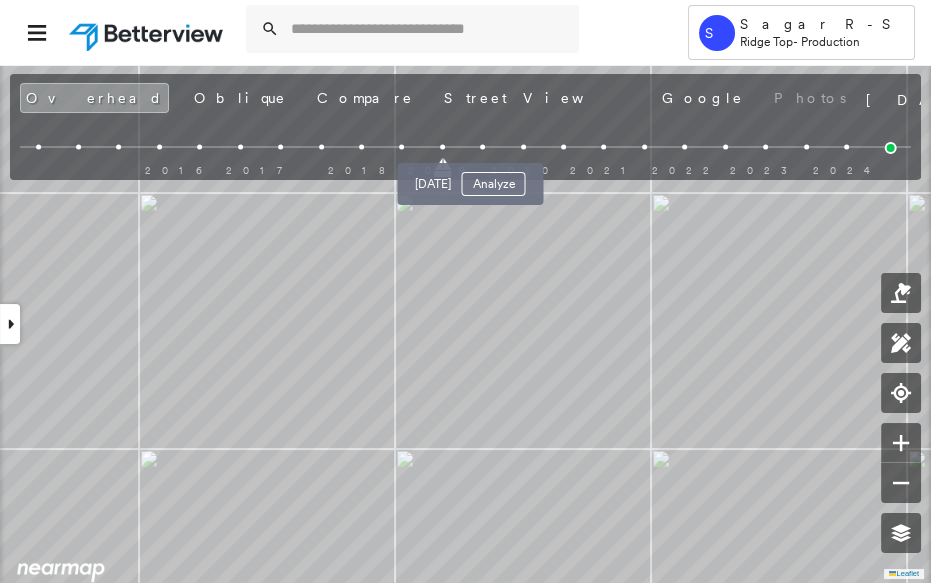 click at bounding box center [482, 147] 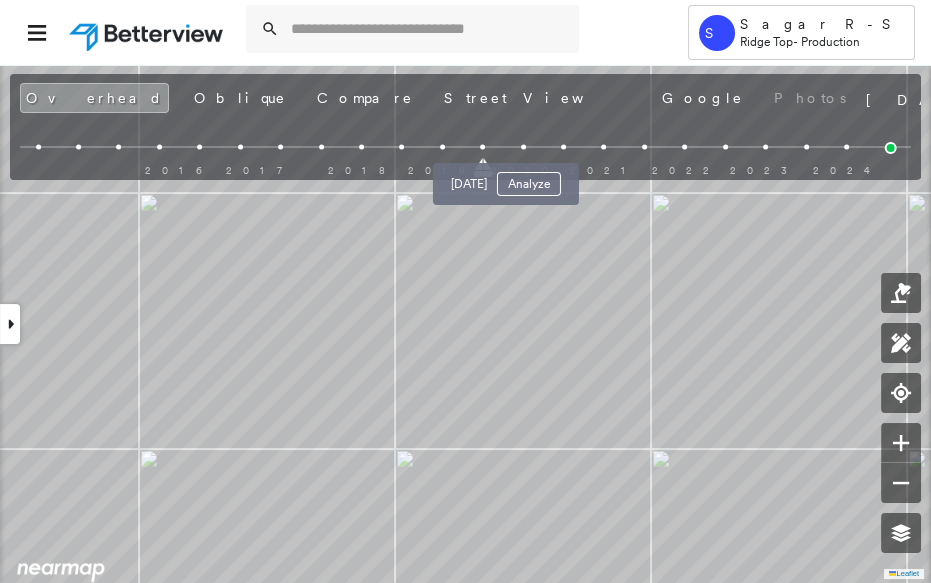 click at bounding box center (523, 147) 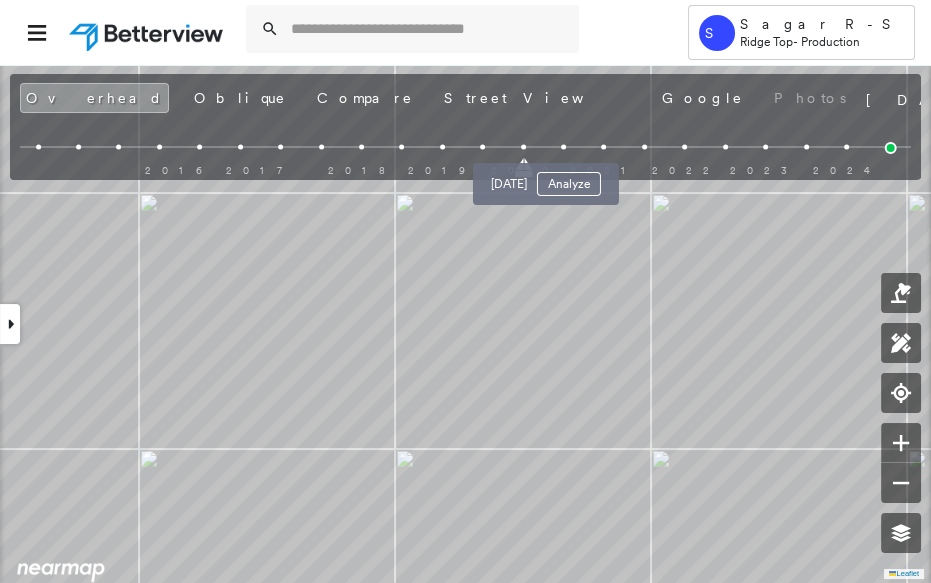 click at bounding box center [563, 147] 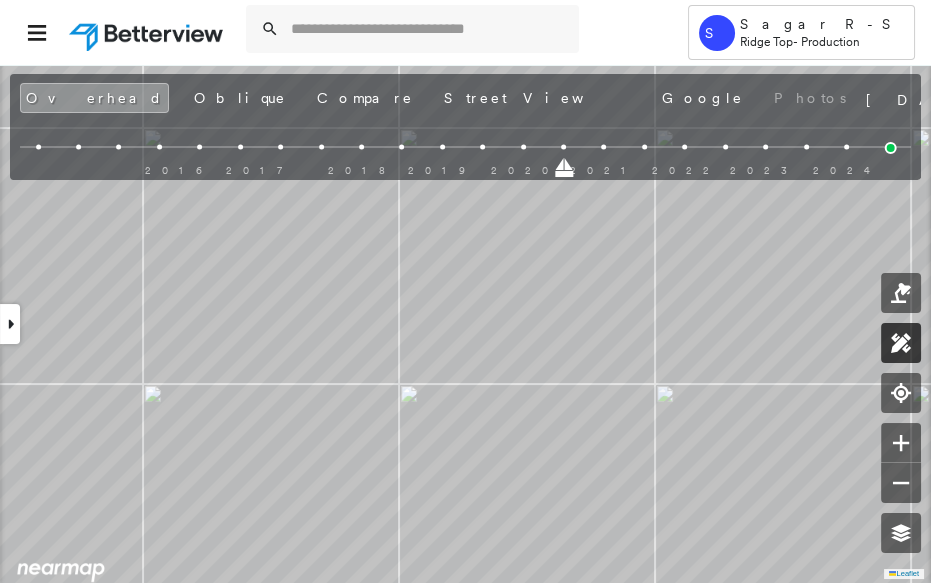 click 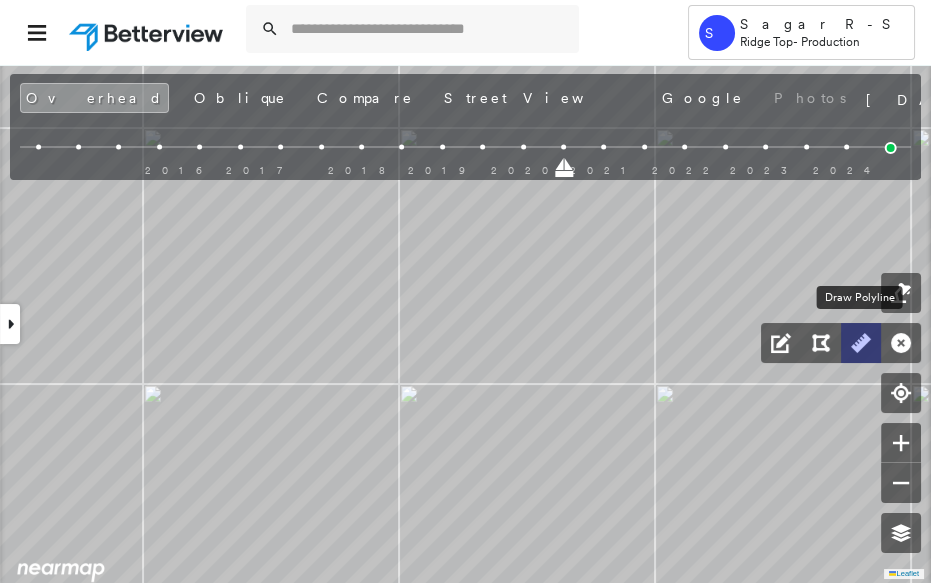 click 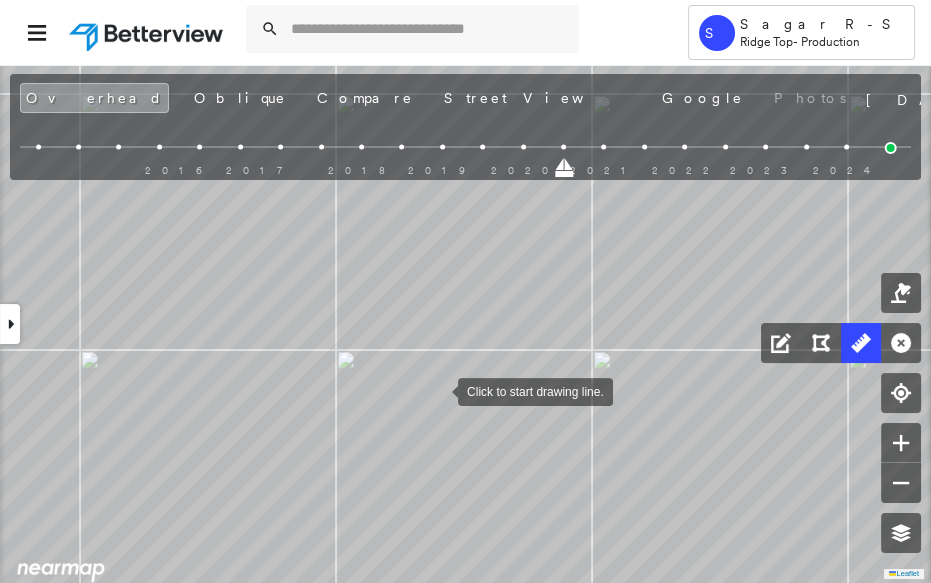 click at bounding box center (438, 390) 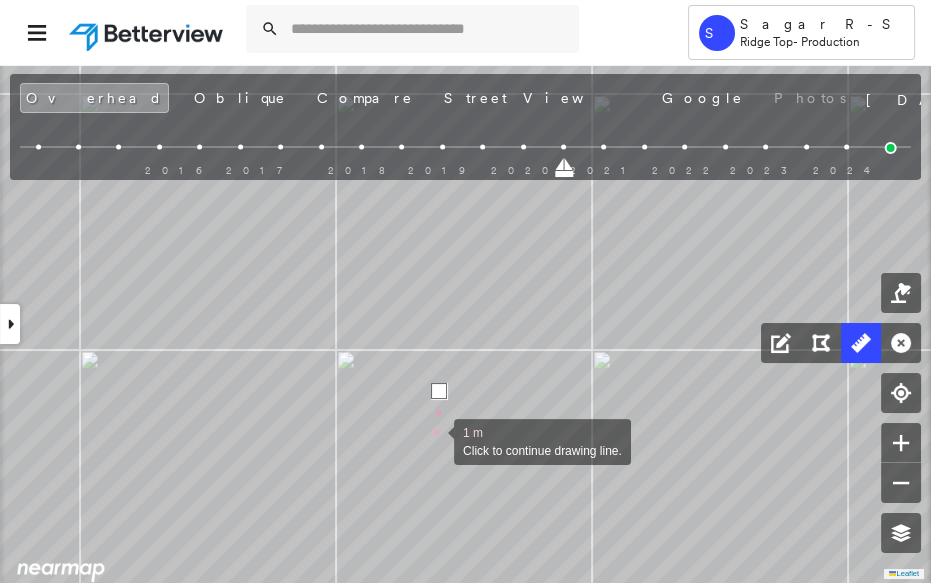 click at bounding box center (434, 440) 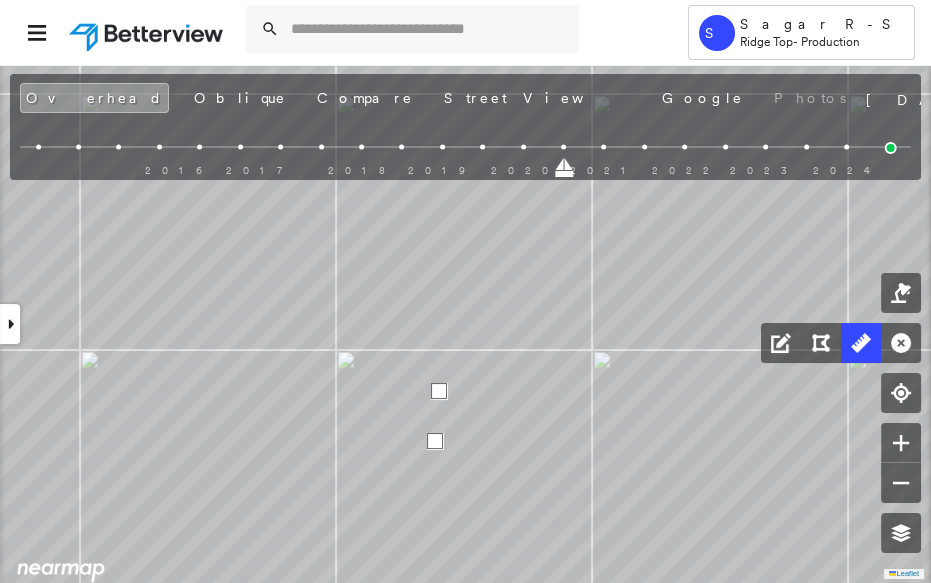 click at bounding box center [435, 441] 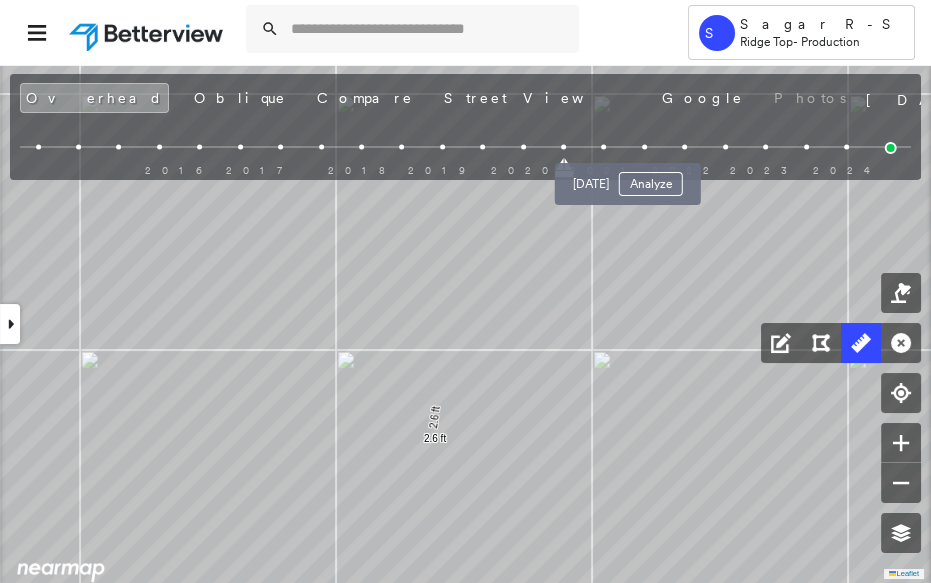 click at bounding box center (644, 147) 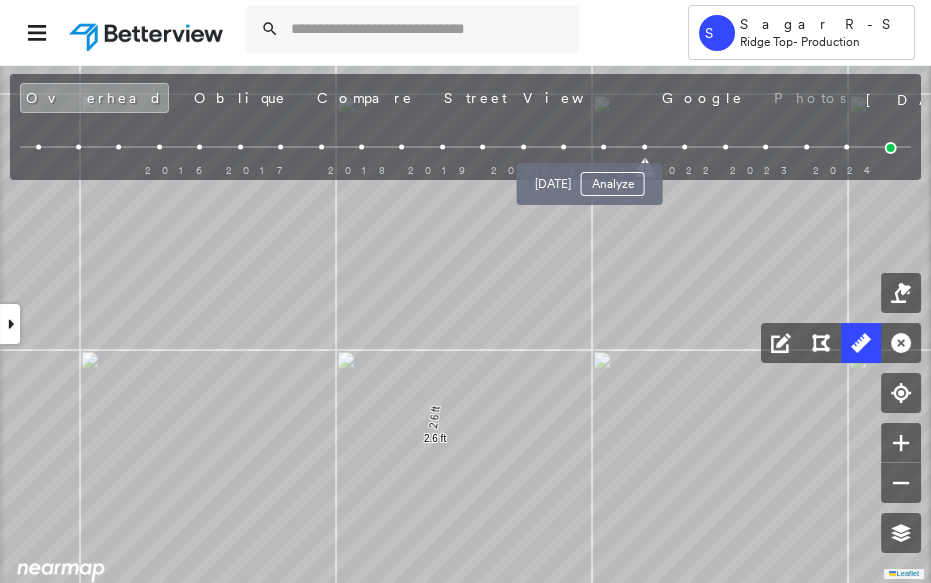 click at bounding box center (604, 147) 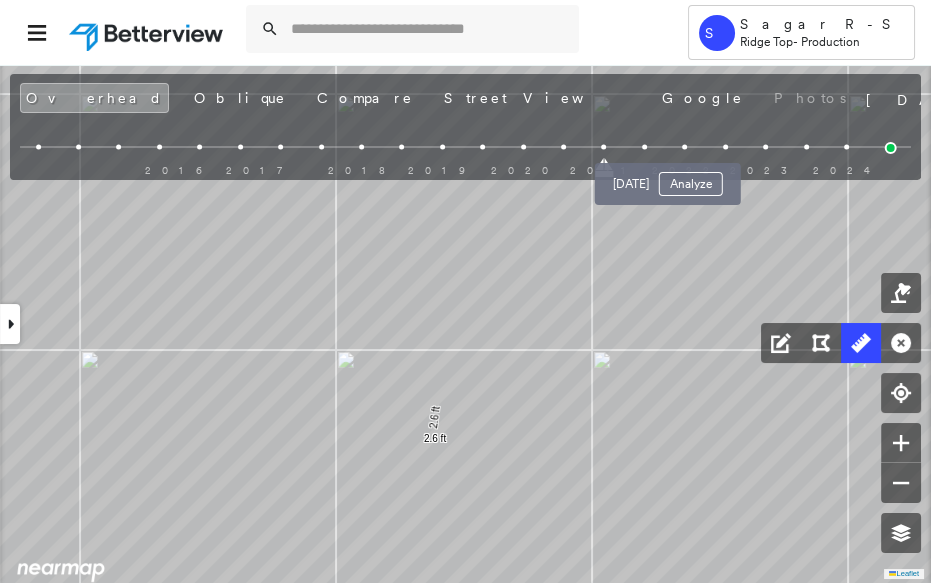 click at bounding box center [684, 147] 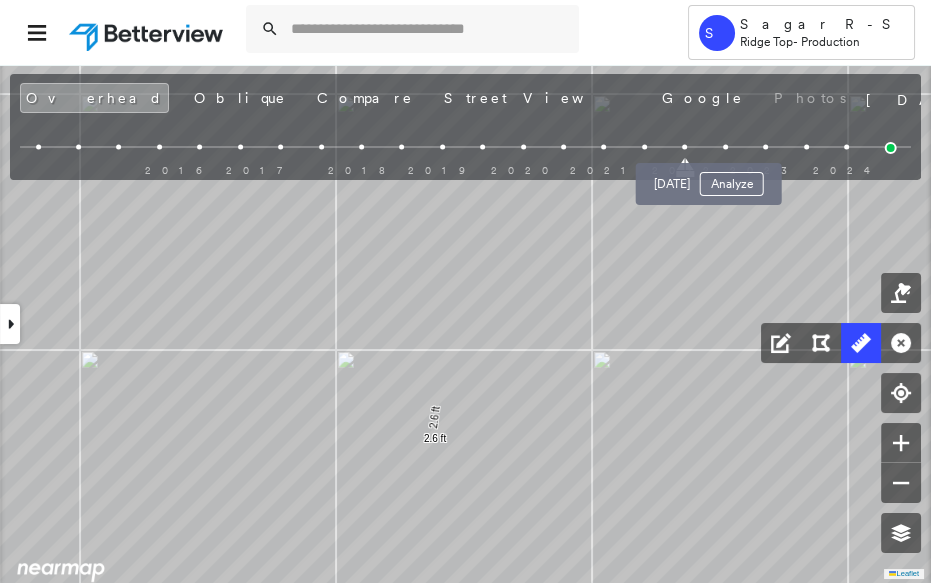 click on "[DATE] Analyze" at bounding box center [709, 178] 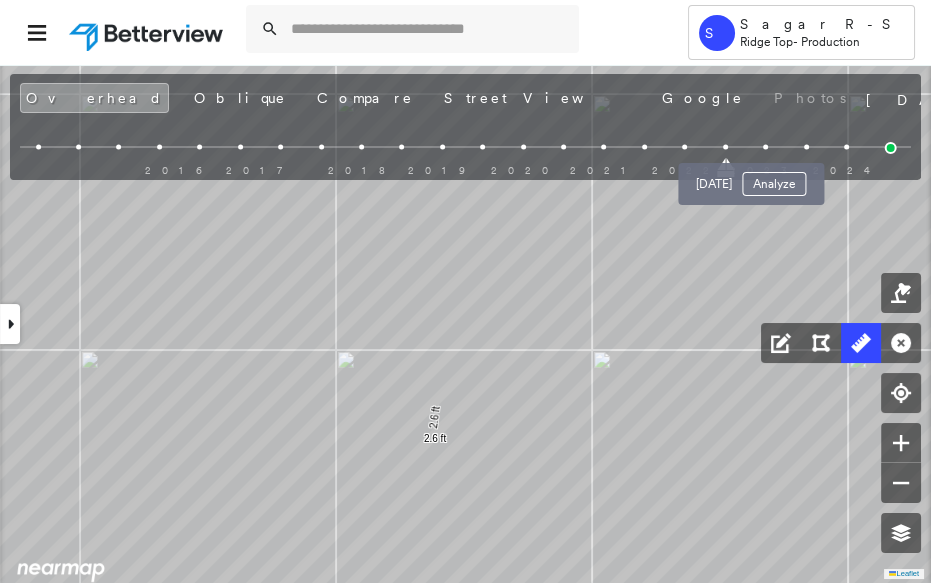 click at bounding box center (765, 147) 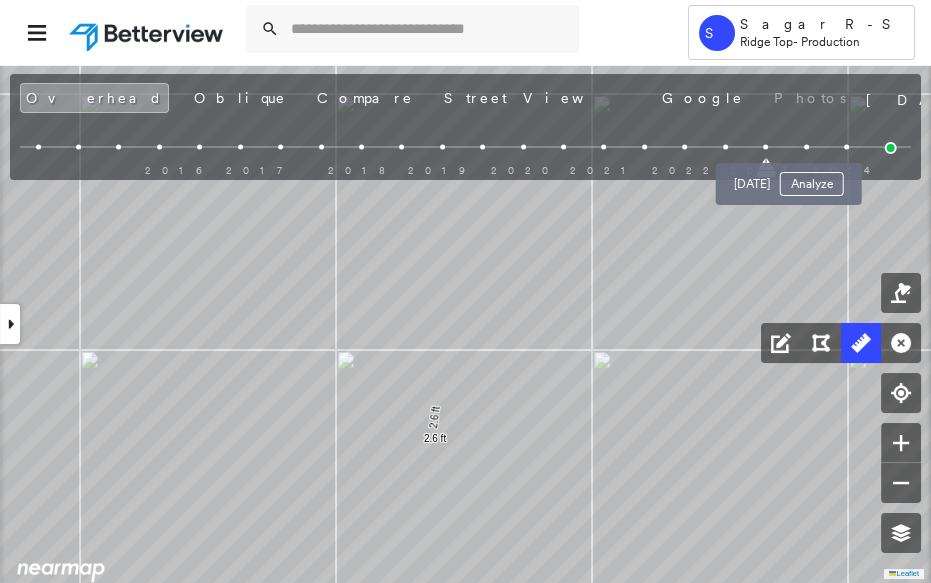 click at bounding box center (806, 147) 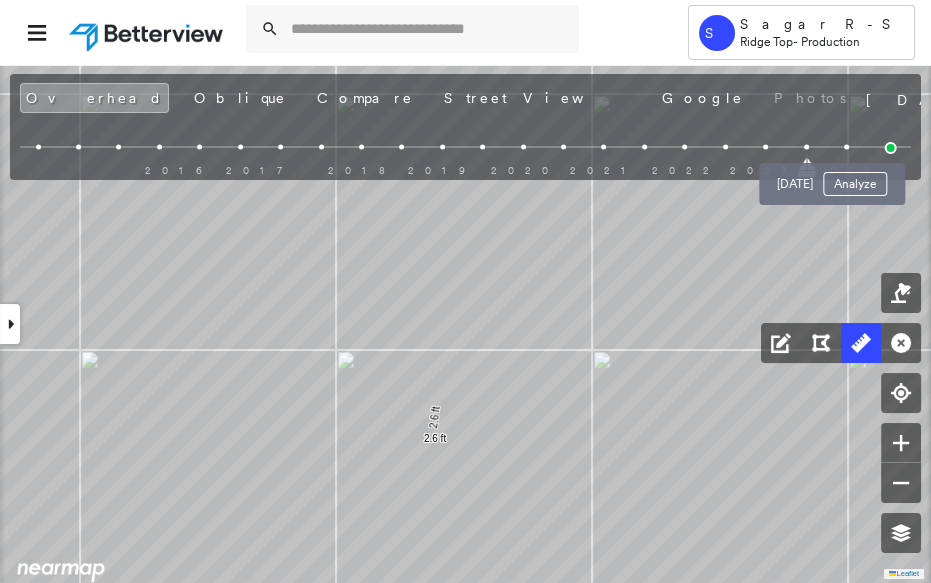 click at bounding box center (846, 147) 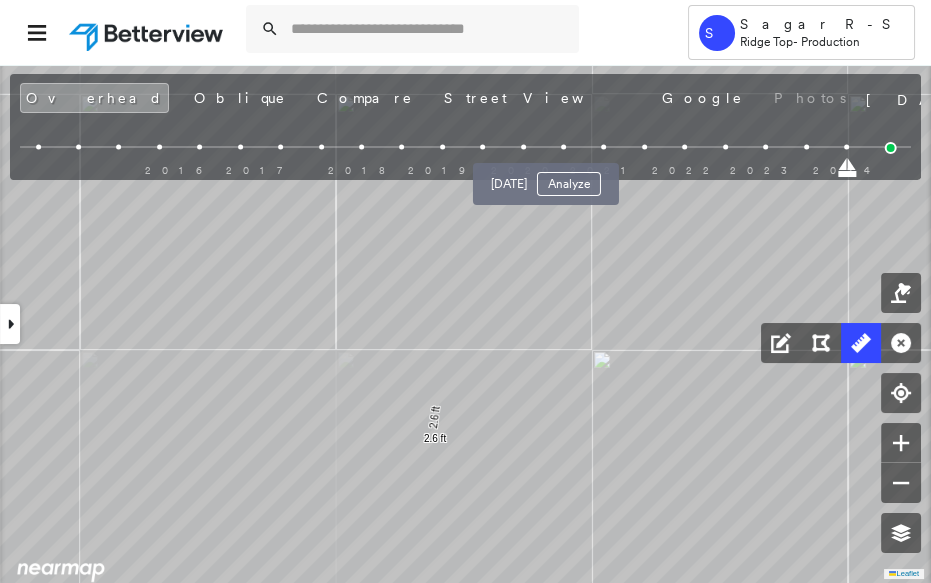 drag, startPoint x: 562, startPoint y: 141, endPoint x: 542, endPoint y: 144, distance: 20.22375 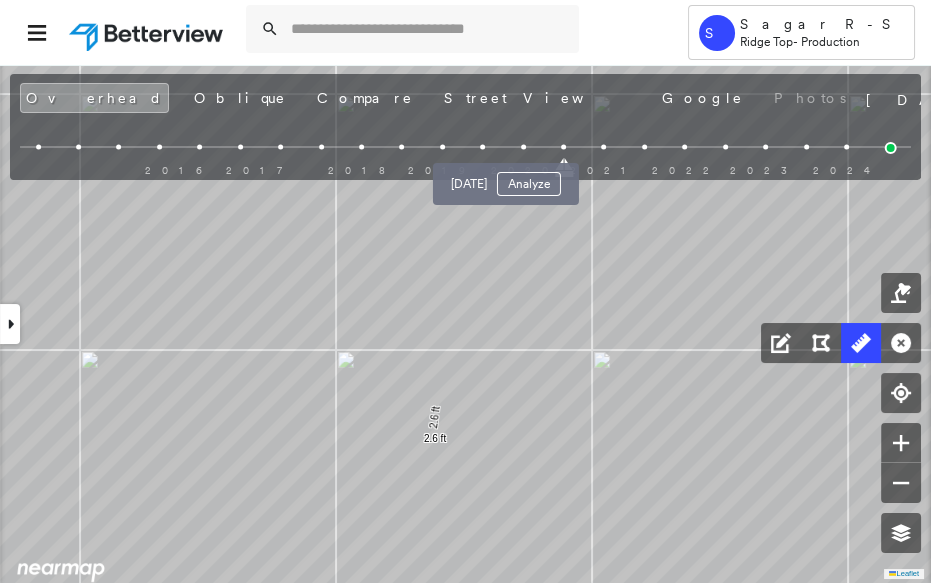 click at bounding box center (523, 147) 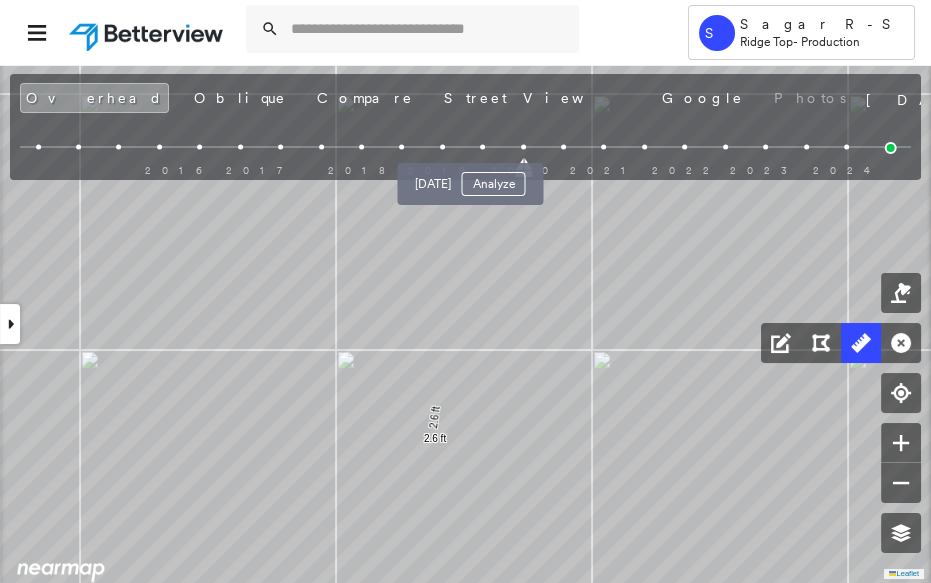 click at bounding box center (482, 147) 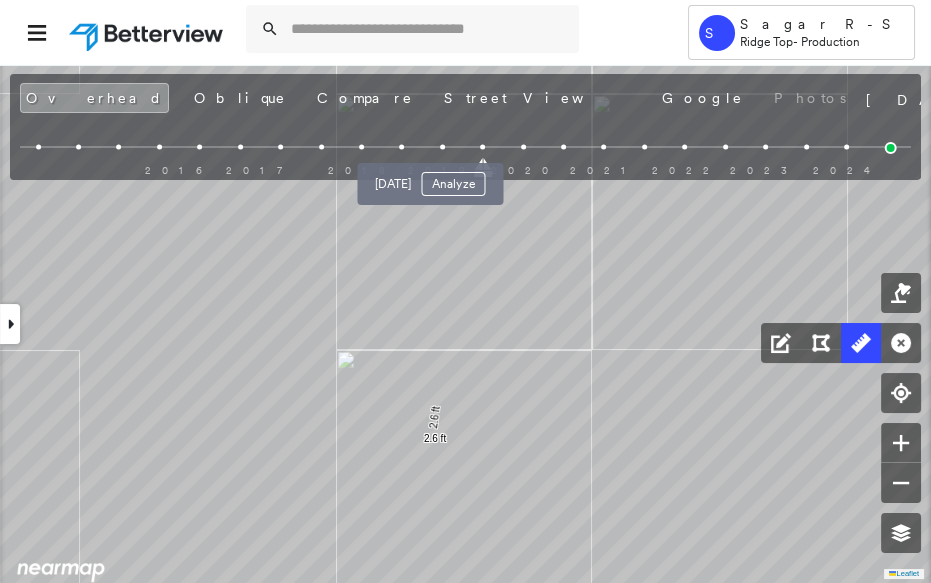 click at bounding box center (442, 147) 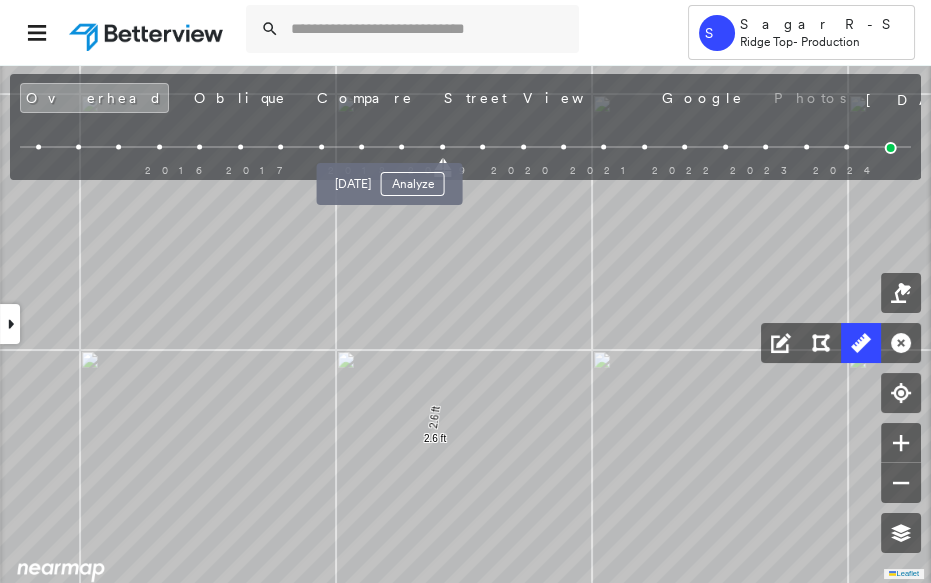click at bounding box center [401, 147] 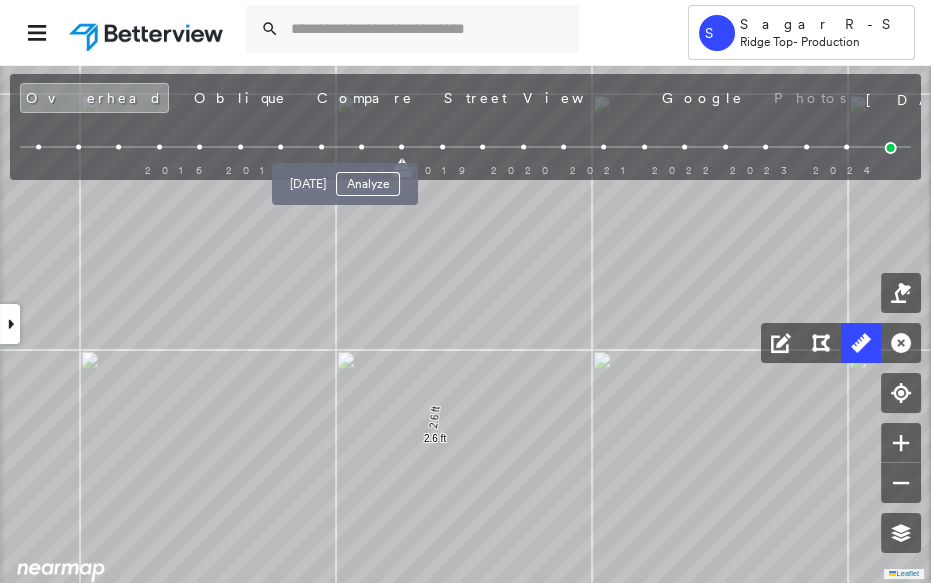 click at bounding box center [361, 147] 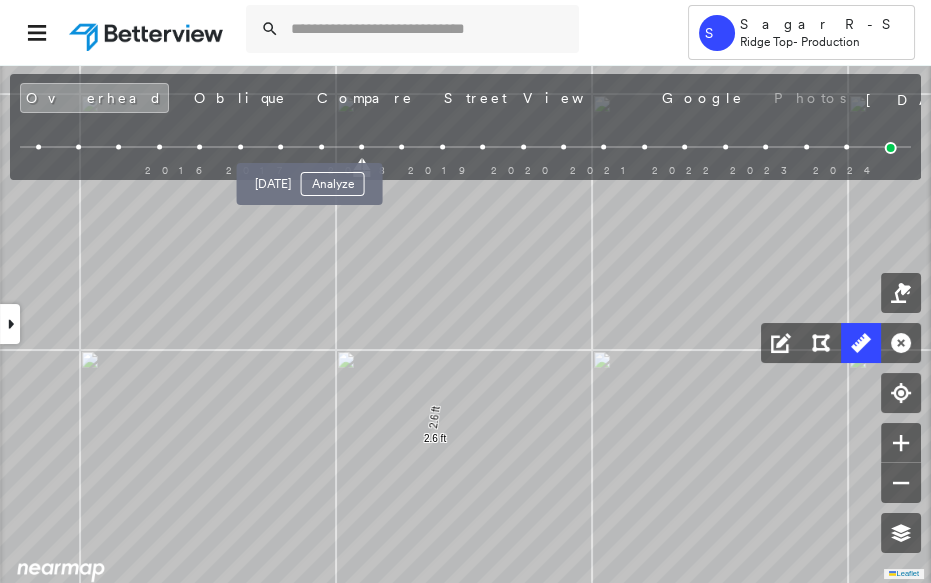 click at bounding box center [321, 147] 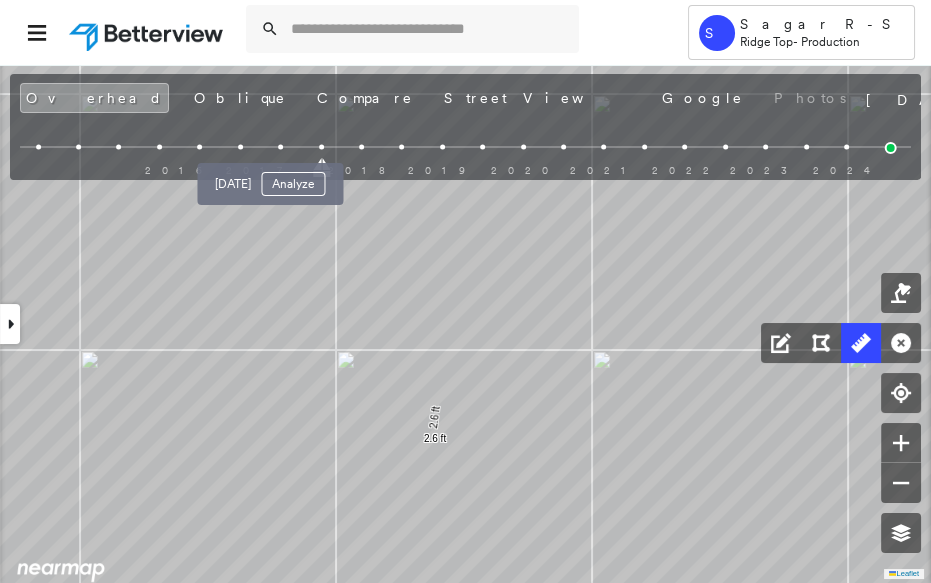 click at bounding box center (280, 147) 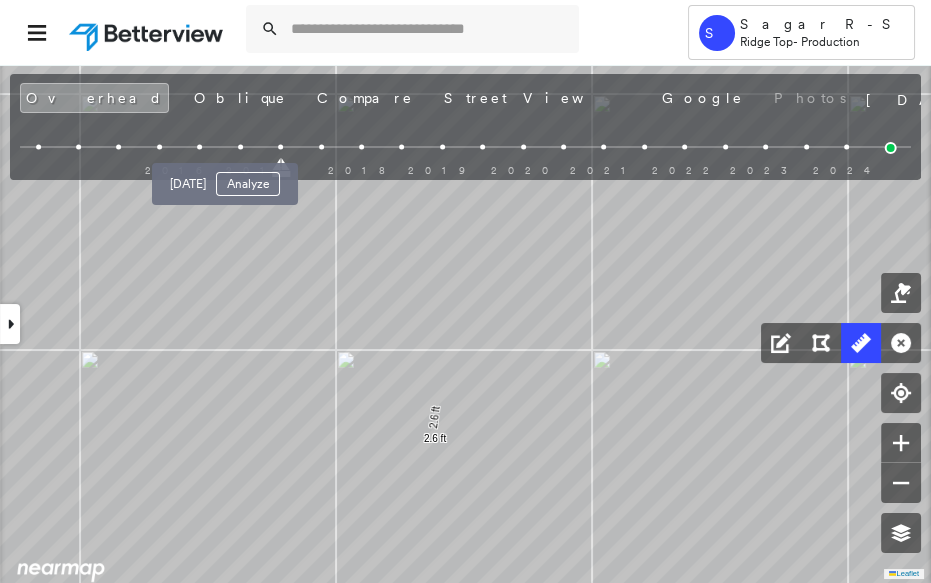 click at bounding box center (240, 147) 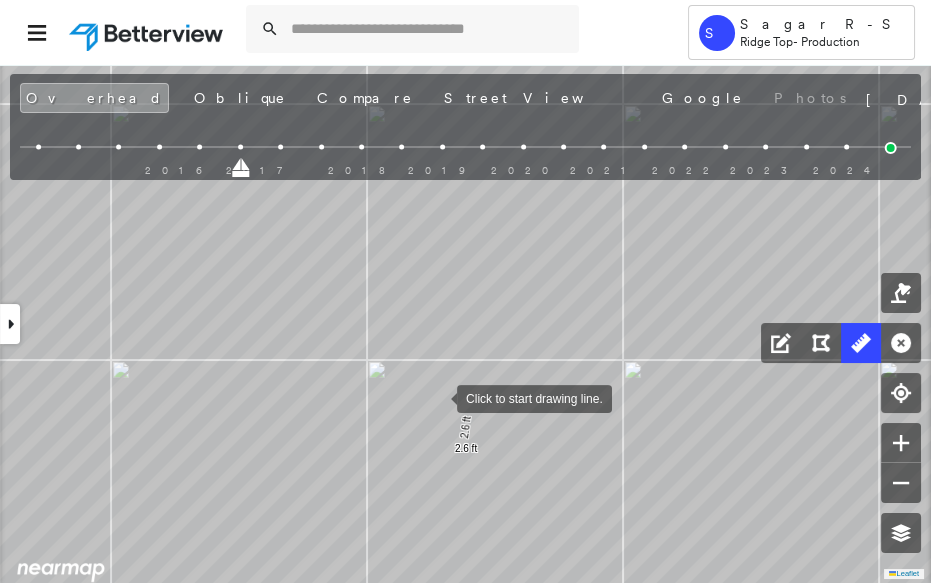 click at bounding box center [437, 397] 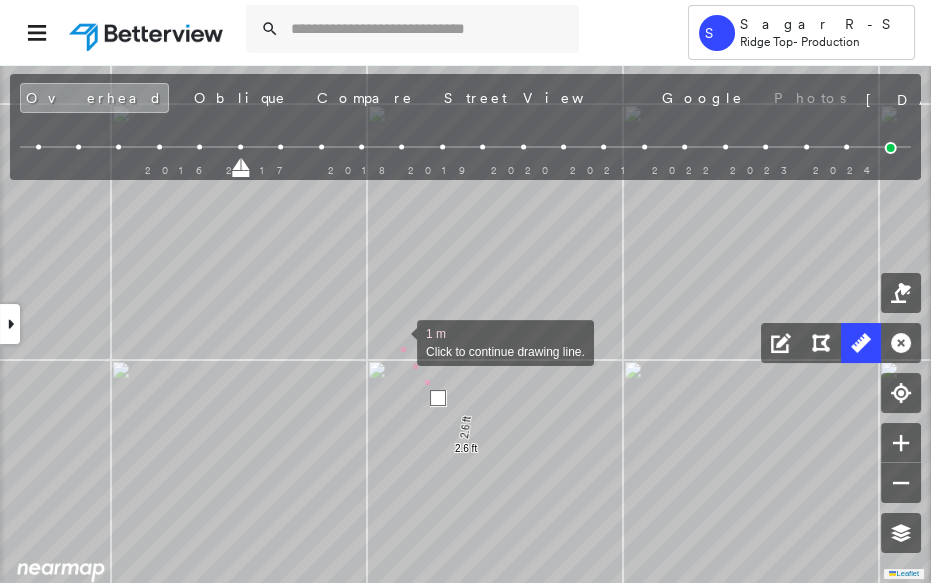 click at bounding box center [397, 341] 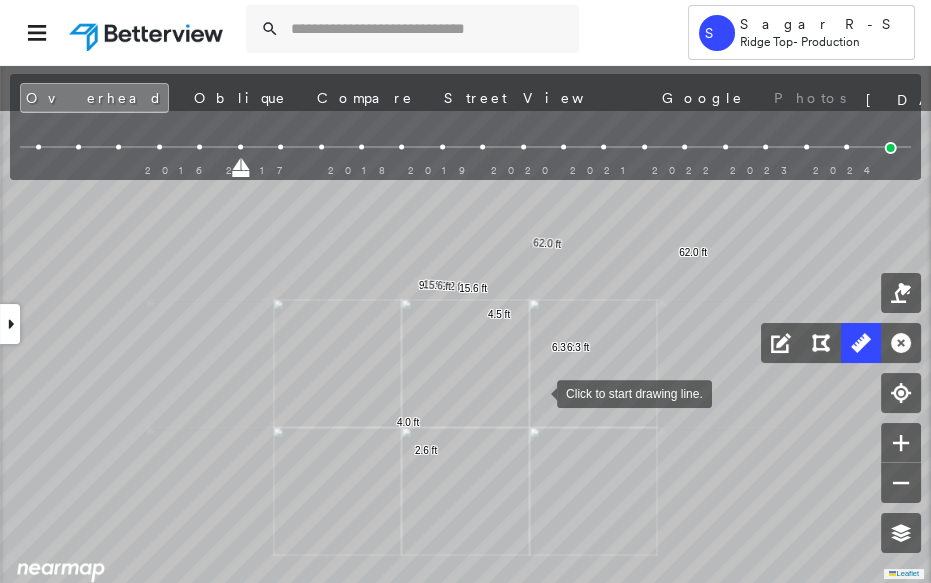 drag, startPoint x: 536, startPoint y: 368, endPoint x: 537, endPoint y: 389, distance: 21.023796 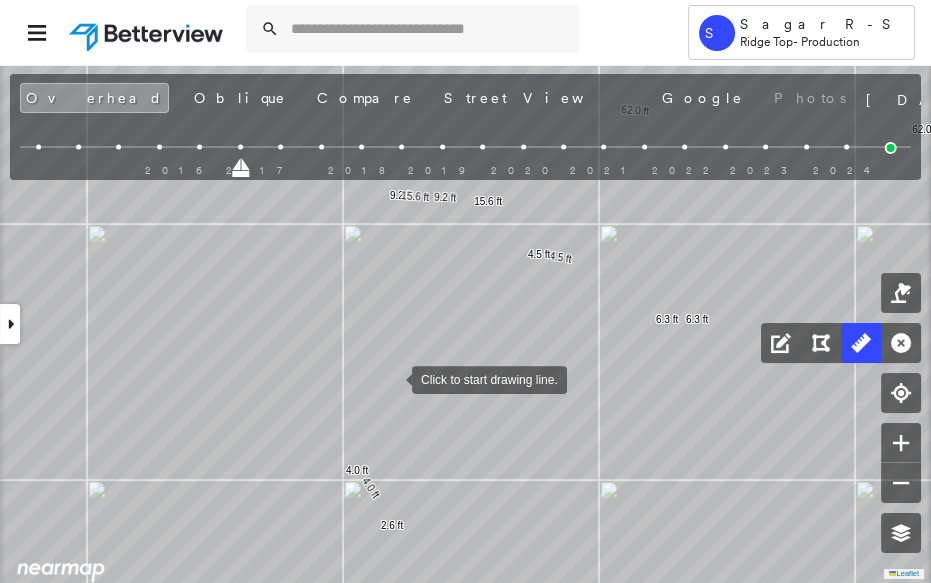 drag, startPoint x: 392, startPoint y: 378, endPoint x: 394, endPoint y: 367, distance: 11.18034 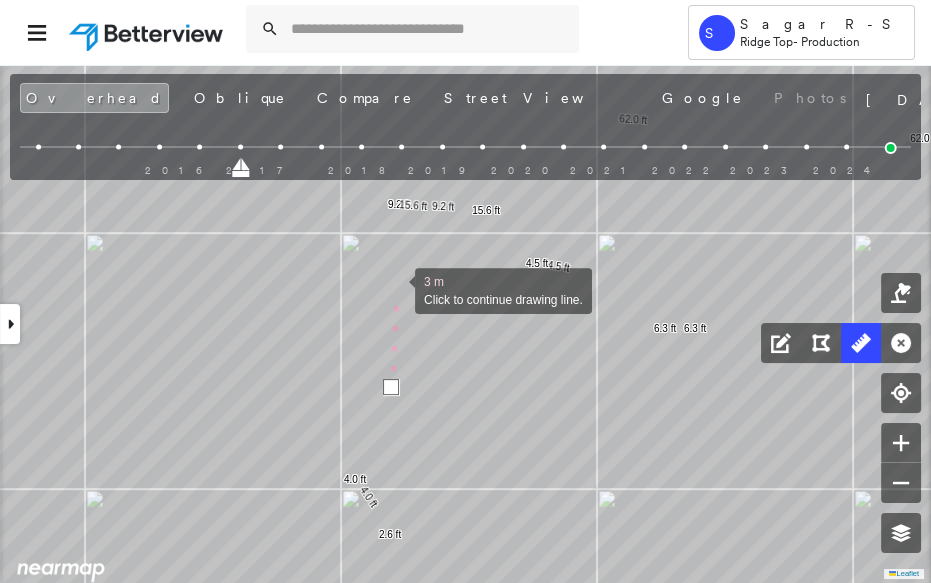 drag, startPoint x: 399, startPoint y: 271, endPoint x: 393, endPoint y: 378, distance: 107.16809 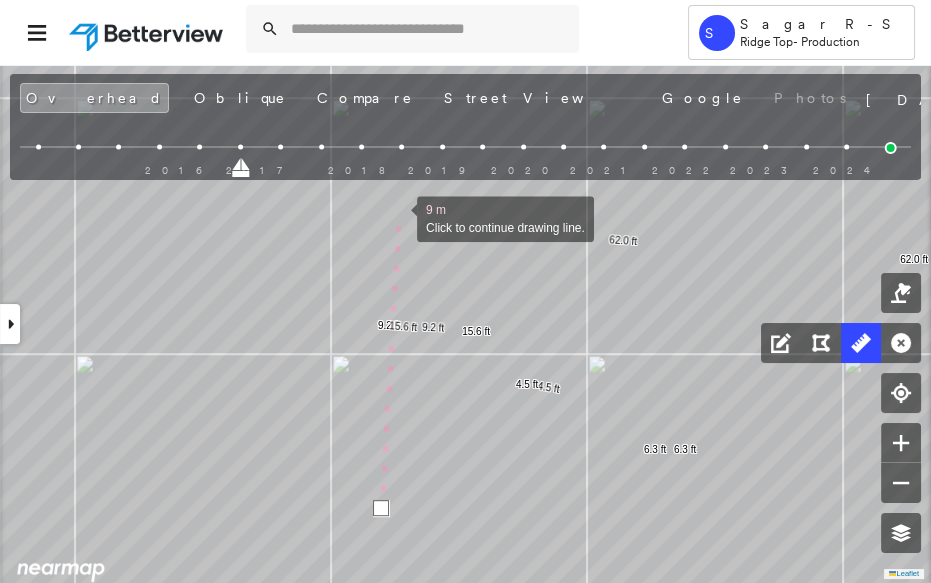 click at bounding box center [397, 217] 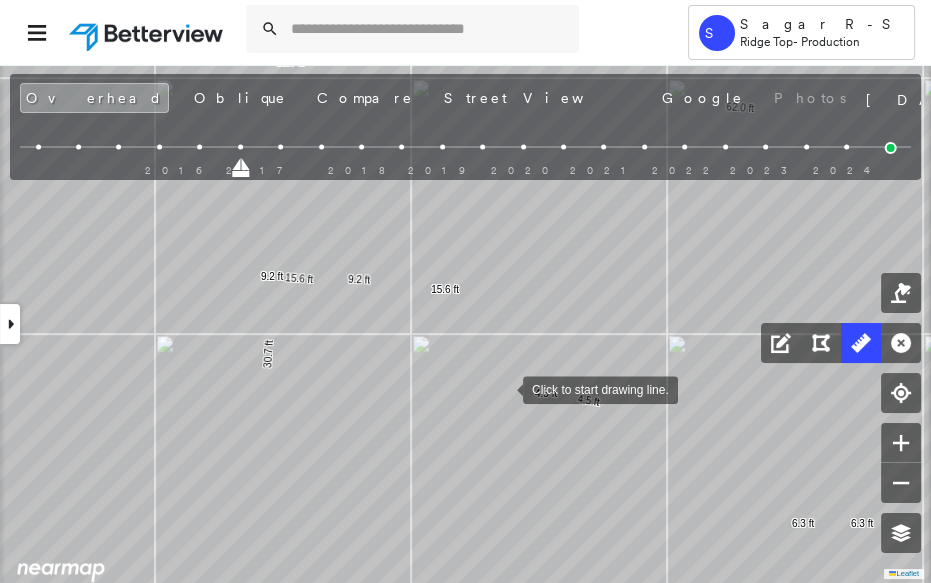click at bounding box center (503, 388) 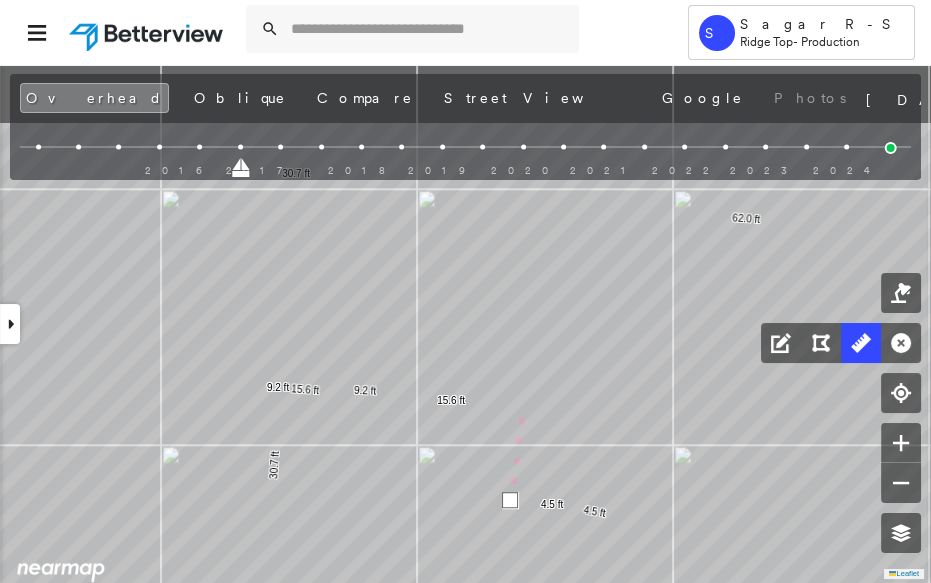 drag, startPoint x: 514, startPoint y: 299, endPoint x: 519, endPoint y: 445, distance: 146.08559 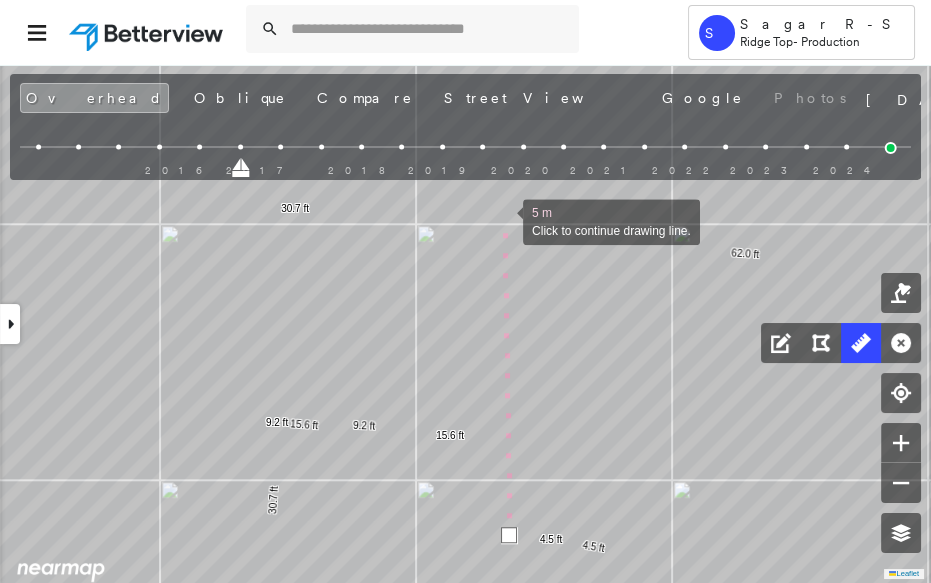 click at bounding box center [503, 220] 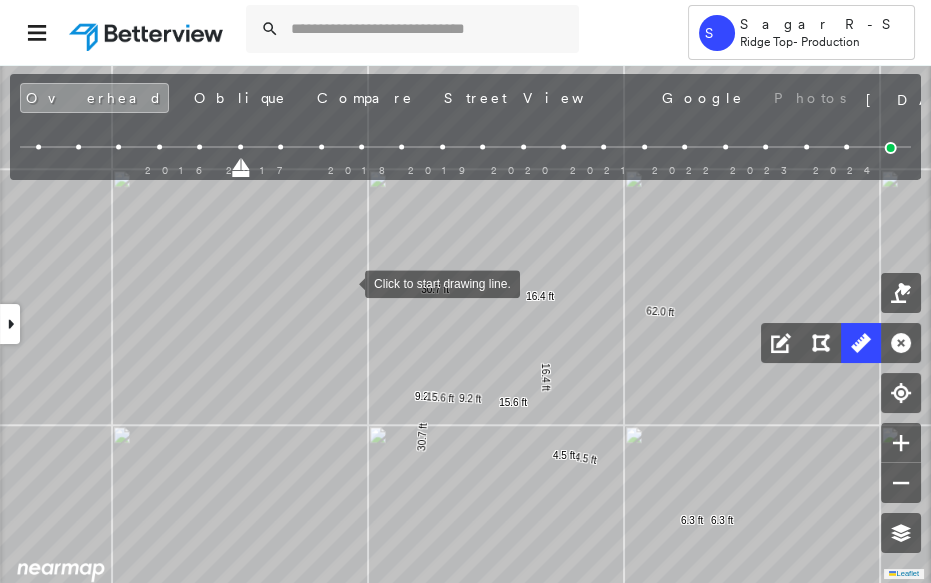 click at bounding box center (345, 282) 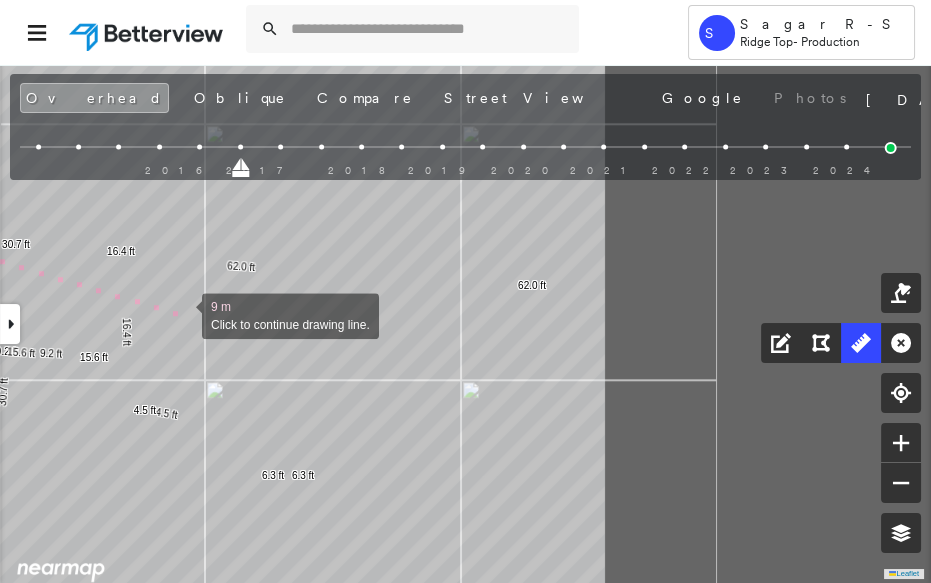 drag, startPoint x: 605, startPoint y: 360, endPoint x: 186, endPoint y: 315, distance: 421.40955 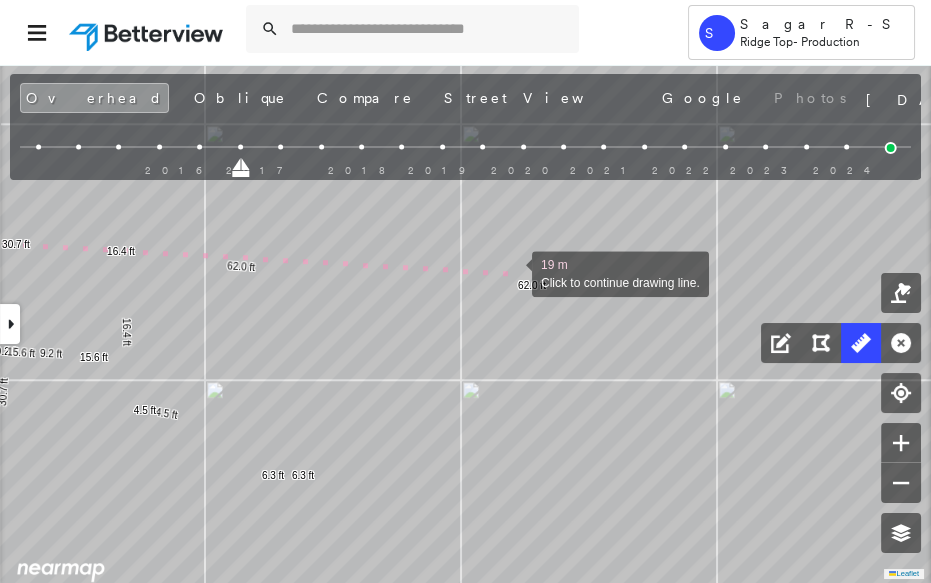 click at bounding box center (512, 272) 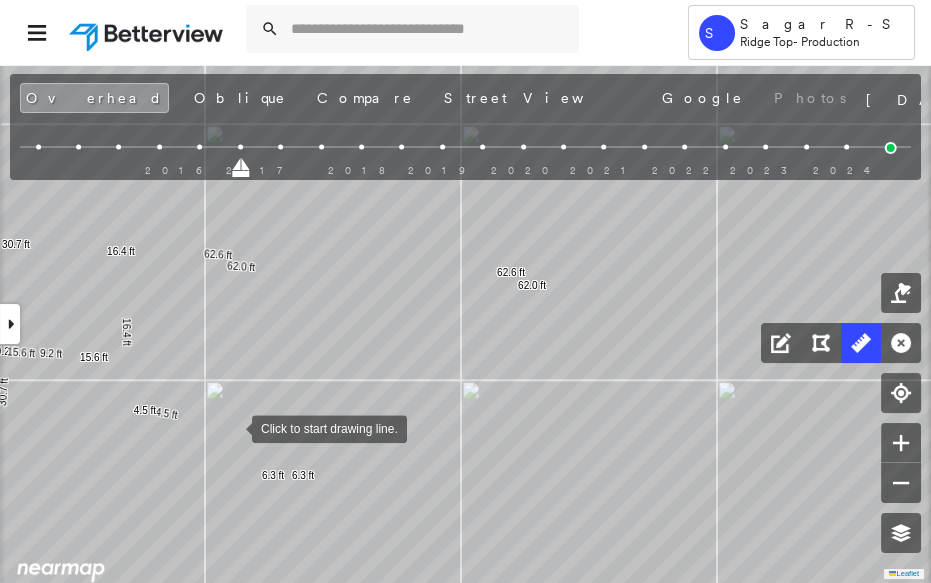 click on "1.6 ft 3.6 ft 3.6 ft 5.6 ft 5.6 ft 6.3 ft 6.3 ft 4.5 ft 4.5 ft 62.0 ft 62.0 ft 9.2 ft 9.2 ft 15.6 ft 15.6 ft 2.6 ft 4.0 ft 4.0 ft 30.7 ft 30.7 ft 16.4 ft 16.4 ft 62.6 ft 62.6 ft Click to start drawing line." at bounding box center (-220, 426) 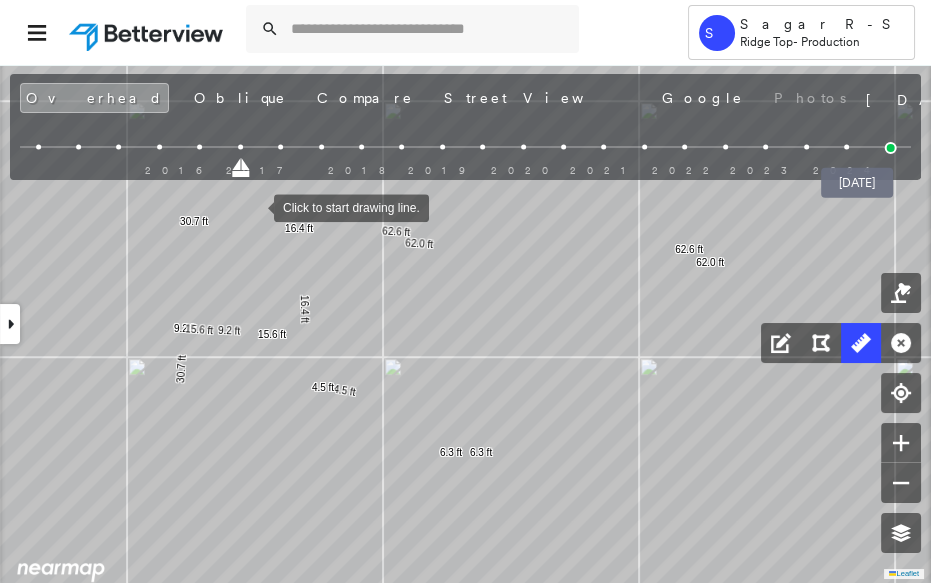 click at bounding box center (891, 148) 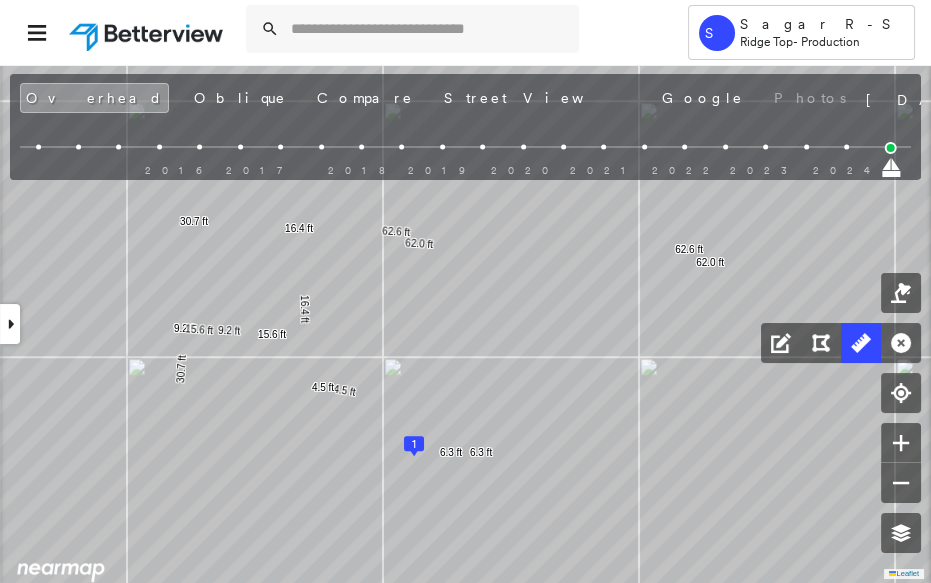 click at bounding box center [846, 147] 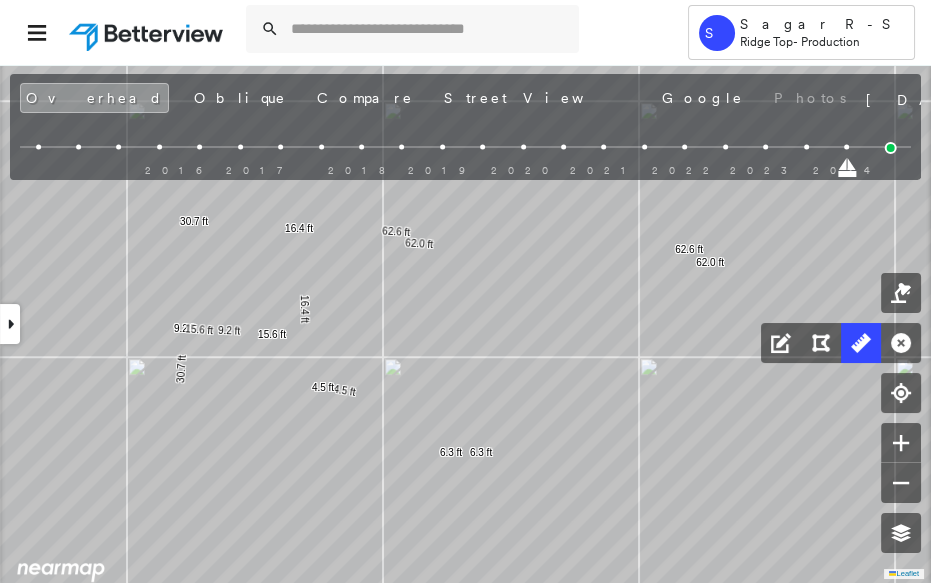 click 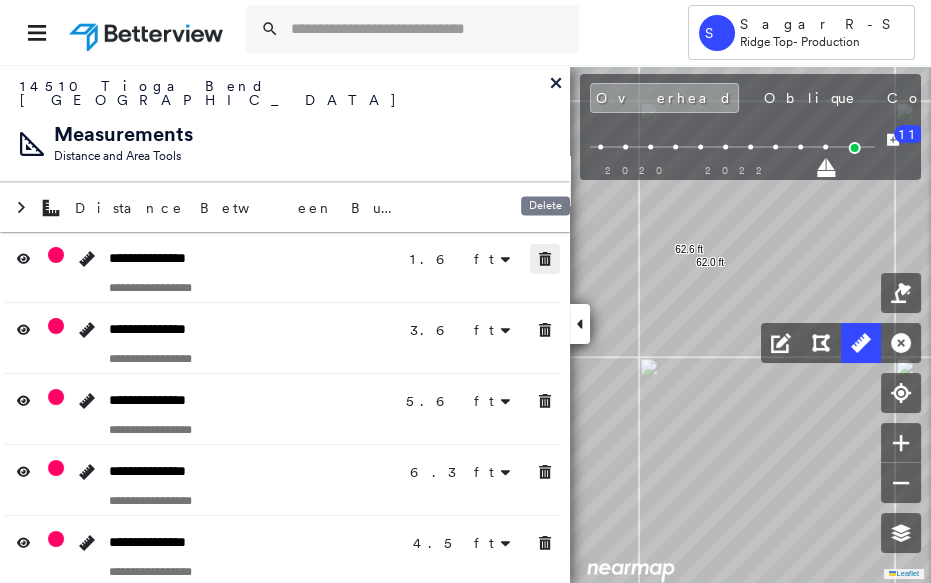 click 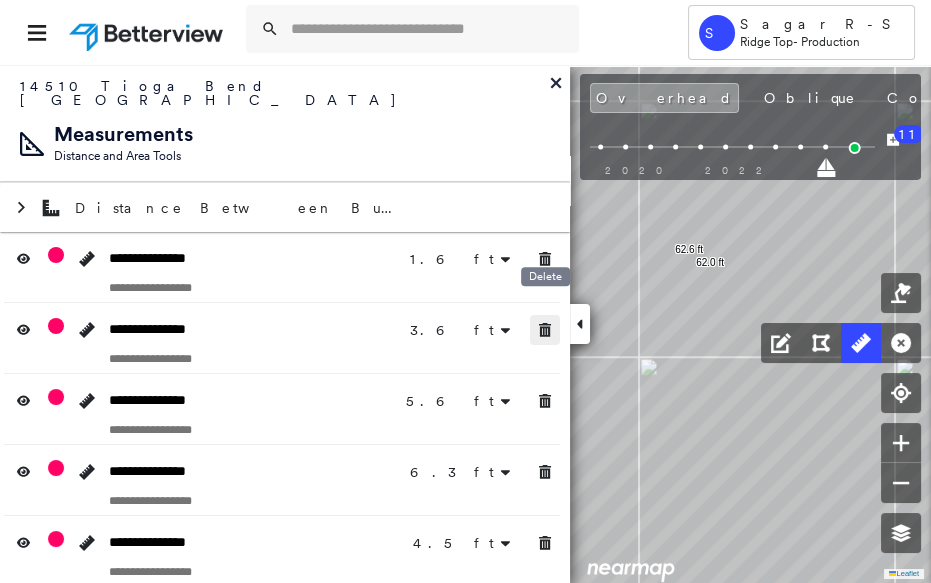 click 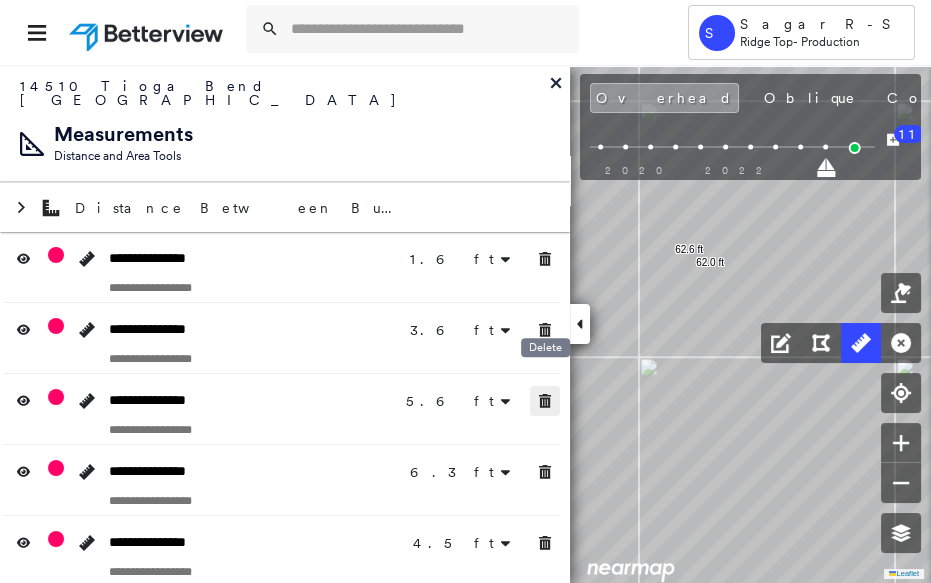 click 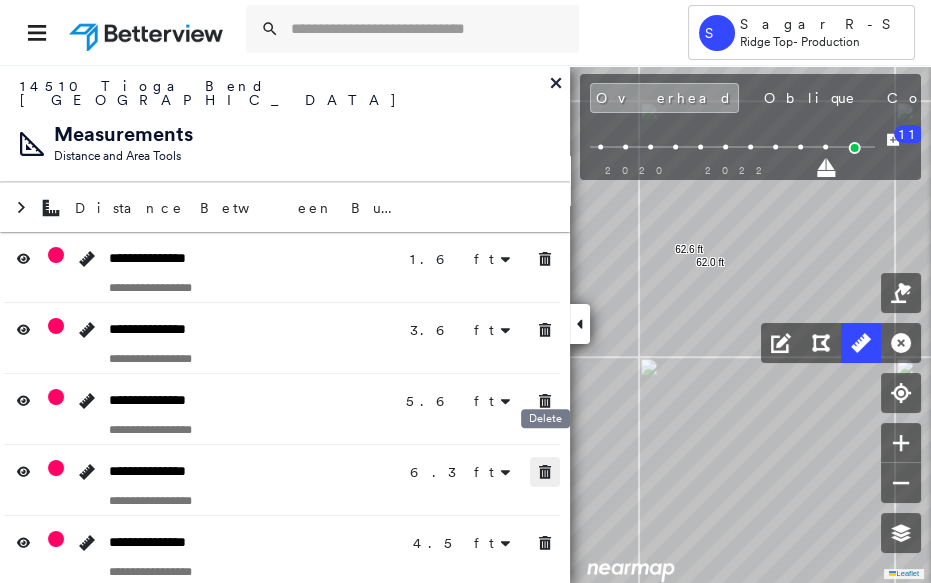 click on "**********" at bounding box center [285, 693] 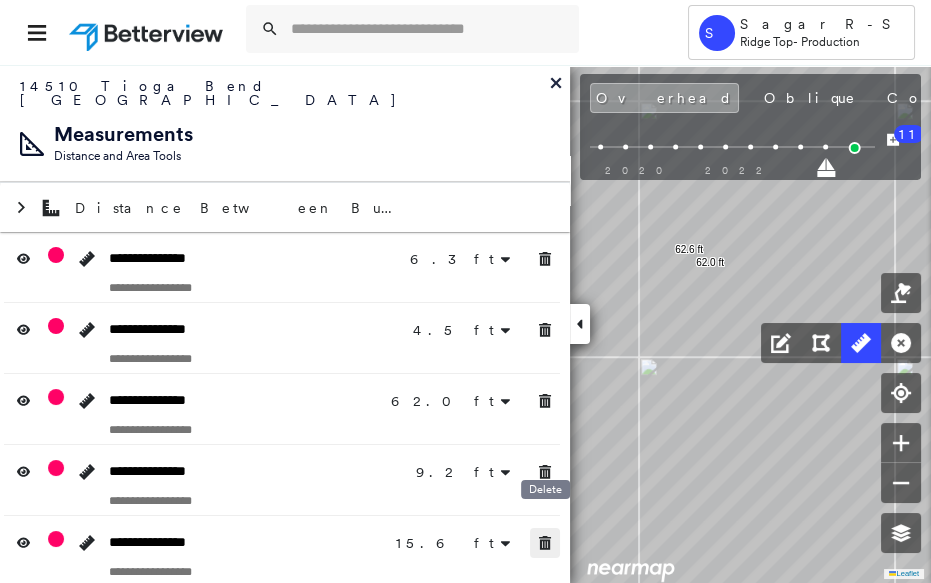 drag, startPoint x: 544, startPoint y: 526, endPoint x: 545, endPoint y: 503, distance: 23.021729 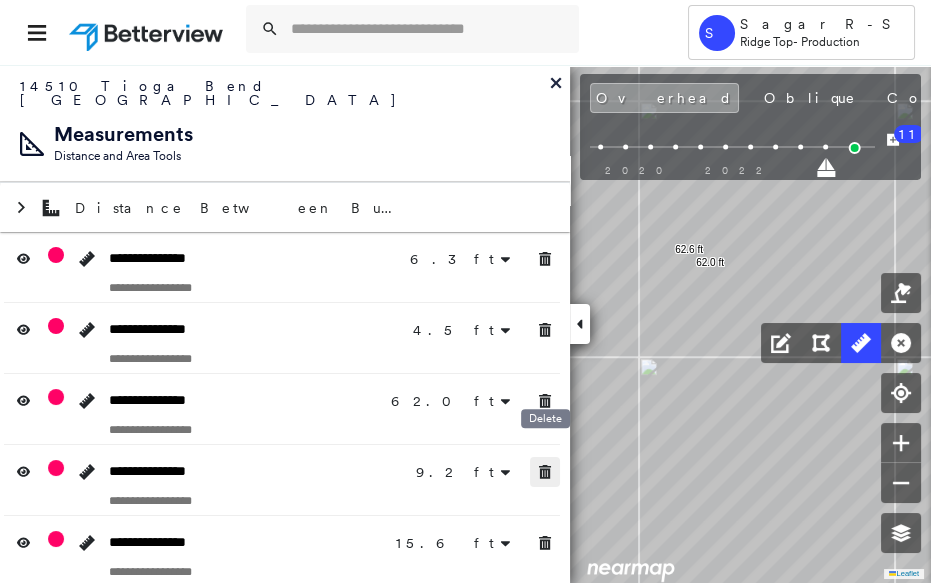 click 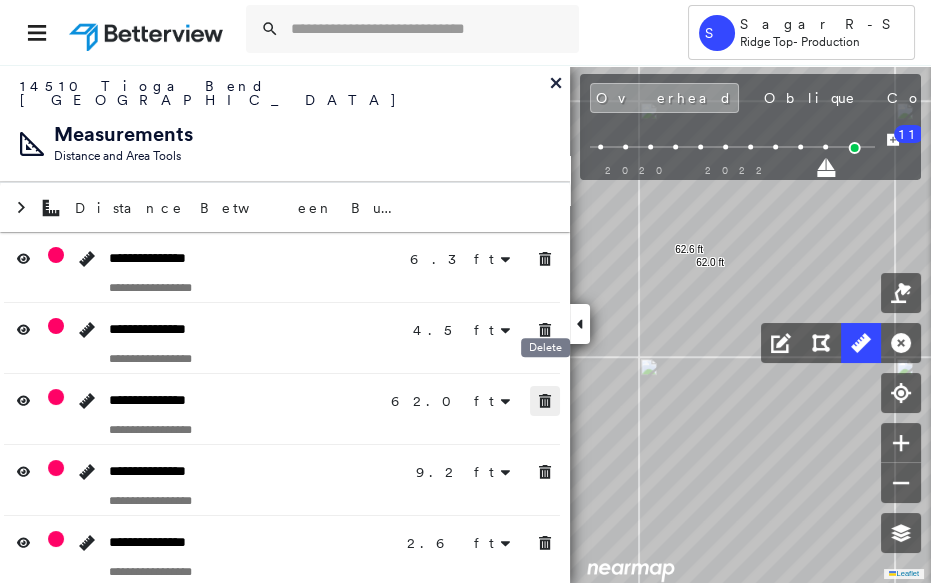 drag, startPoint x: 540, startPoint y: 382, endPoint x: 532, endPoint y: 353, distance: 30.083218 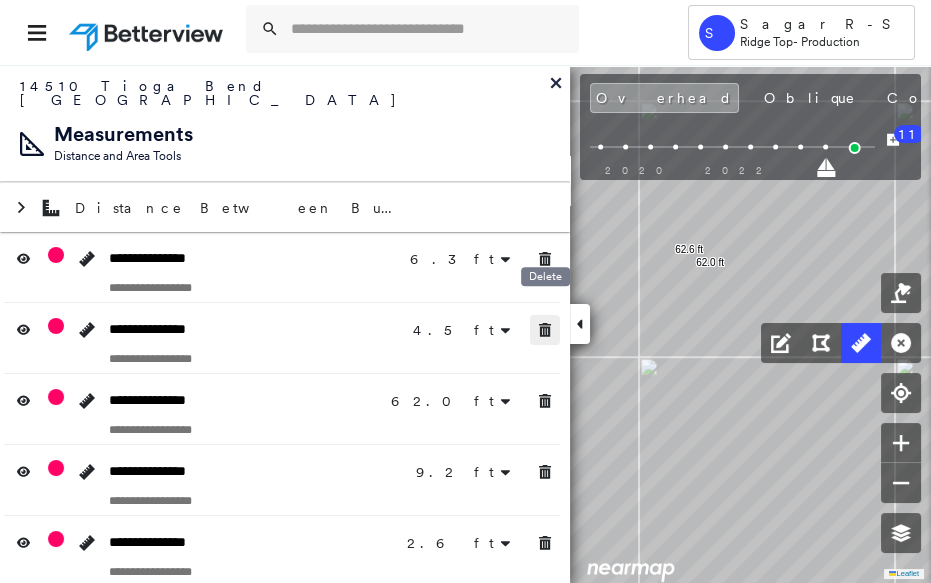 click 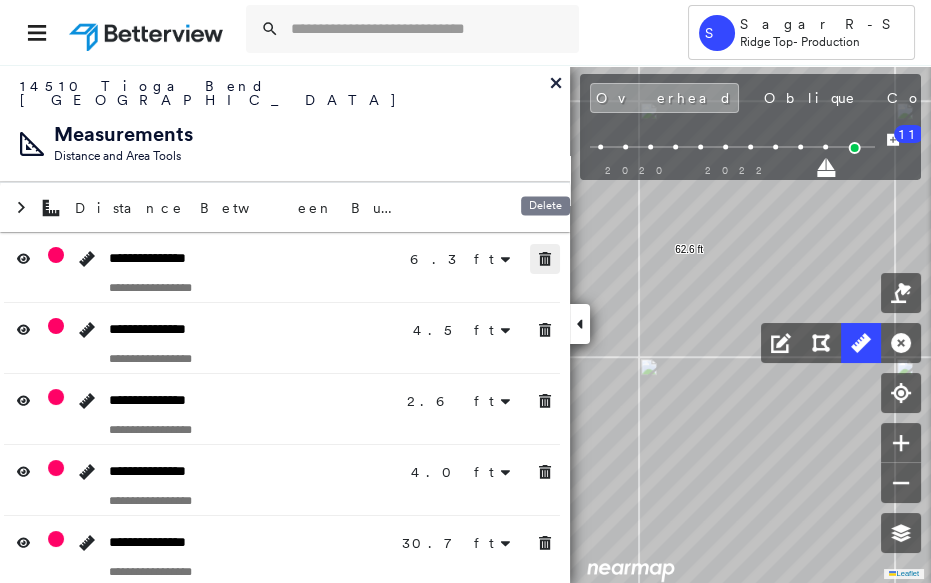 click 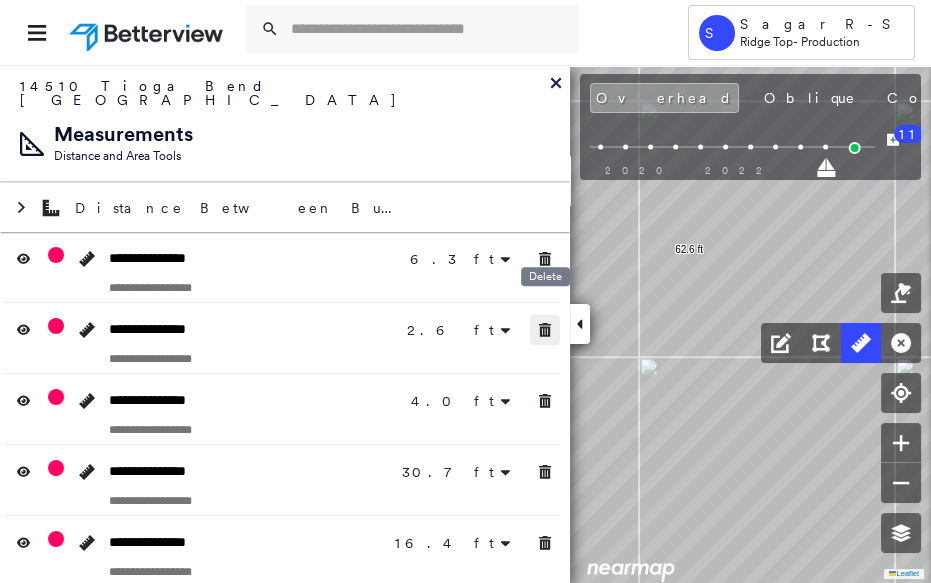 click at bounding box center (545, 330) 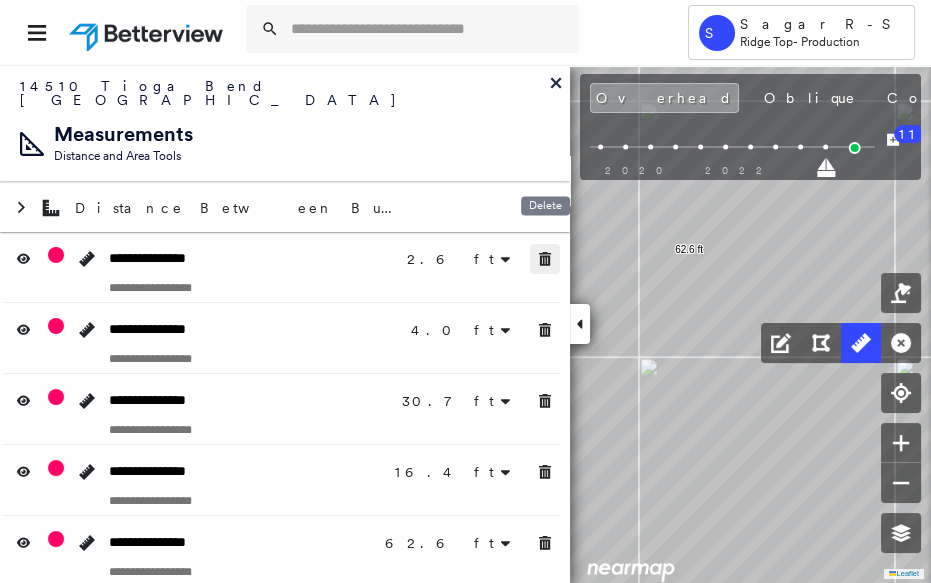 click 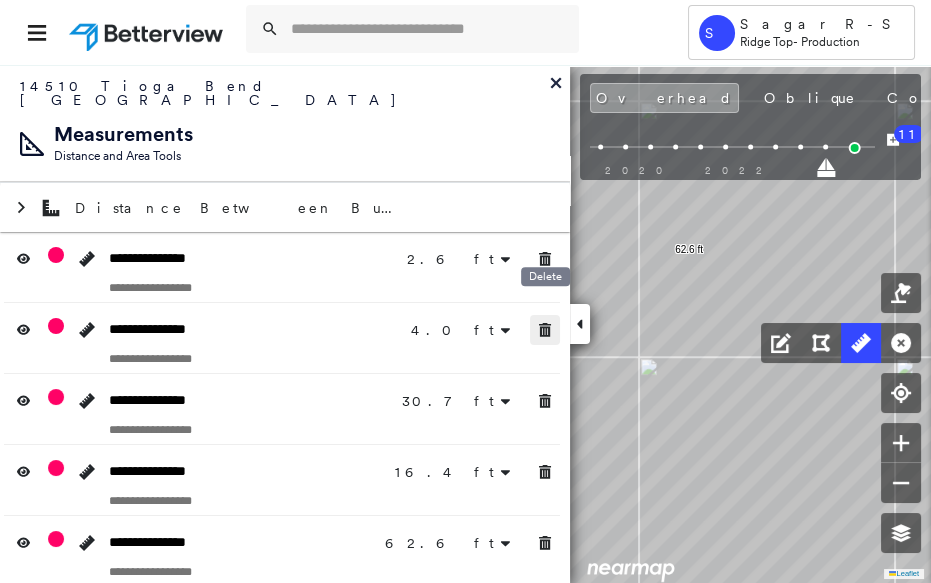 click 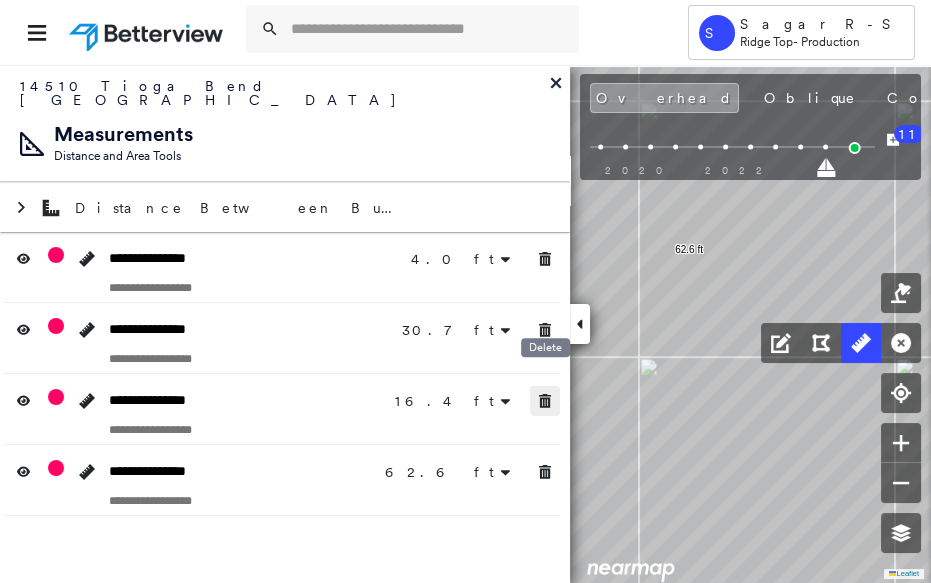 click 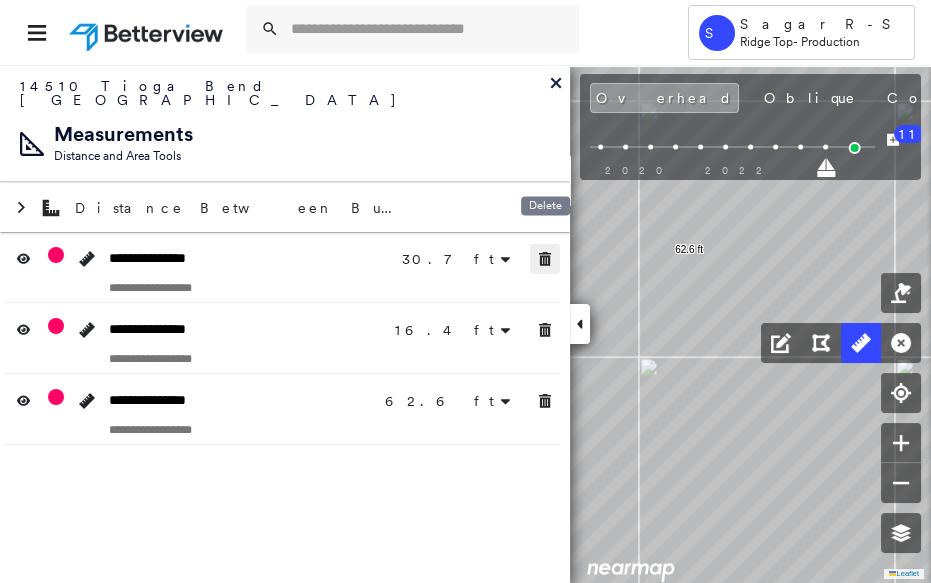 click 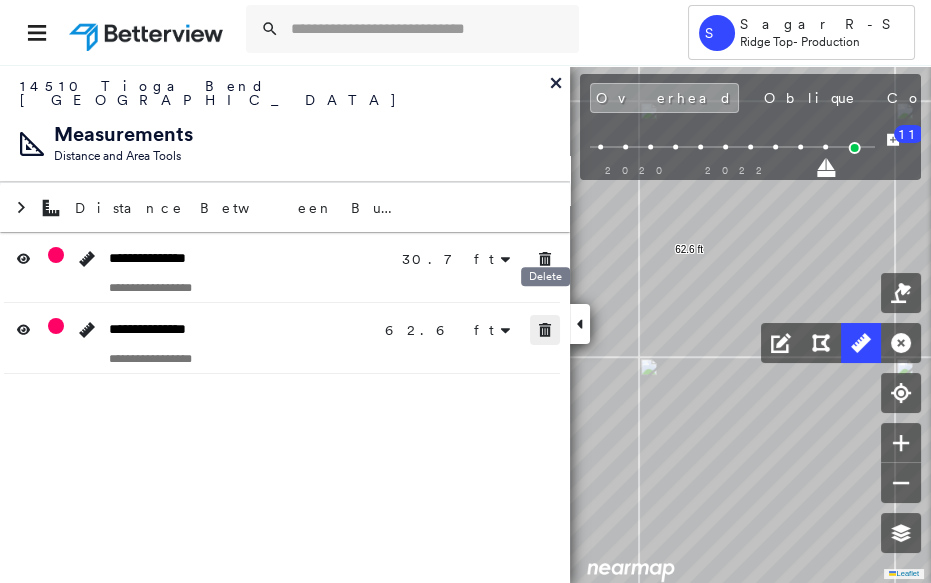 click at bounding box center (545, 330) 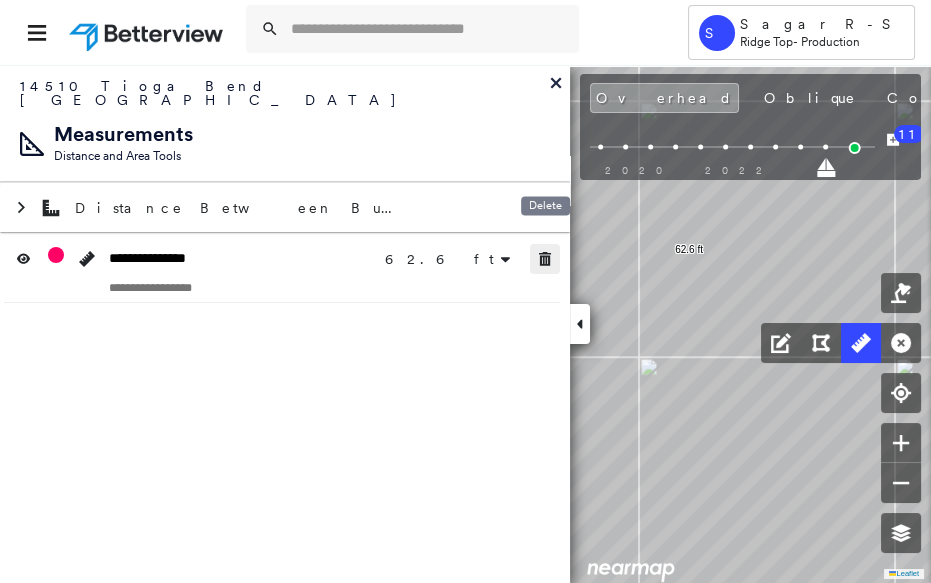 click 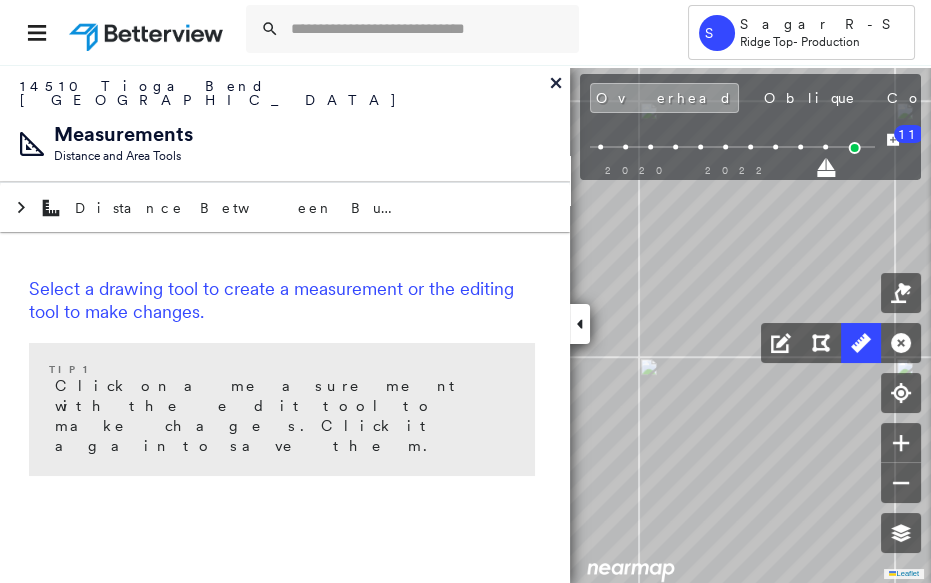 click at bounding box center [580, 324] 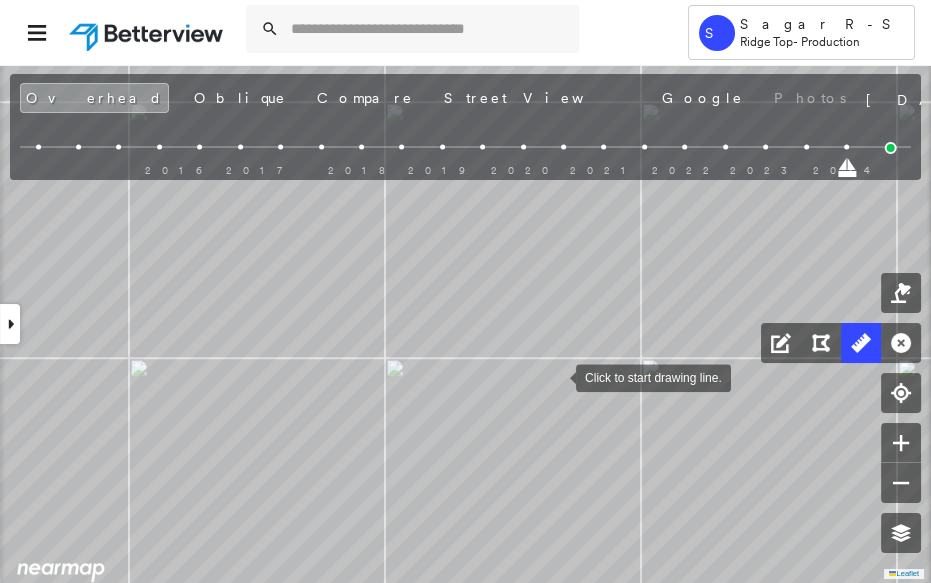 click on "Click to start drawing line." at bounding box center [-40, 404] 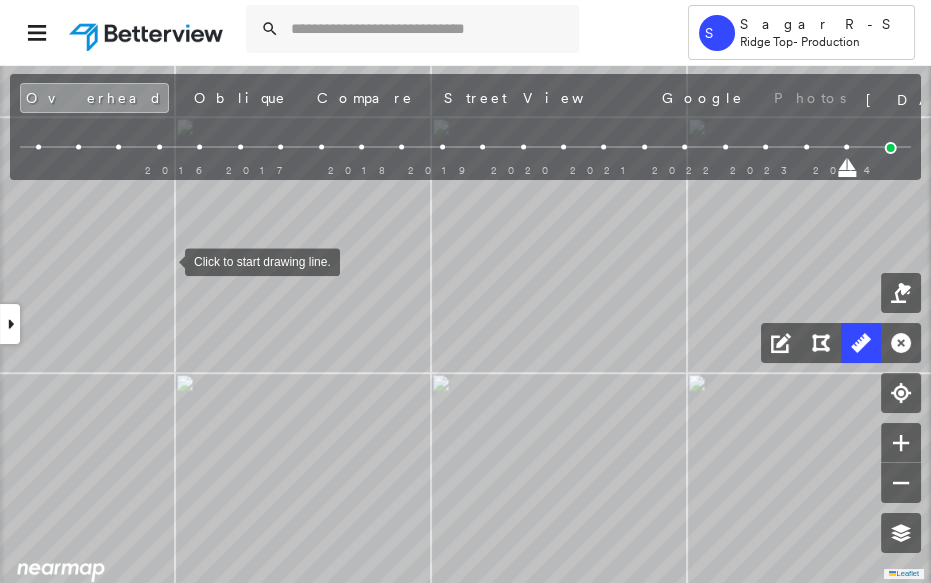 click at bounding box center [165, 260] 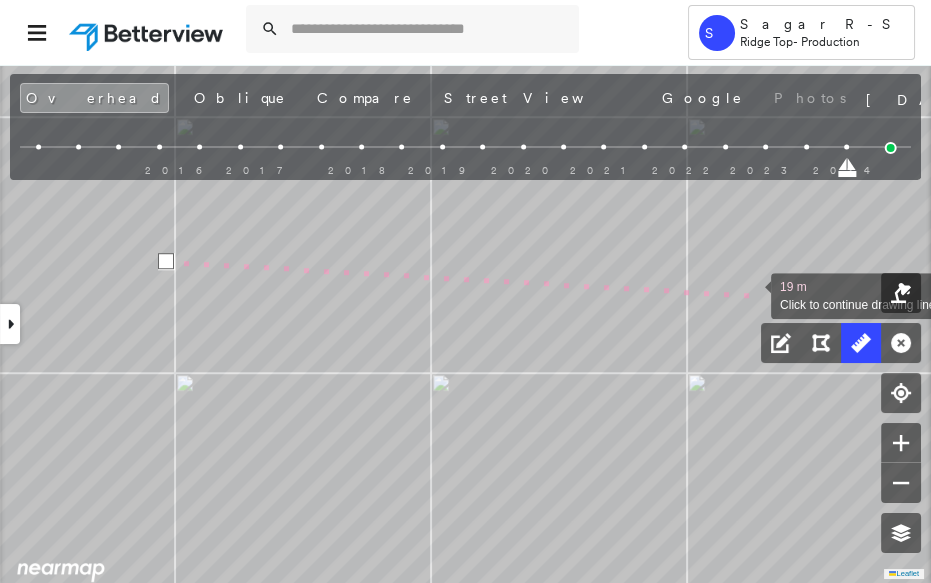 click at bounding box center [751, 294] 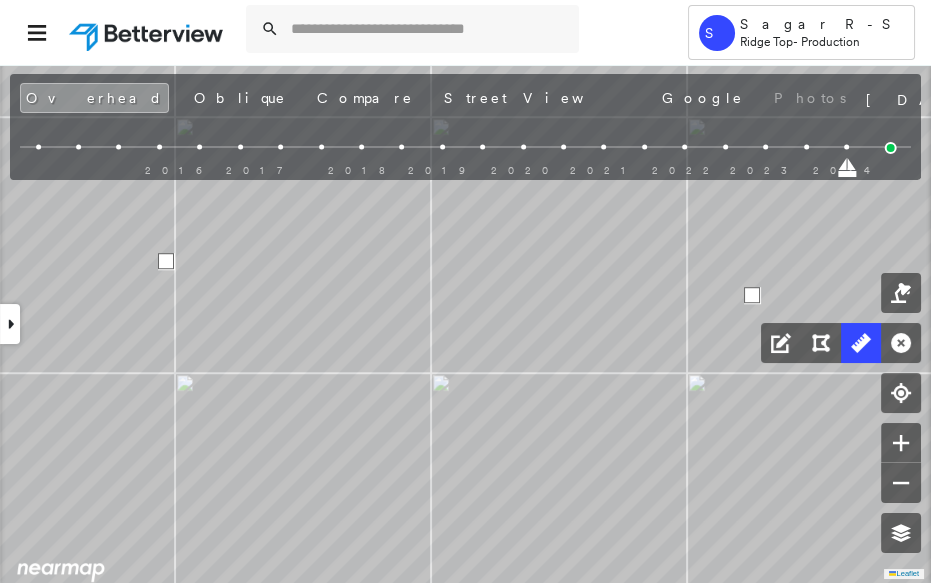 click at bounding box center (752, 295) 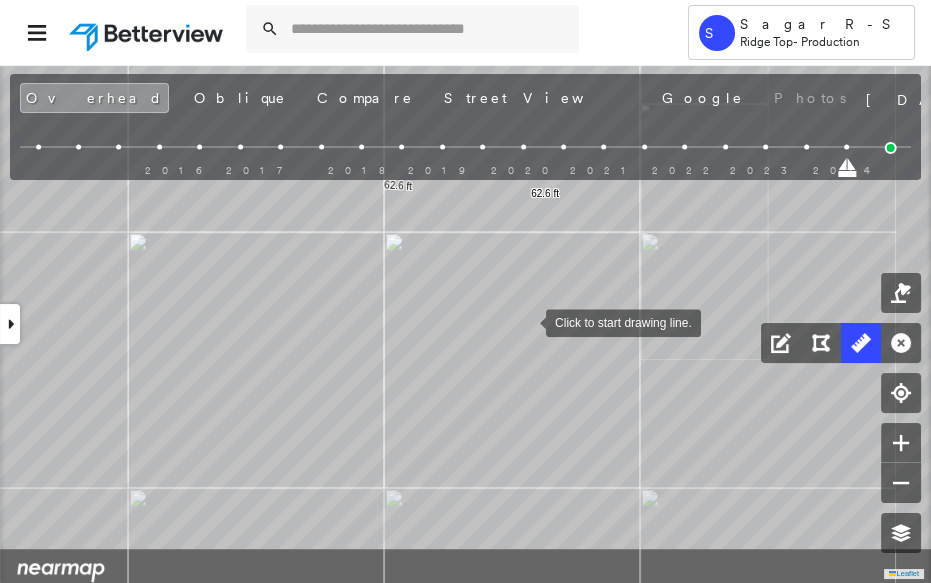 drag, startPoint x: 607, startPoint y: 408, endPoint x: 527, endPoint y: 322, distance: 117.456375 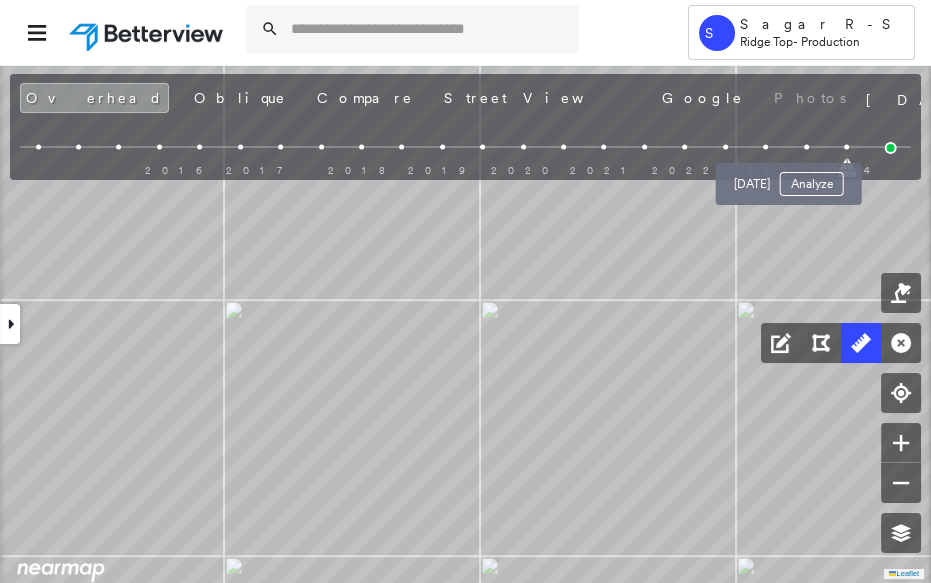click at bounding box center [806, 147] 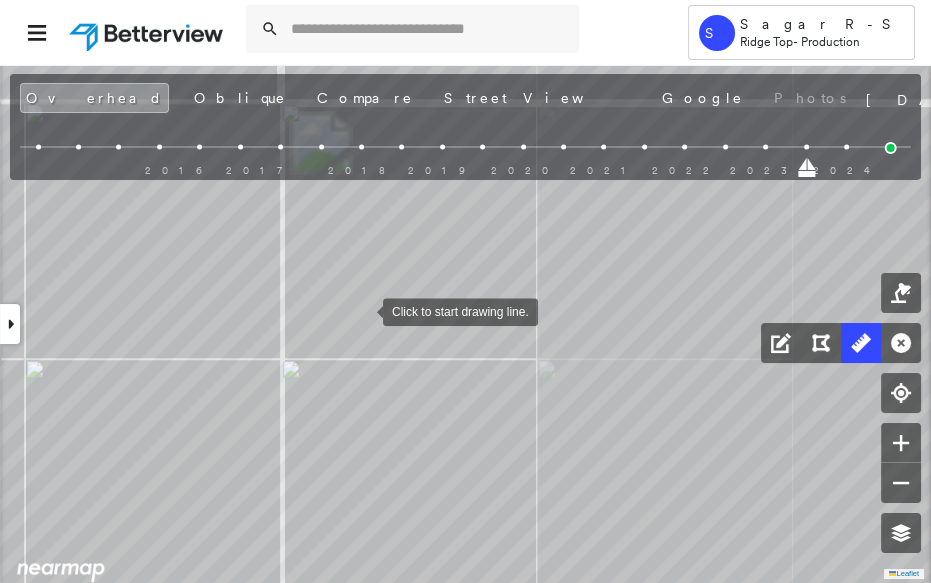 click at bounding box center [363, 310] 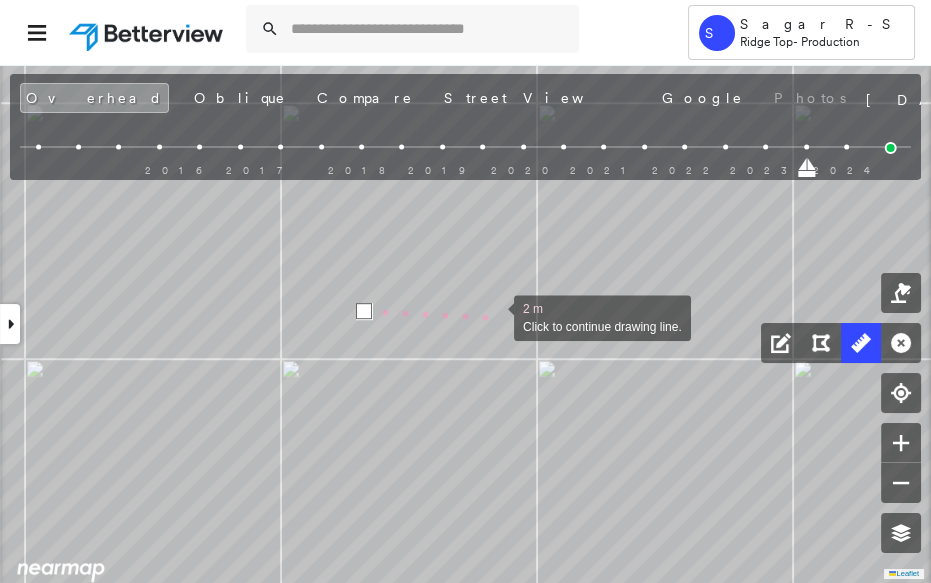click at bounding box center (494, 316) 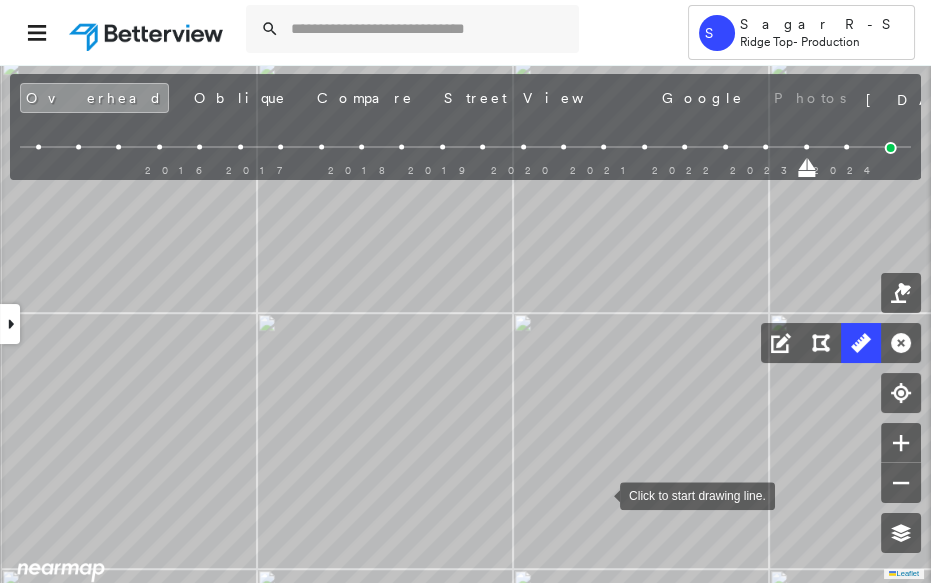 click at bounding box center [600, 494] 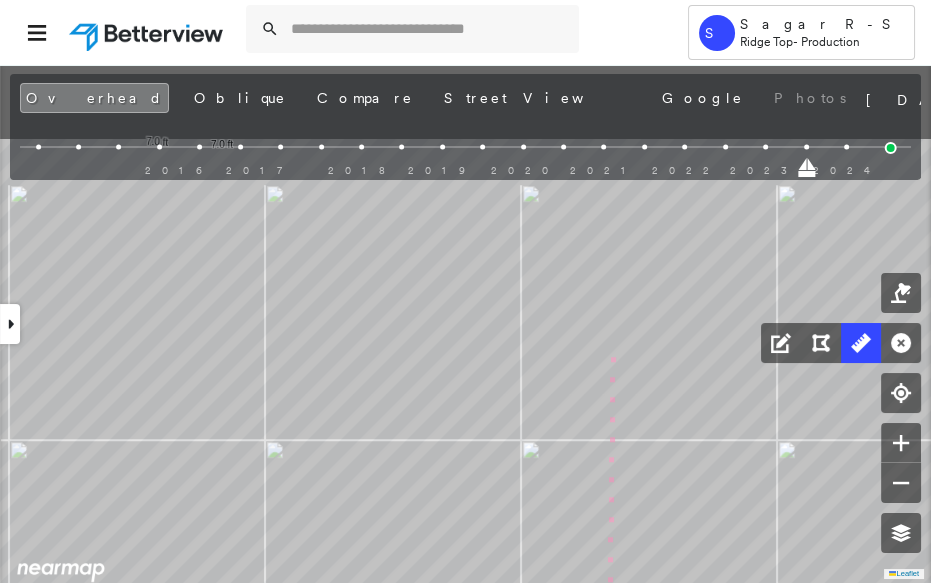 click on "62.6 ft 62.6 ft 7.0 ft 7.0 ft 4 m Click to continue drawing line." at bounding box center [-67, 460] 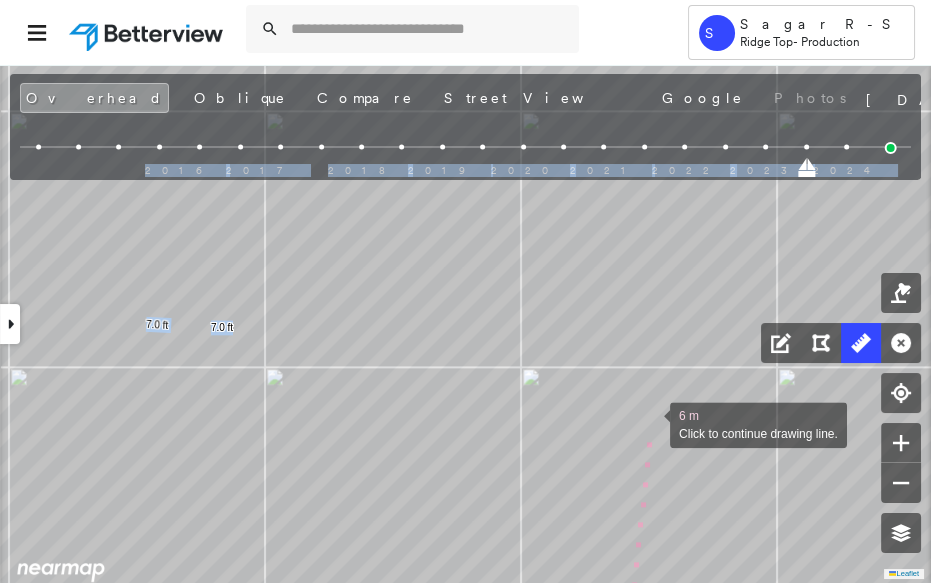drag, startPoint x: 640, startPoint y: 147, endPoint x: 648, endPoint y: 422, distance: 275.11633 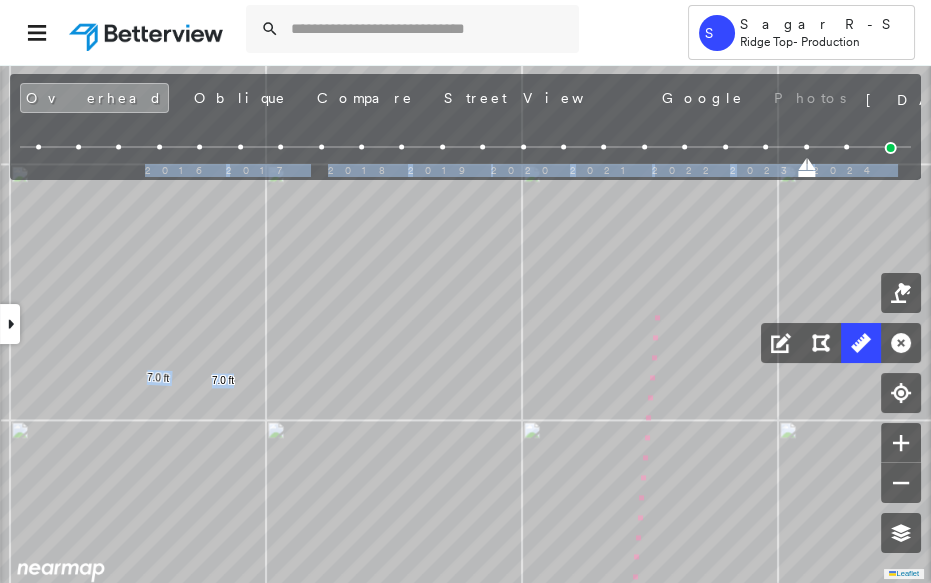 drag, startPoint x: 655, startPoint y: 250, endPoint x: 640, endPoint y: 430, distance: 180.62392 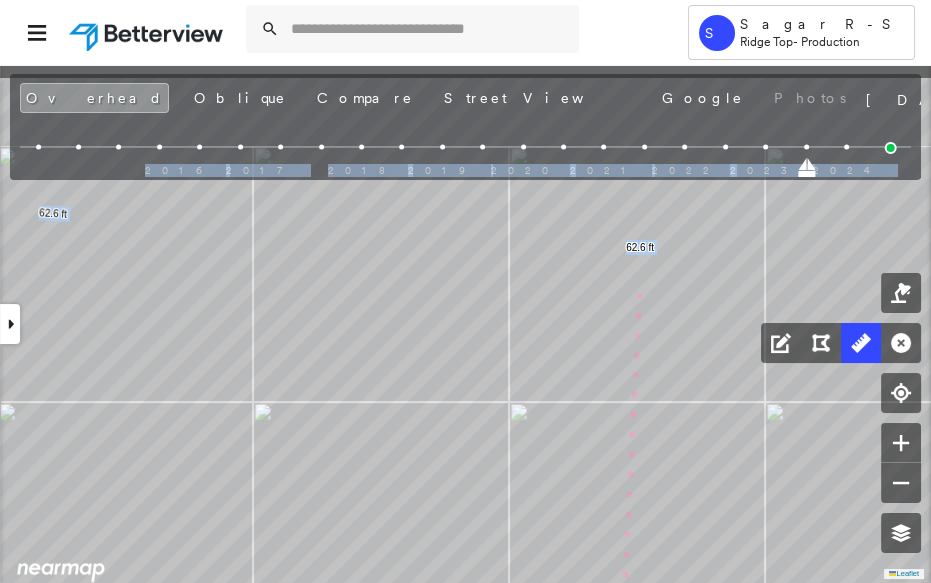drag, startPoint x: 639, startPoint y: 223, endPoint x: 629, endPoint y: 412, distance: 189.26436 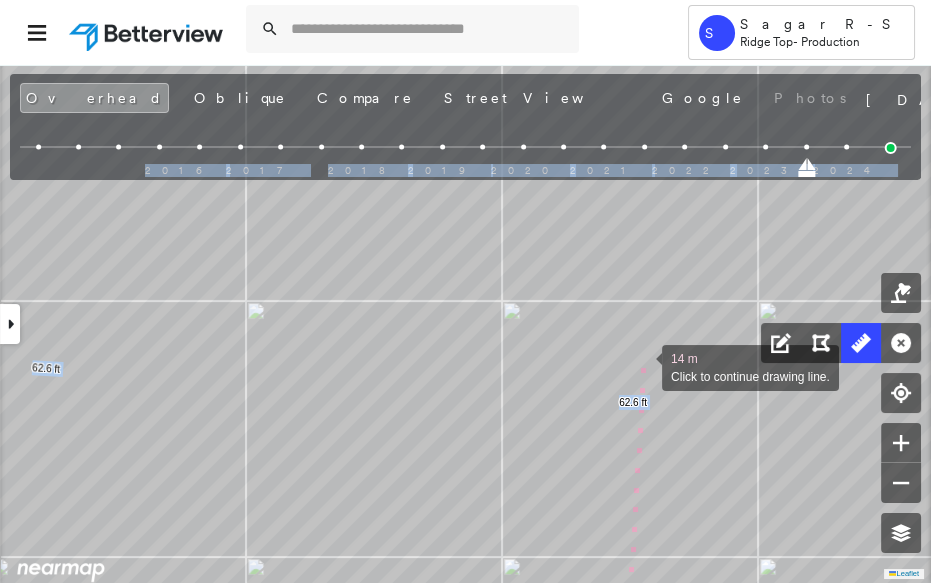 click at bounding box center [642, 366] 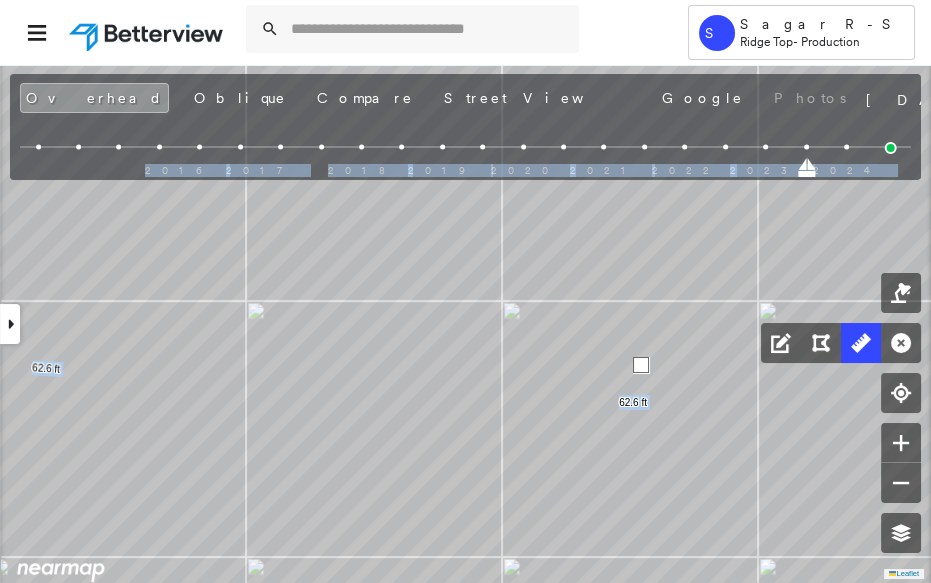 click at bounding box center [641, 365] 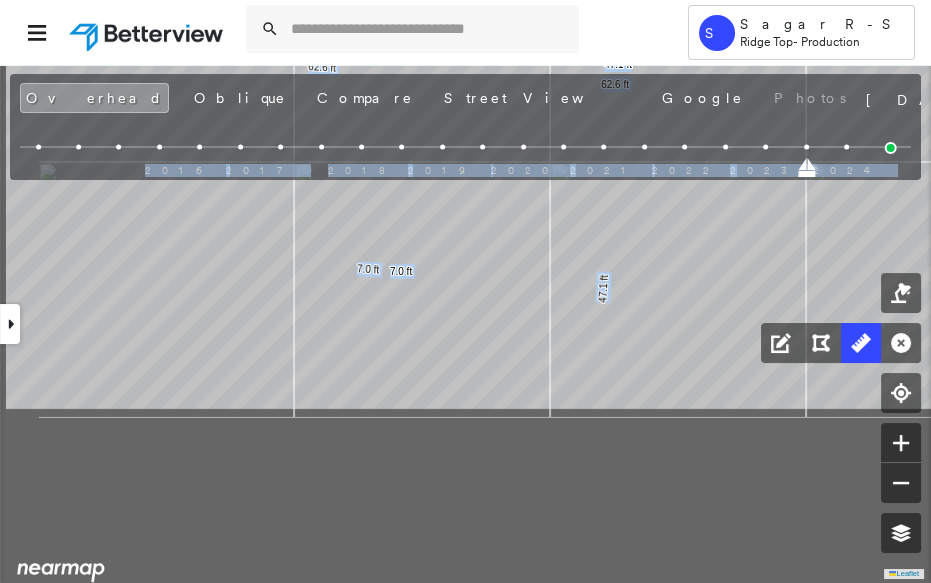 drag, startPoint x: 400, startPoint y: 456, endPoint x: 471, endPoint y: 216, distance: 250.28185 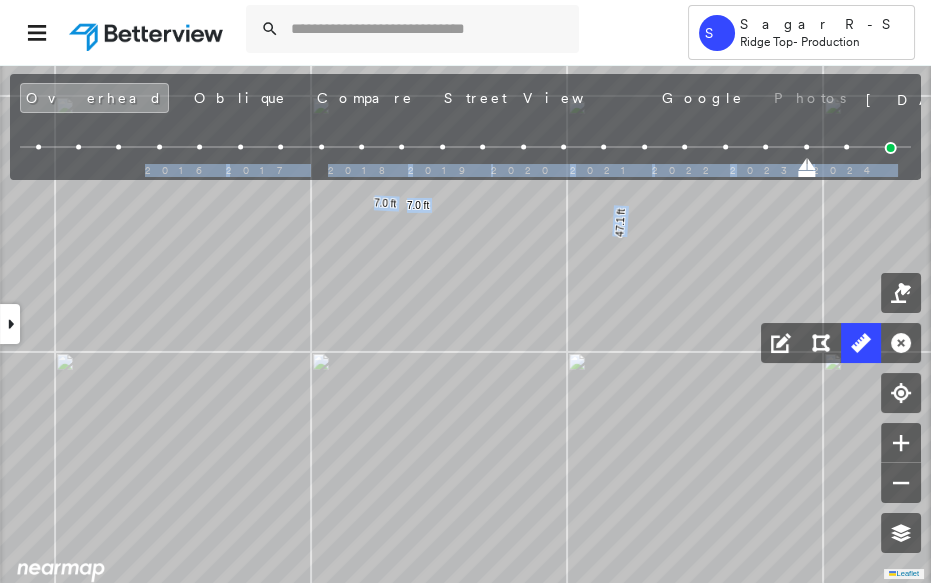 drag, startPoint x: 664, startPoint y: 164, endPoint x: 662, endPoint y: 176, distance: 12.165525 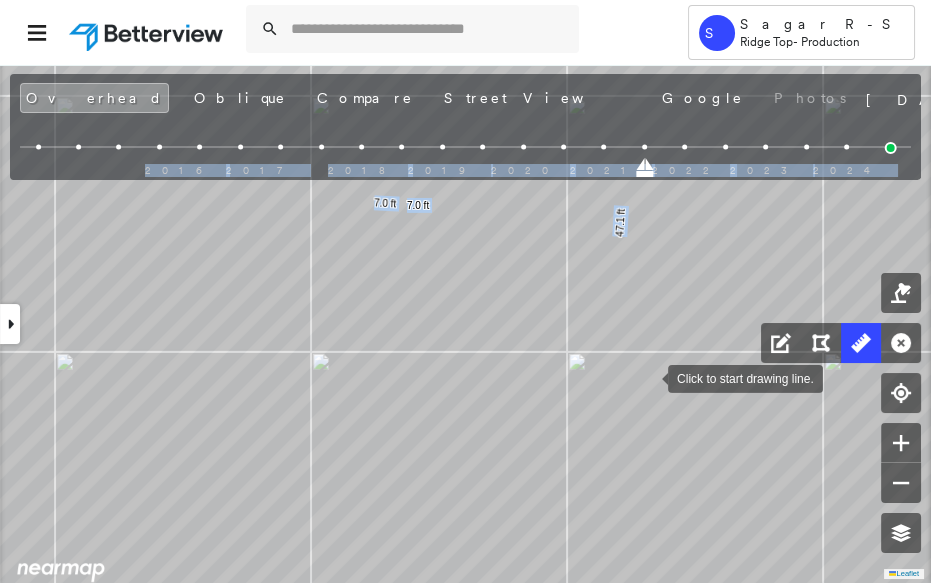 click at bounding box center (648, 377) 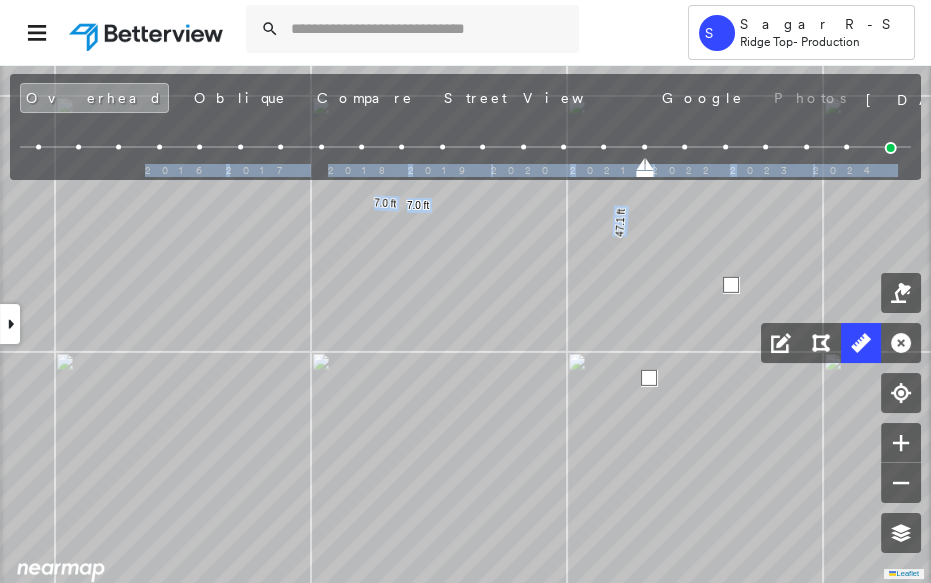 click on "62.6 ft 62.6 ft 7.0 ft 7.0 ft 47.1 ft 47.1 ft 4 m Click last point to finish line." at bounding box center (30, 797) 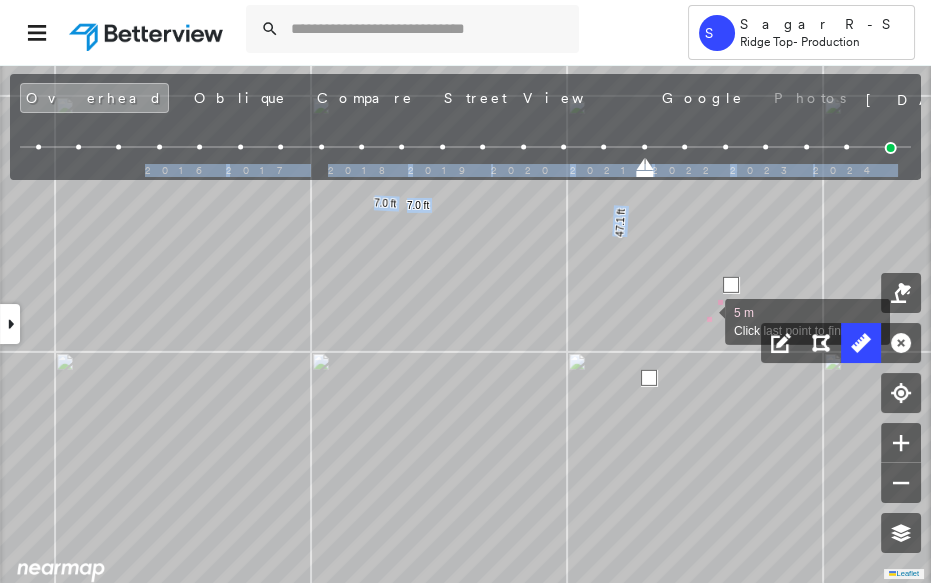 click at bounding box center (705, 320) 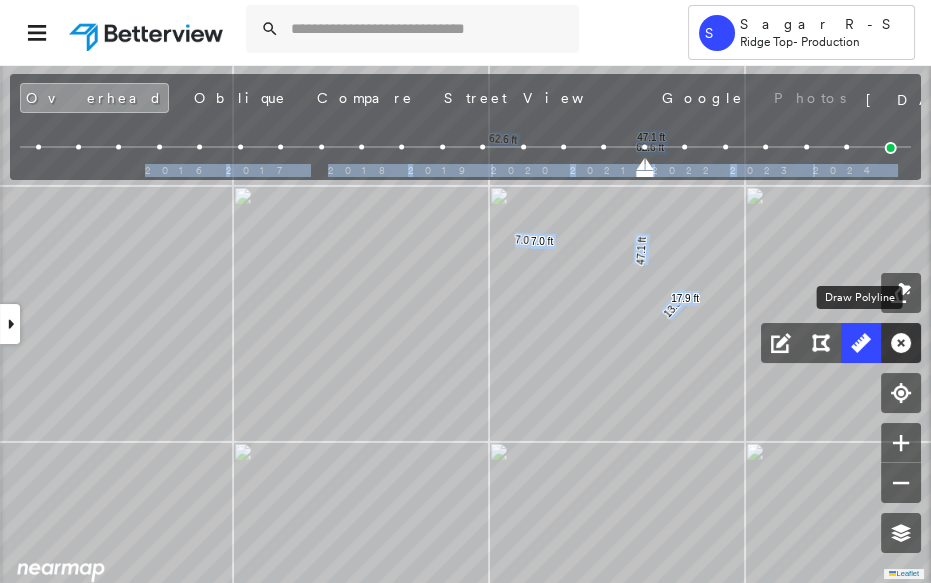 click at bounding box center (901, 343) 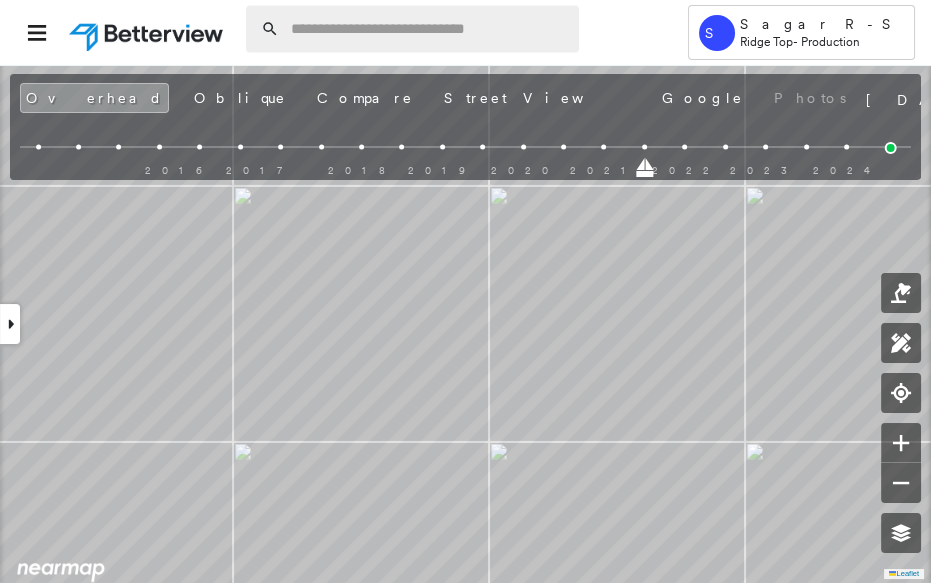 click at bounding box center (429, 29) 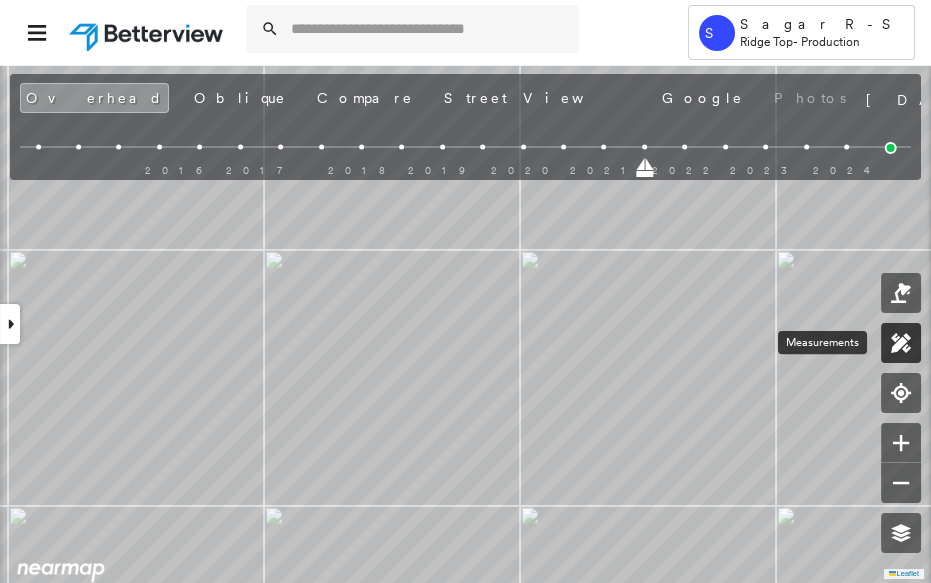 click 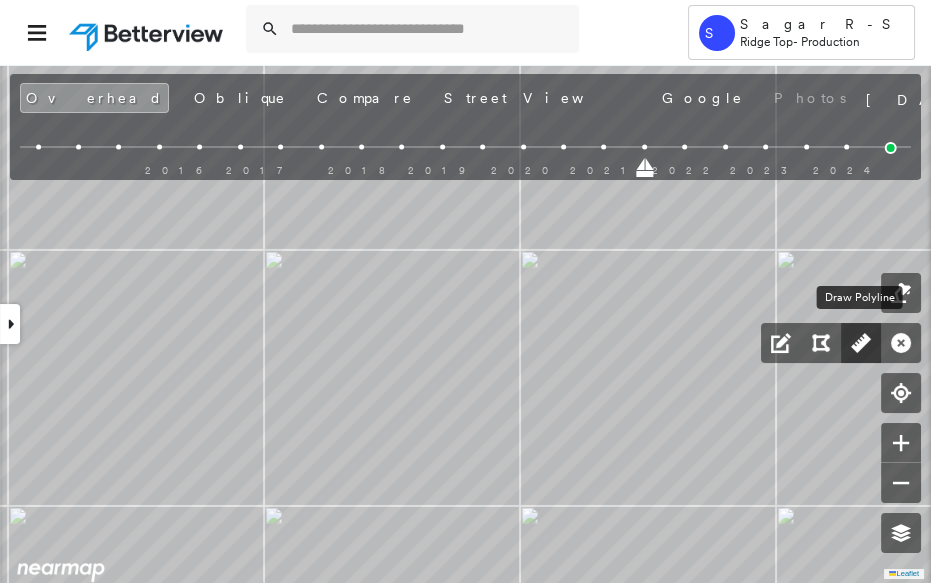 click 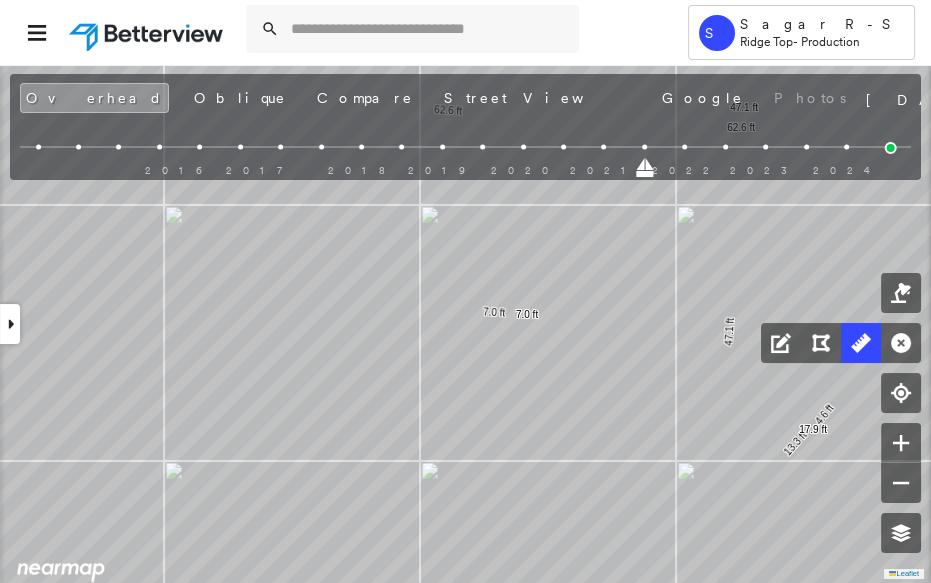 drag, startPoint x: 748, startPoint y: 434, endPoint x: 629, endPoint y: 413, distance: 120.83874 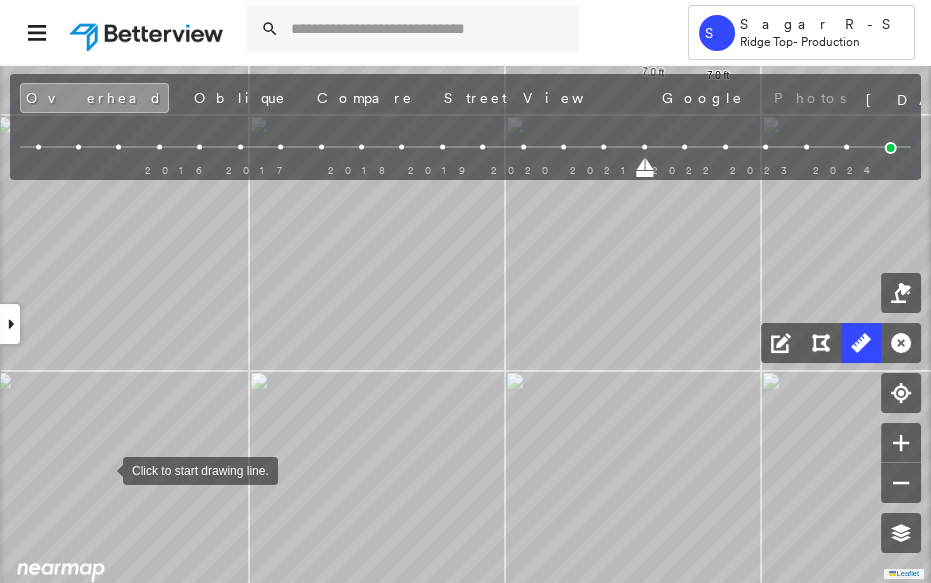 click at bounding box center [103, 469] 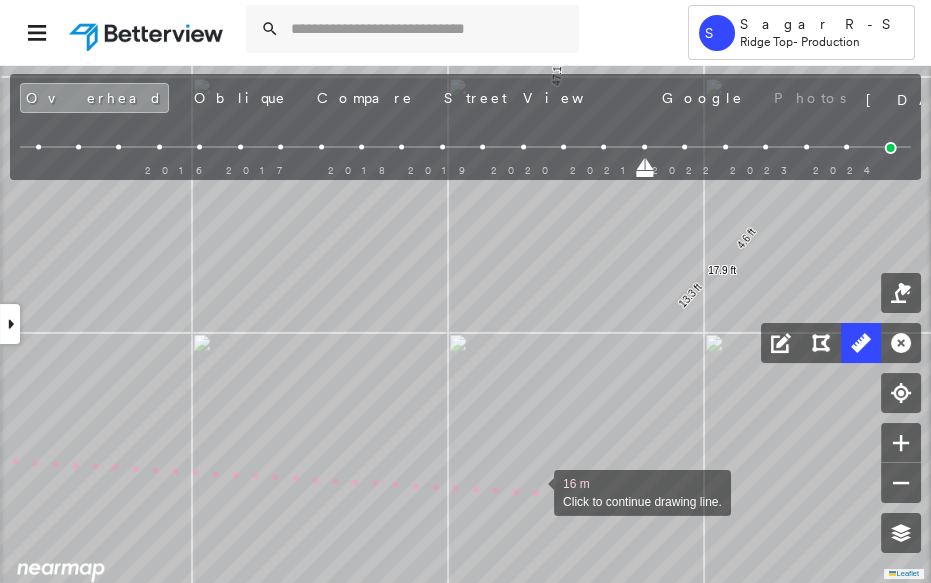 click at bounding box center (534, 491) 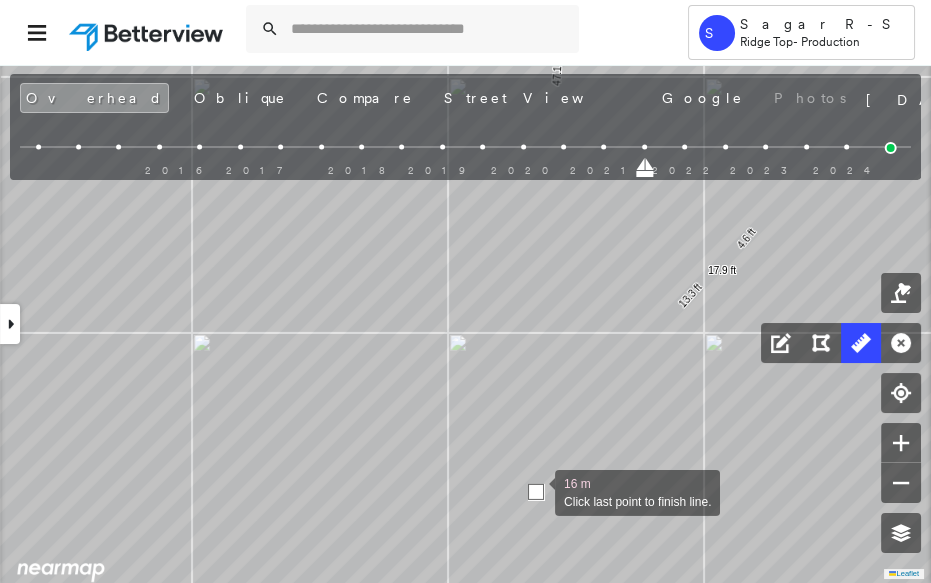 click at bounding box center (536, 492) 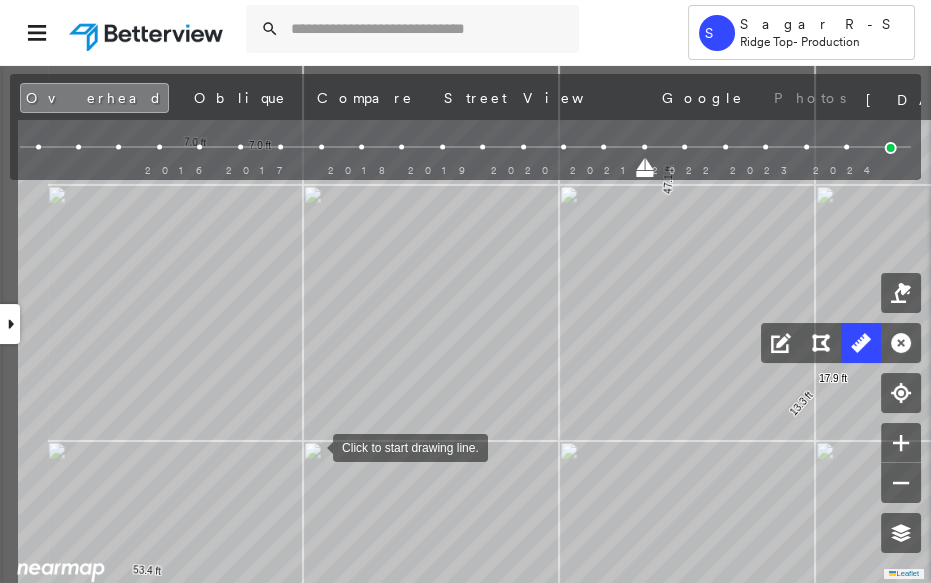 click at bounding box center [313, 446] 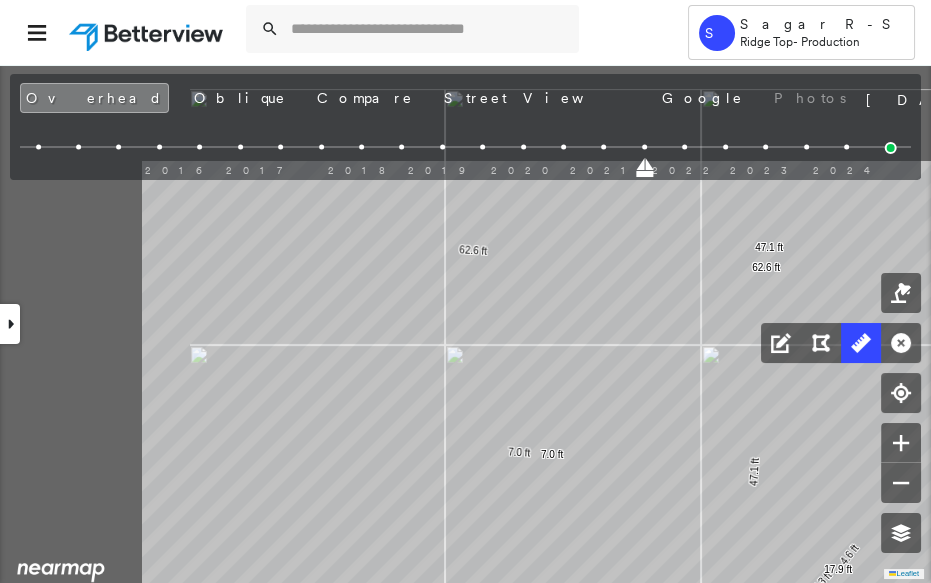 drag, startPoint x: 266, startPoint y: 266, endPoint x: 430, endPoint y: 403, distance: 213.69371 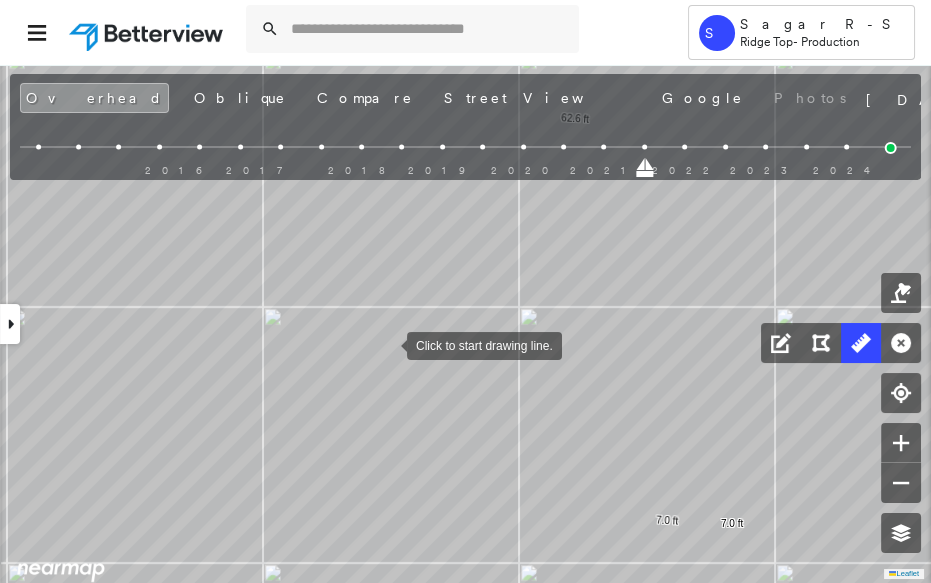 click at bounding box center (387, 344) 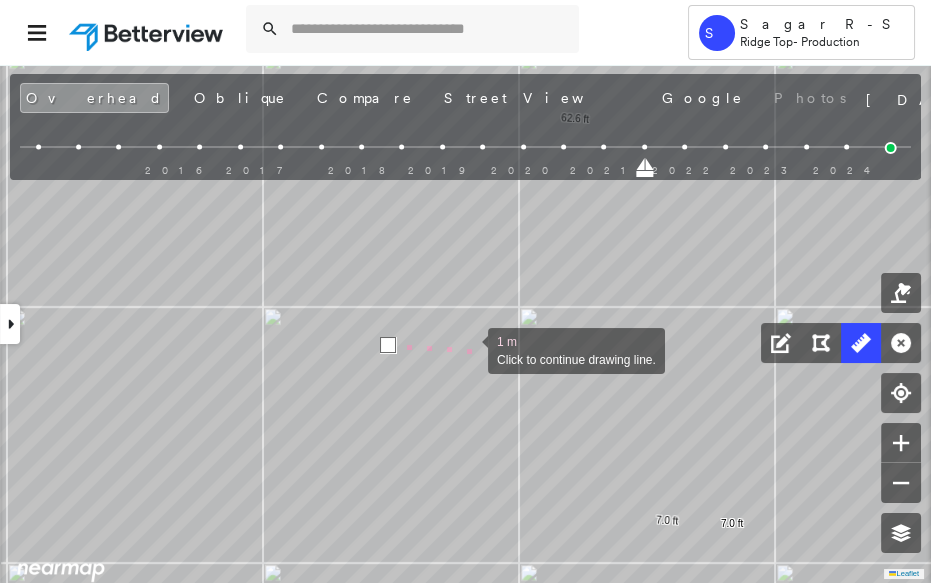 click at bounding box center [468, 349] 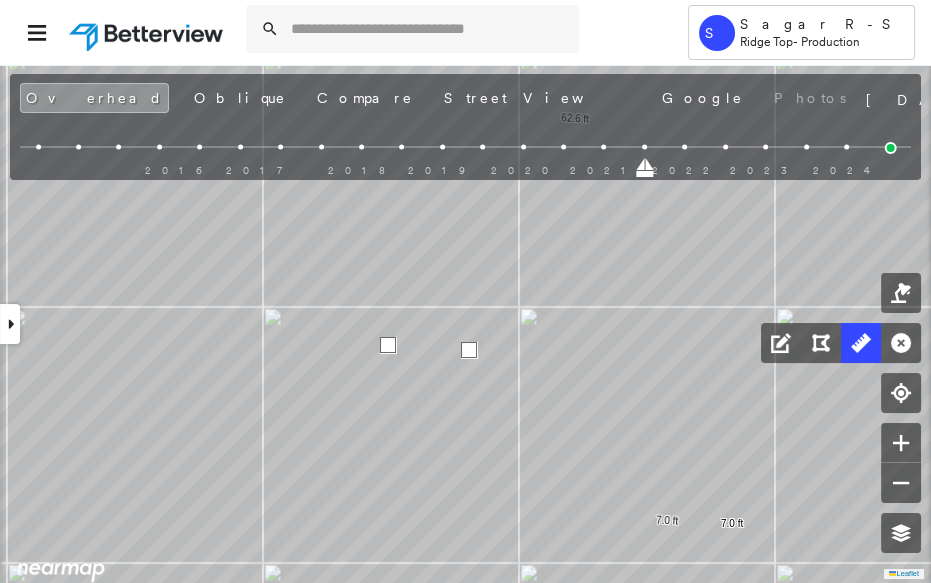 click at bounding box center (469, 350) 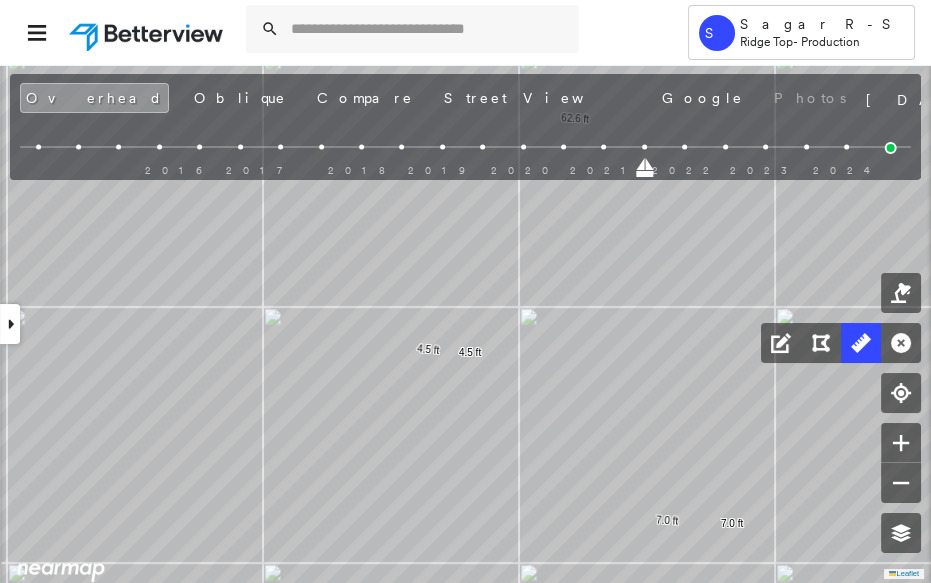 click at bounding box center (10, 324) 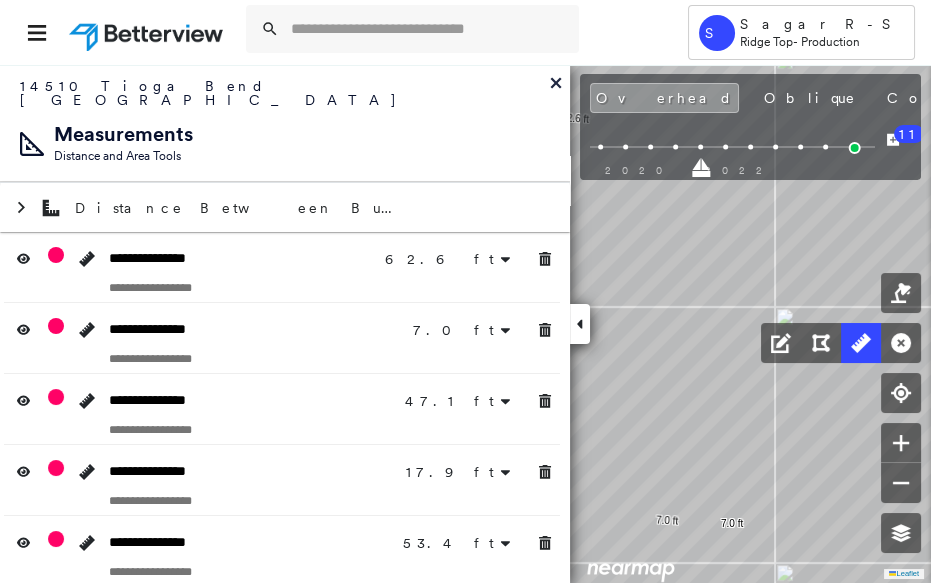 click 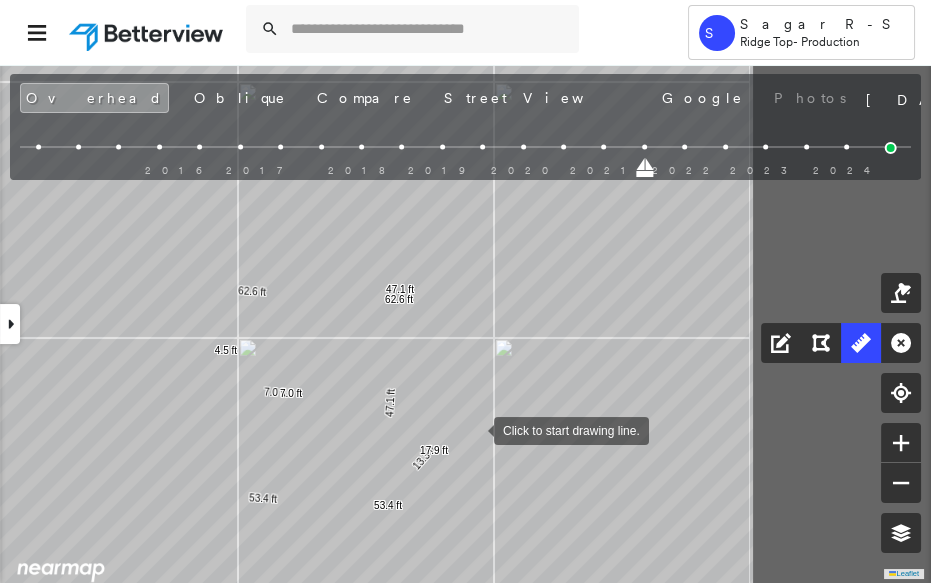 drag, startPoint x: 746, startPoint y: 447, endPoint x: 479, endPoint y: 429, distance: 267.60605 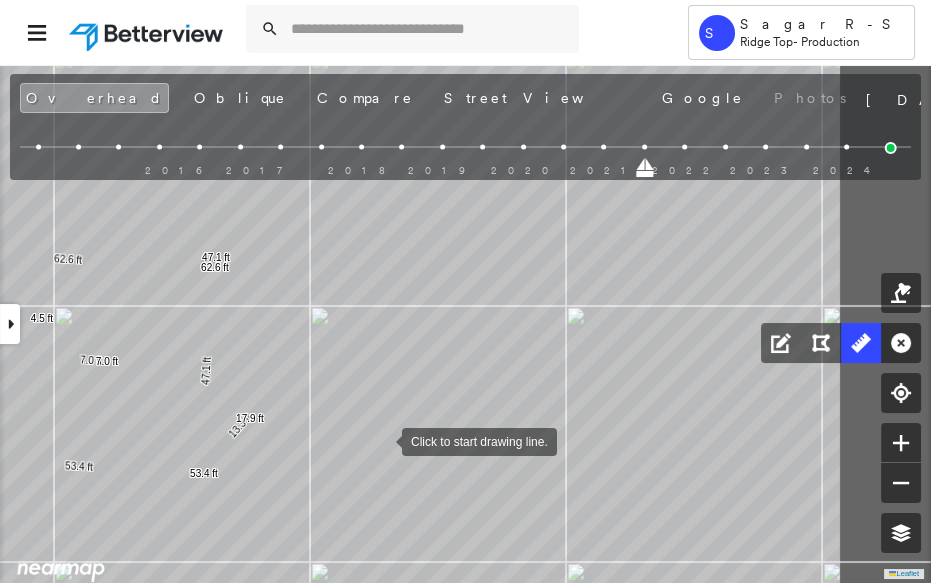 drag, startPoint x: 555, startPoint y: 469, endPoint x: 382, endPoint y: 441, distance: 175.25125 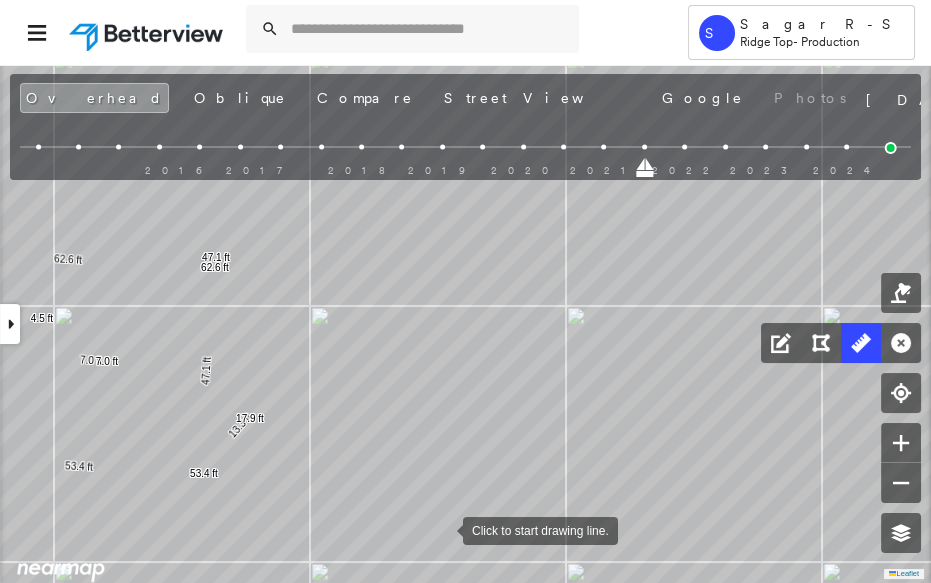 click at bounding box center [443, 529] 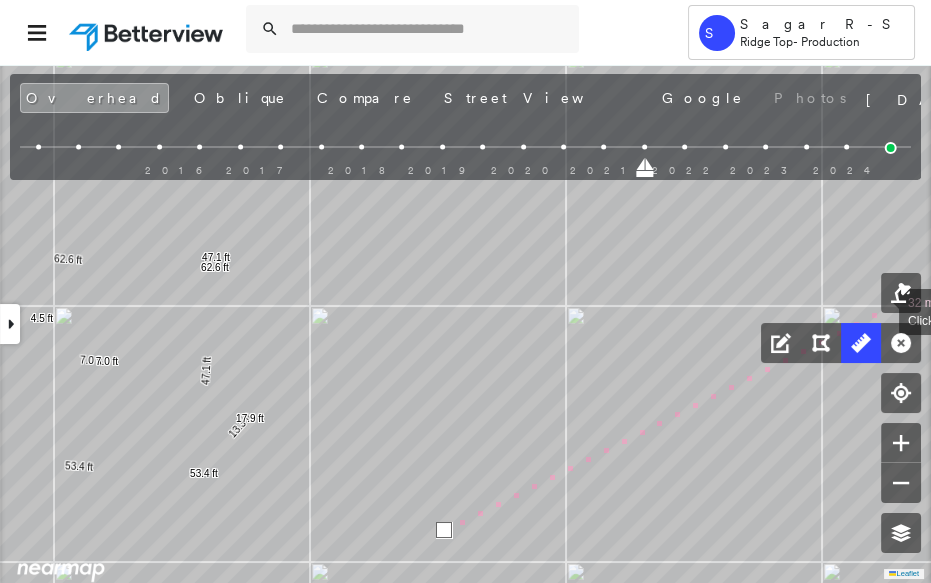 click at bounding box center [891, 148] 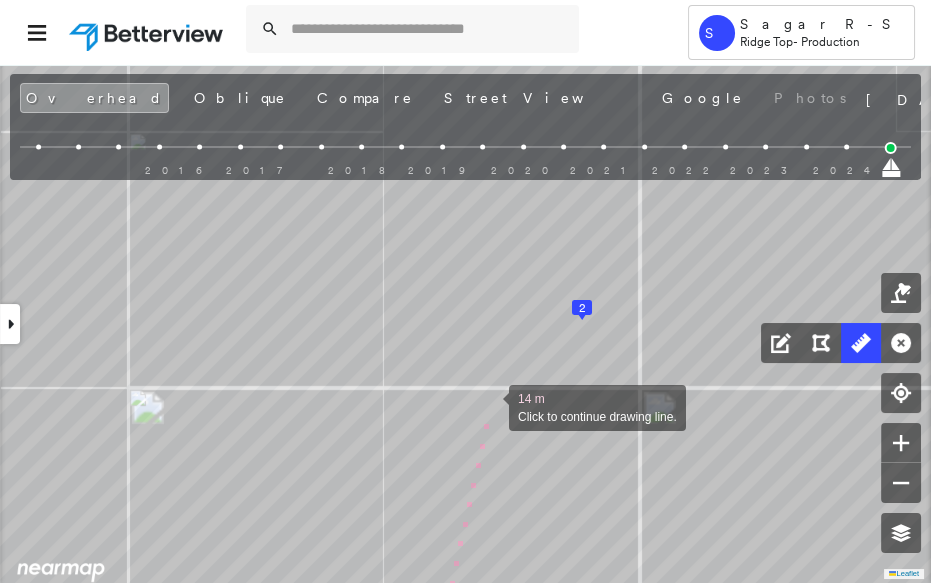 click at bounding box center (489, 406) 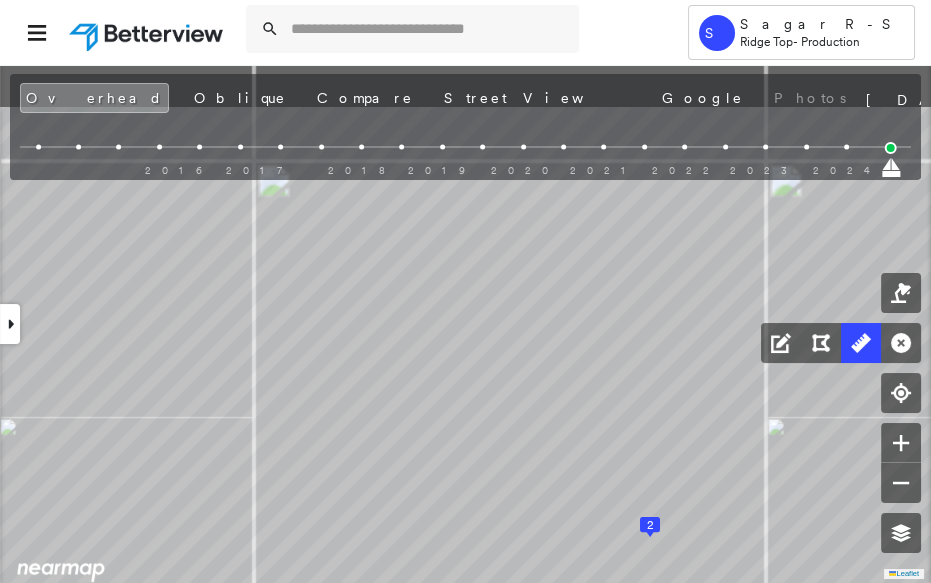 click on "1
2
62.6 ft 62.6 ft 7.0 ft 7.0 ft 47.1 ft 47.1 ft 13.3 ft 4.6 ft 17.9 ft 53.4 ft 53.4 ft 4.5 ft 4.5 ft 46.7 ft 46.7 ft Click to start drawing line." at bounding box center [-195, 1147] 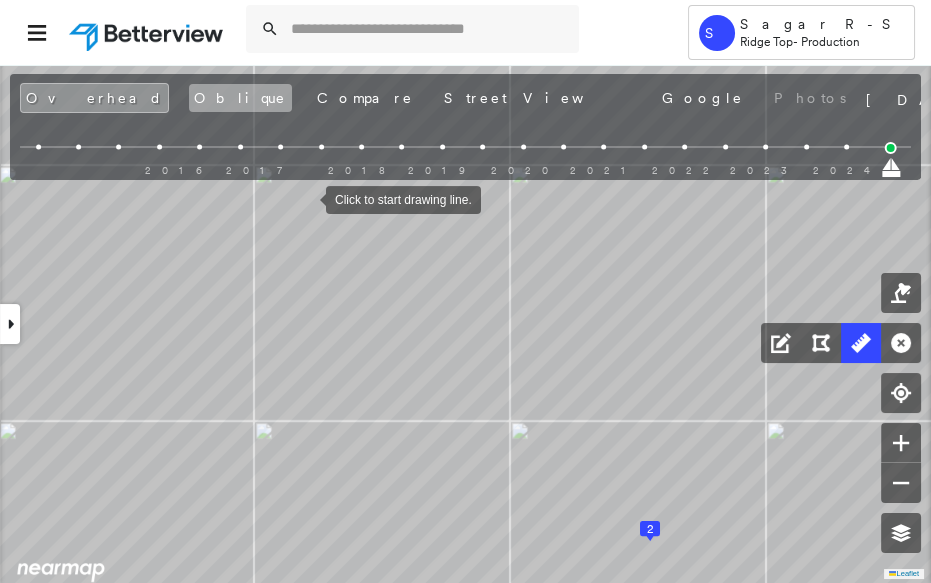 click on "Oblique" at bounding box center (240, 98) 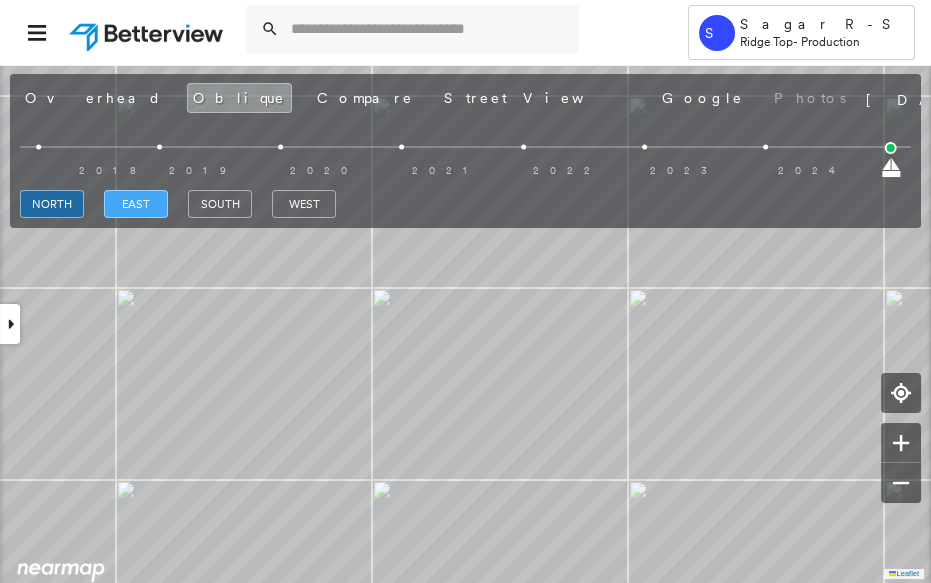 click on "east" at bounding box center [136, 204] 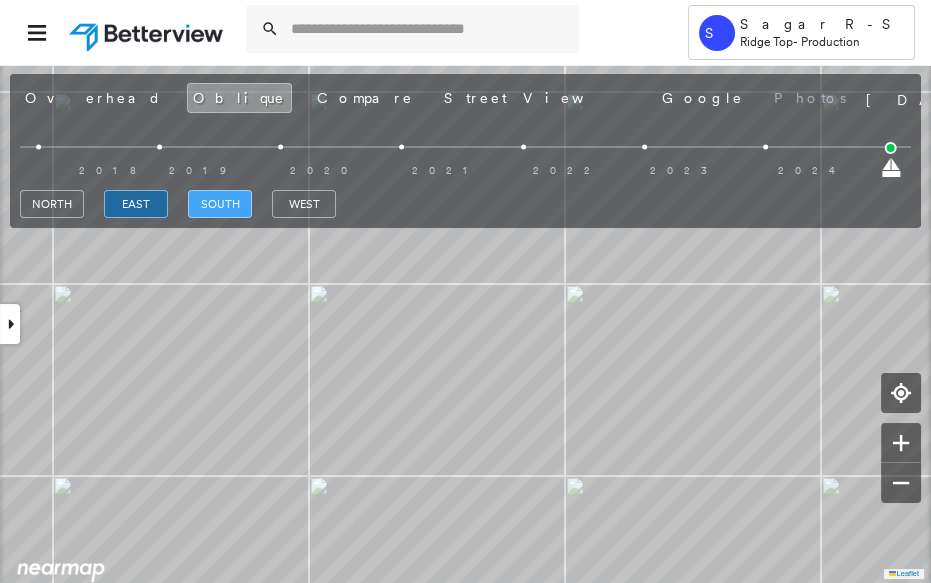 type 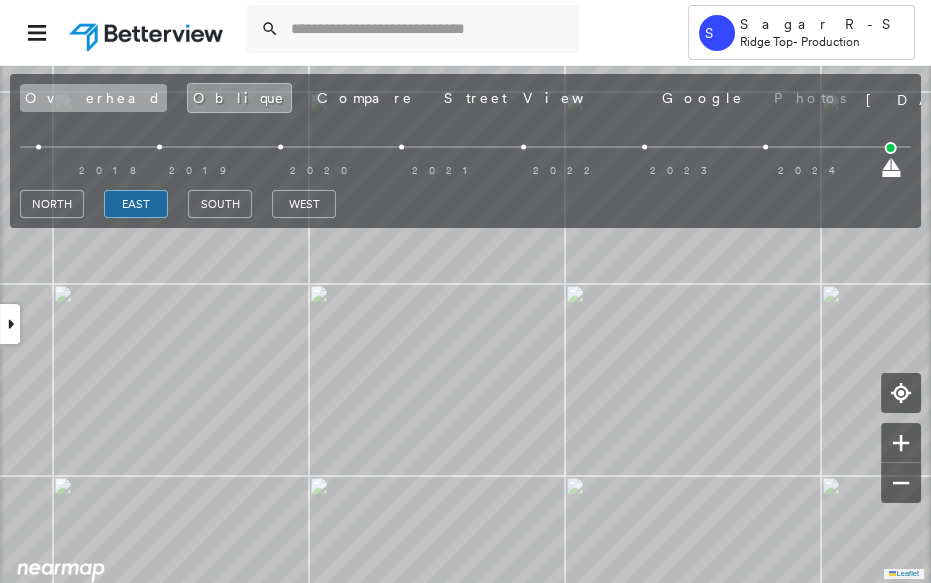 click on "Overhead" at bounding box center [93, 98] 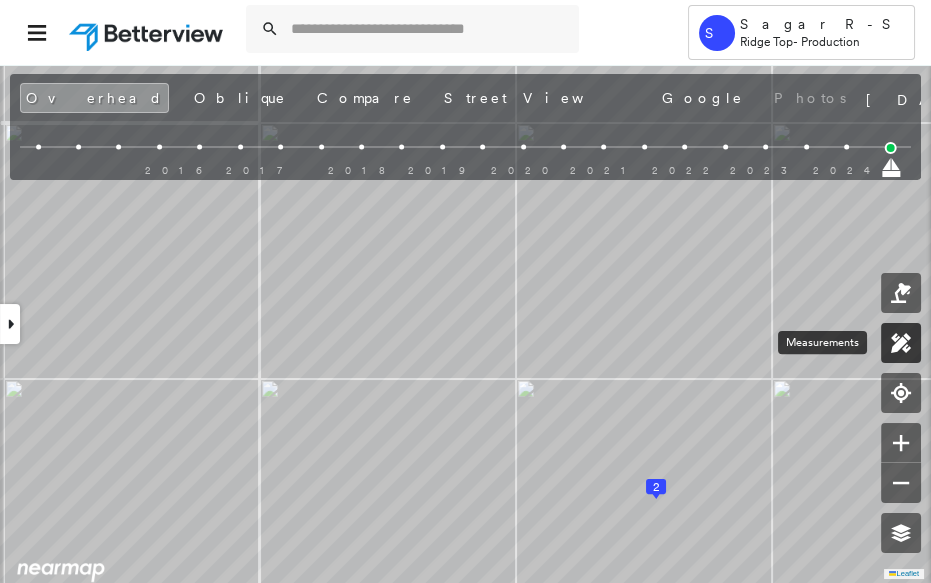 click at bounding box center [901, 343] 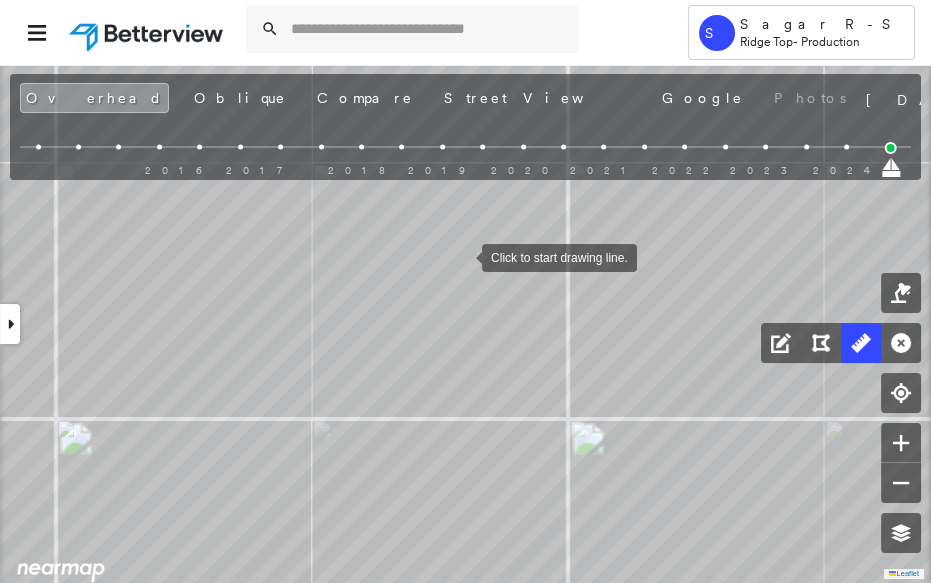 click at bounding box center [462, 256] 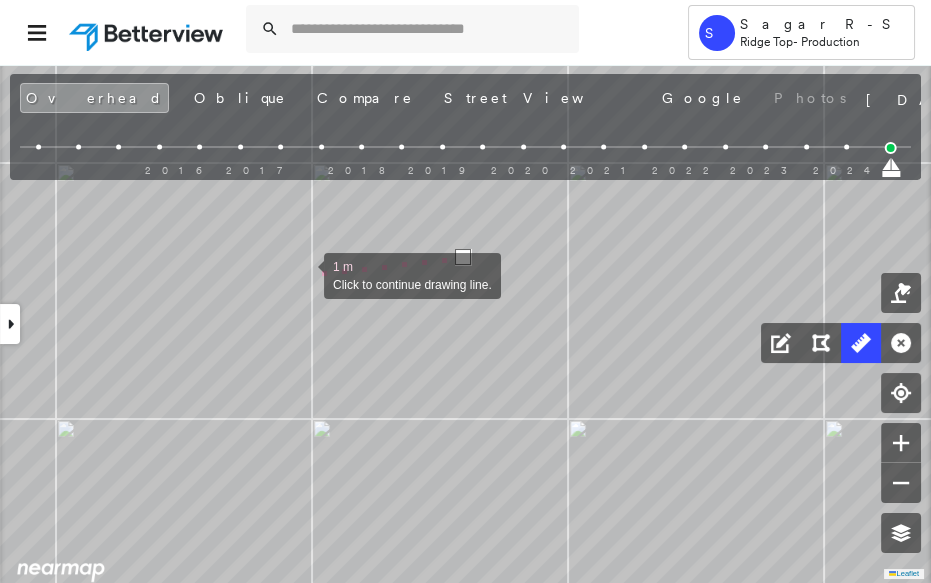 click at bounding box center [304, 274] 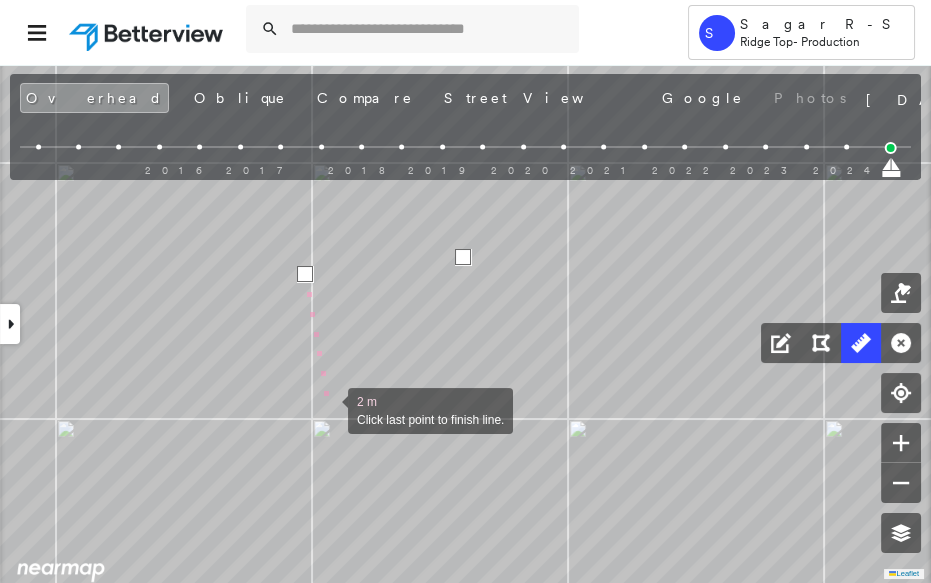 click at bounding box center [328, 409] 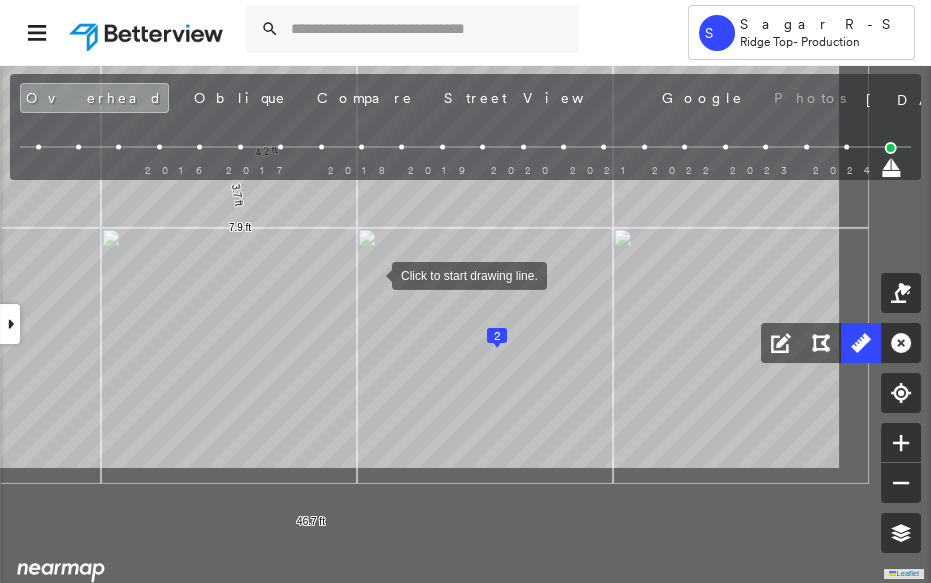drag, startPoint x: 571, startPoint y: 454, endPoint x: 372, endPoint y: 273, distance: 269.00186 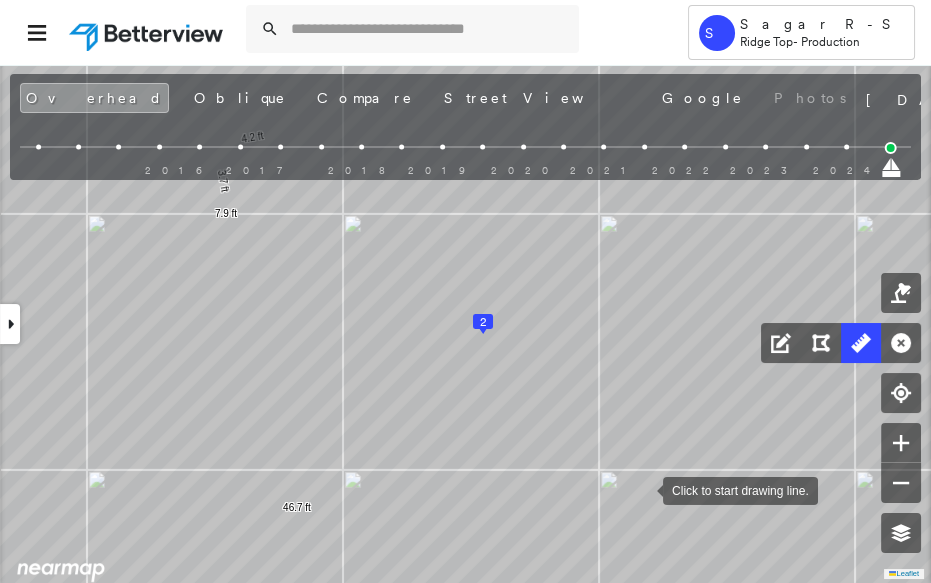 click at bounding box center [643, 489] 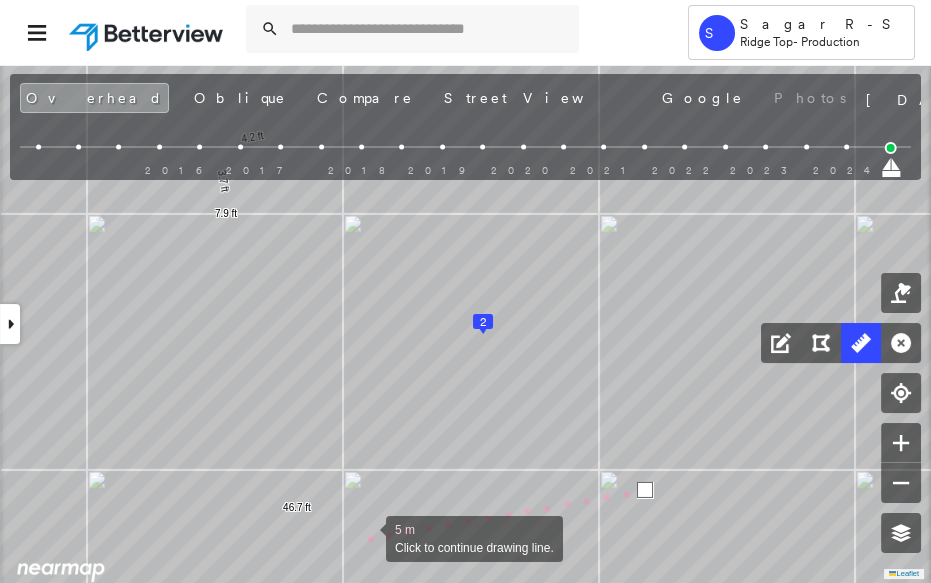 click at bounding box center (366, 537) 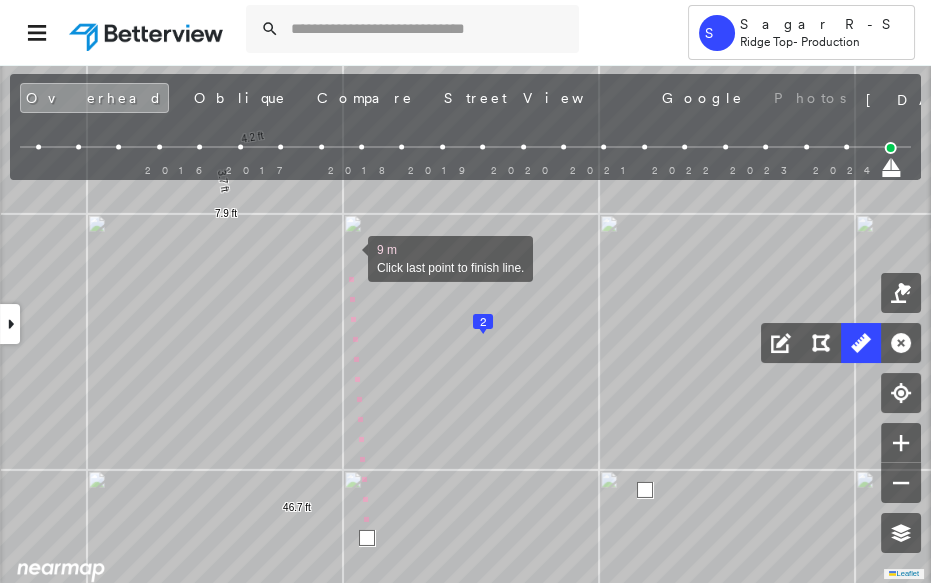 drag, startPoint x: 370, startPoint y: 335, endPoint x: 368, endPoint y: 354, distance: 19.104973 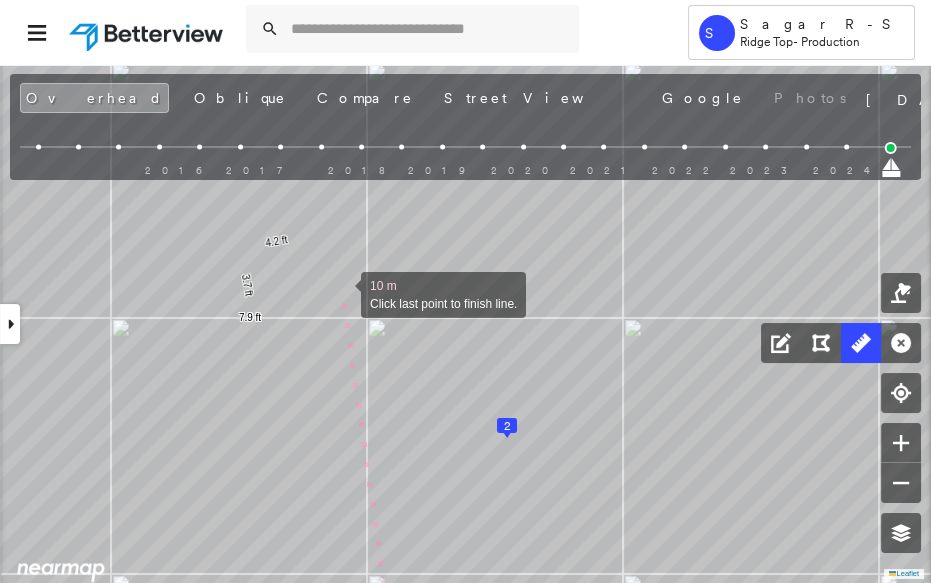 click at bounding box center (341, 293) 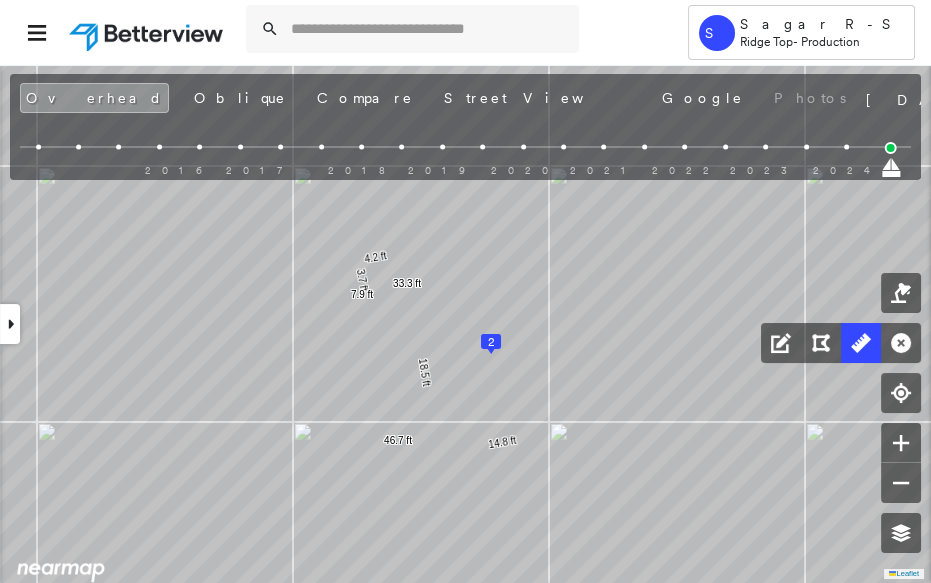 drag, startPoint x: 456, startPoint y: 520, endPoint x: 600, endPoint y: 309, distance: 255.4545 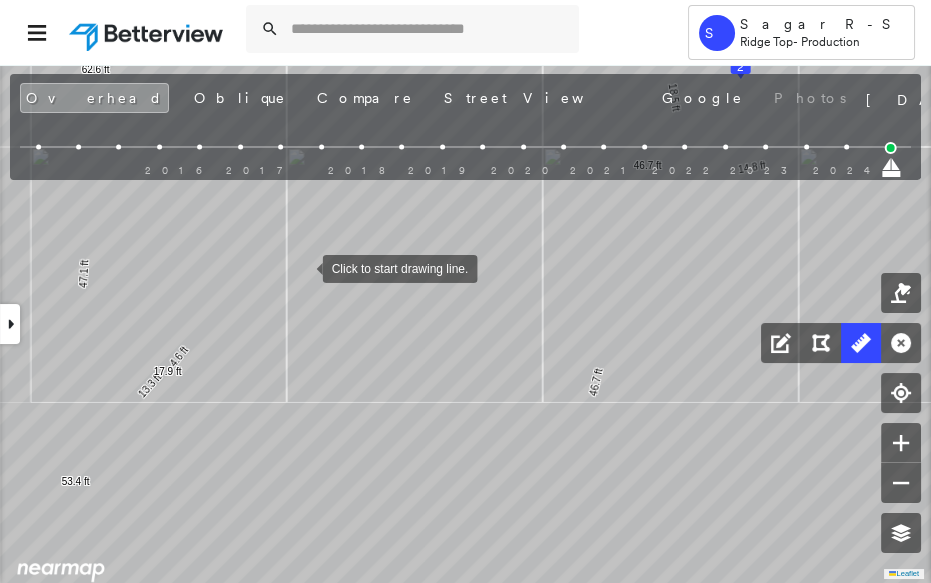 click on "1
2
62.6 ft 62.6 ft 7.0 ft 7.0 ft 47.1 ft 47.1 ft 13.3 ft 4.6 ft 17.9 ft 53.4 ft 53.4 ft 4.5 ft 4.5 ft 46.7 ft 46.7 ft 4.2 ft 3.7 ft 7.9 ft 14.8 ft 18.5 ft 33.3 ft Click to start drawing line." at bounding box center (98, -322) 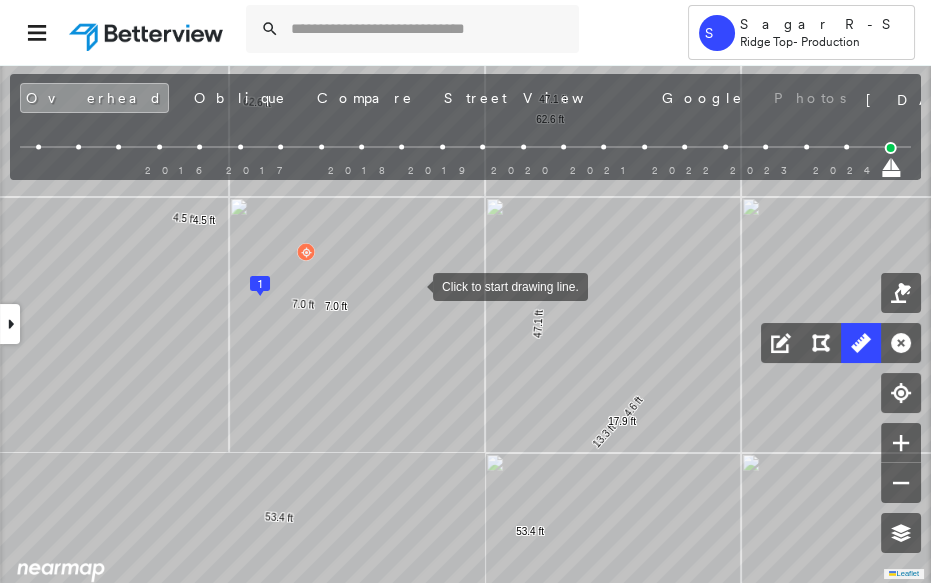 drag, startPoint x: 413, startPoint y: 285, endPoint x: 721, endPoint y: 389, distance: 325.0846 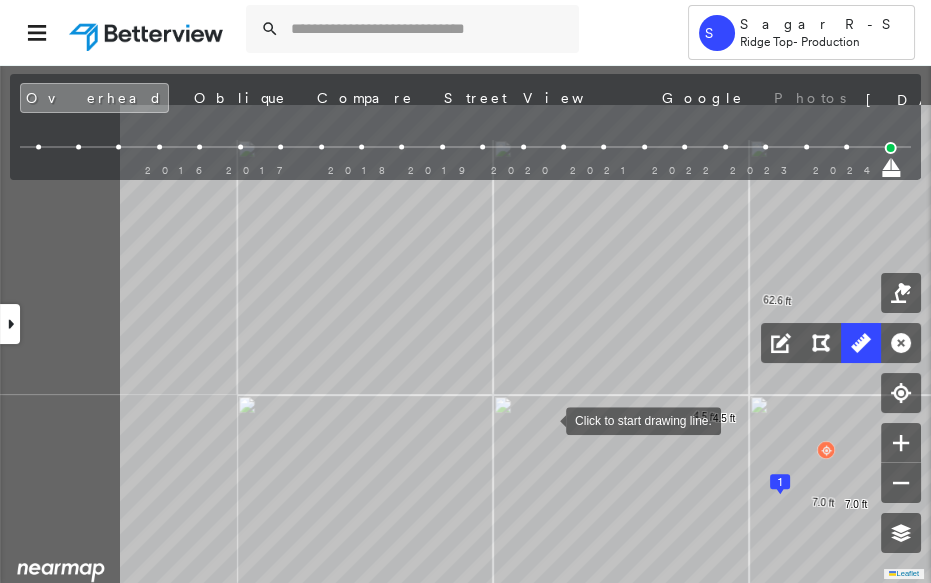 drag, startPoint x: 437, startPoint y: 379, endPoint x: 543, endPoint y: 419, distance: 113.296074 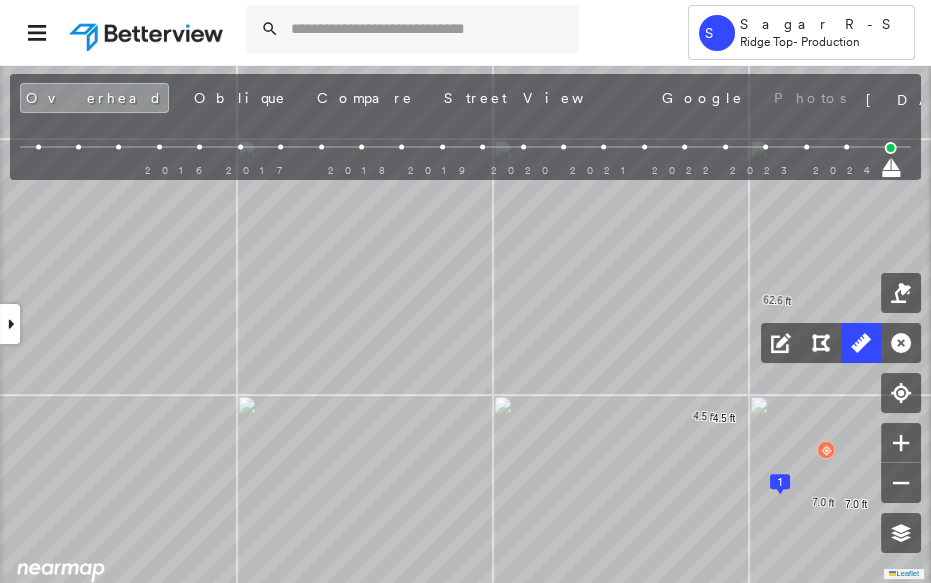 click on "2016 2017 2018 2019 2020 2021 2022 2023 2024" at bounding box center [465, 150] 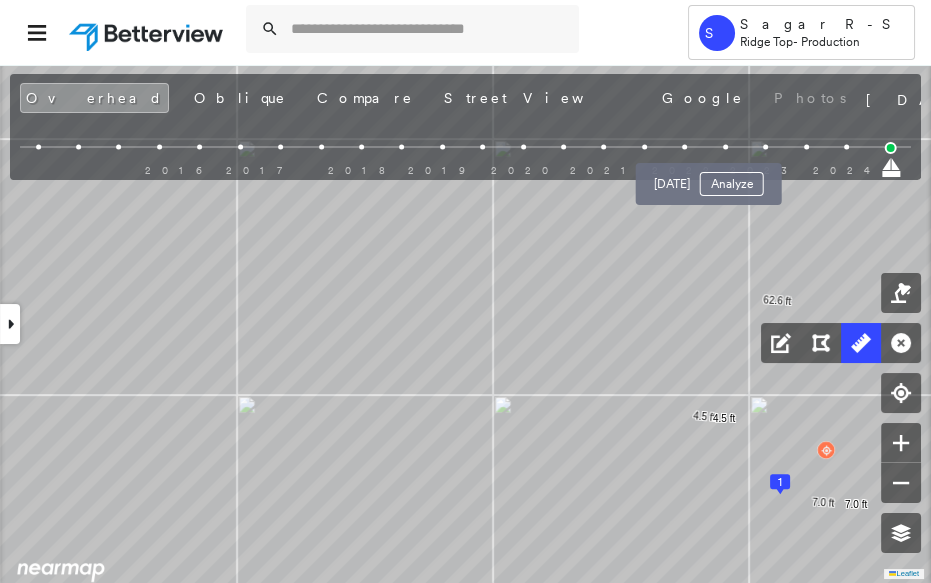 click at bounding box center (725, 147) 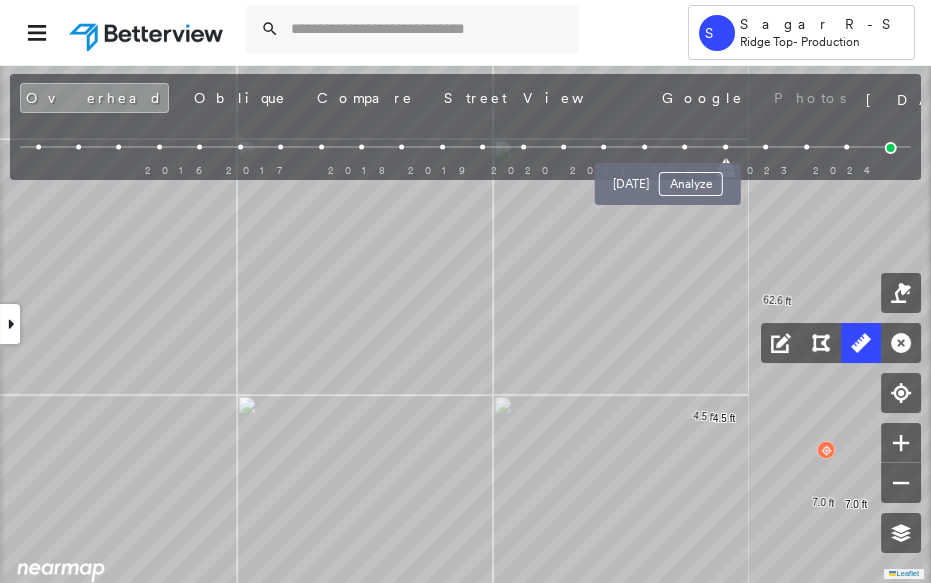 click at bounding box center (684, 147) 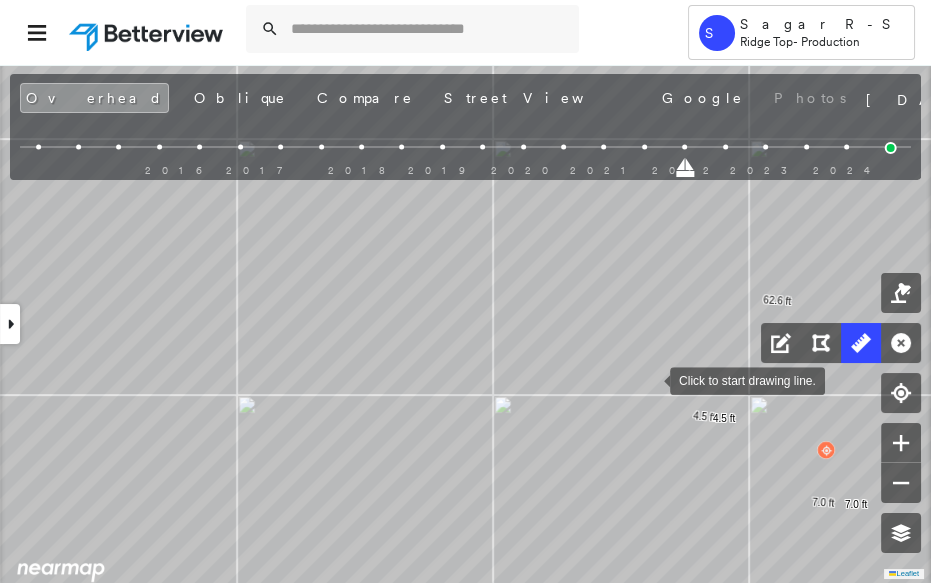 click at bounding box center [650, 379] 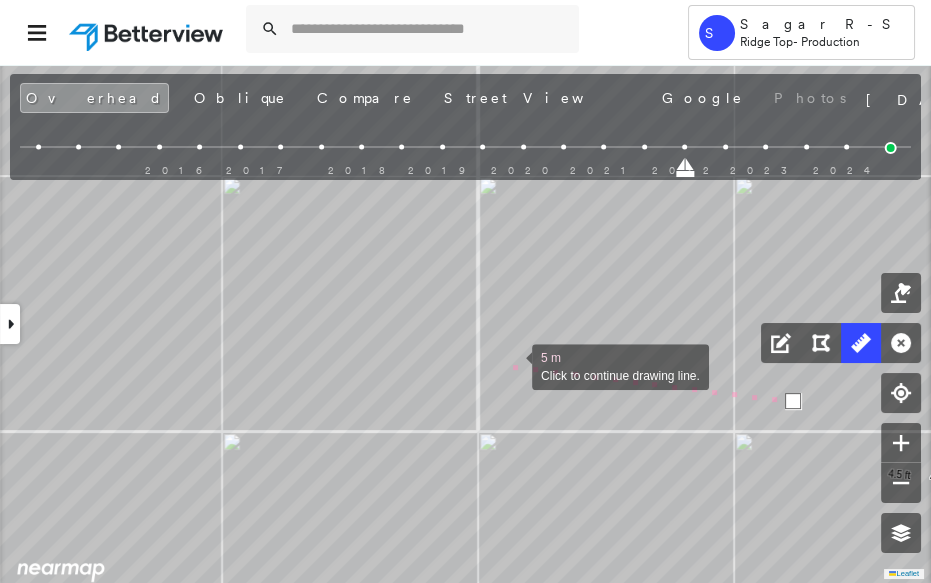 click at bounding box center (512, 365) 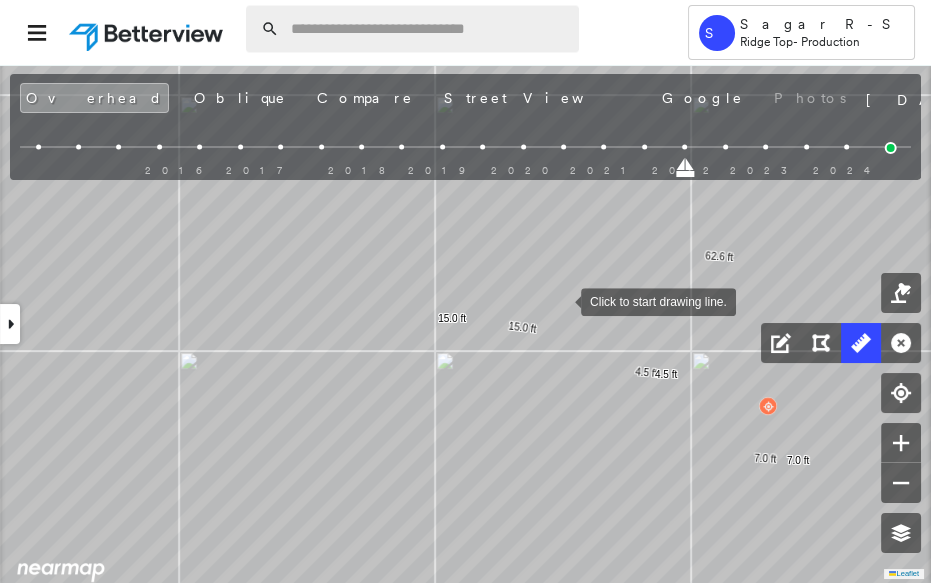 click at bounding box center (429, 29) 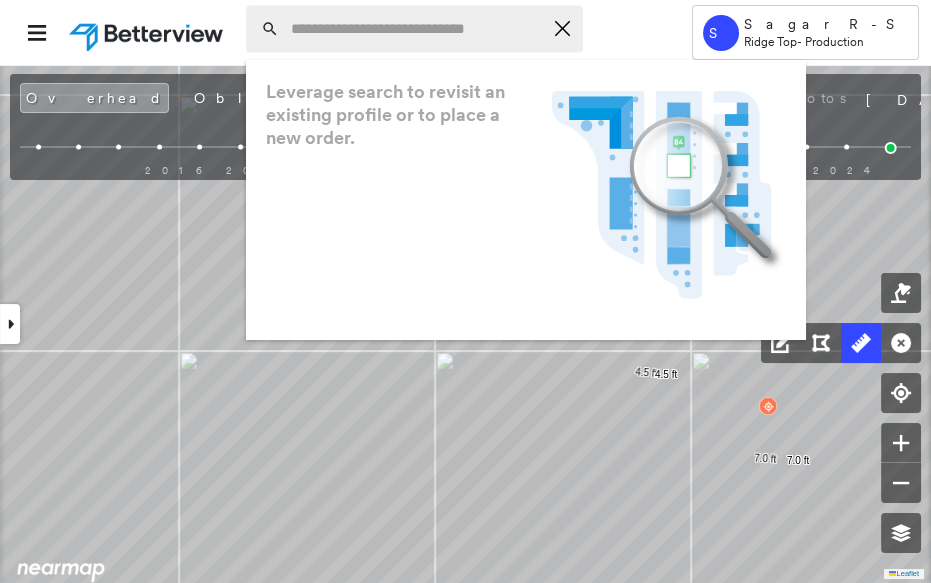 click at bounding box center [416, 29] 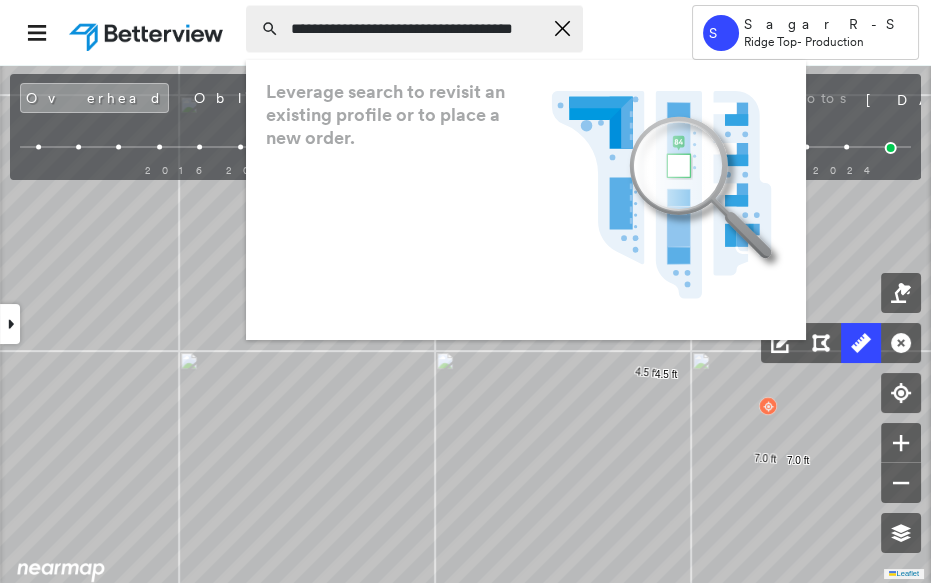 scroll, scrollTop: 0, scrollLeft: 28, axis: horizontal 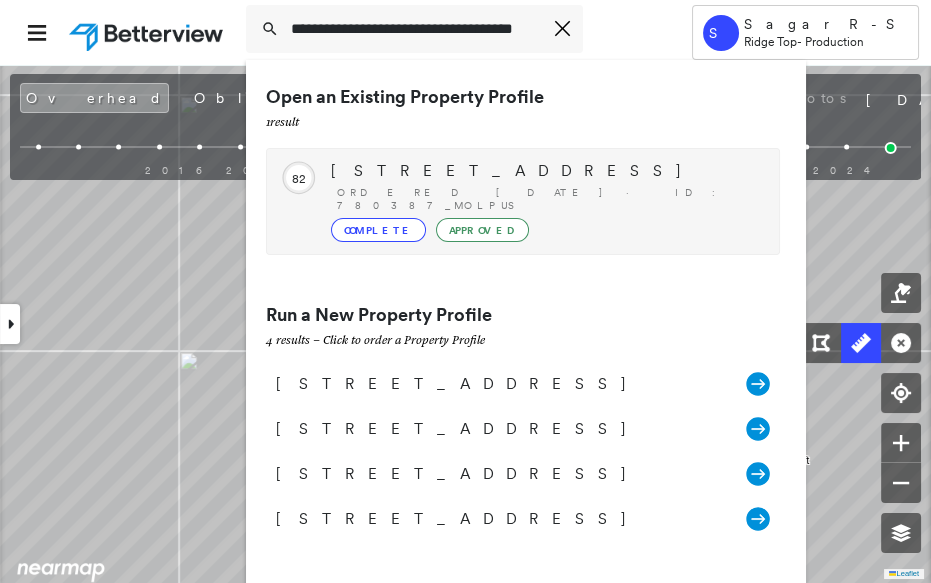 type on "**********" 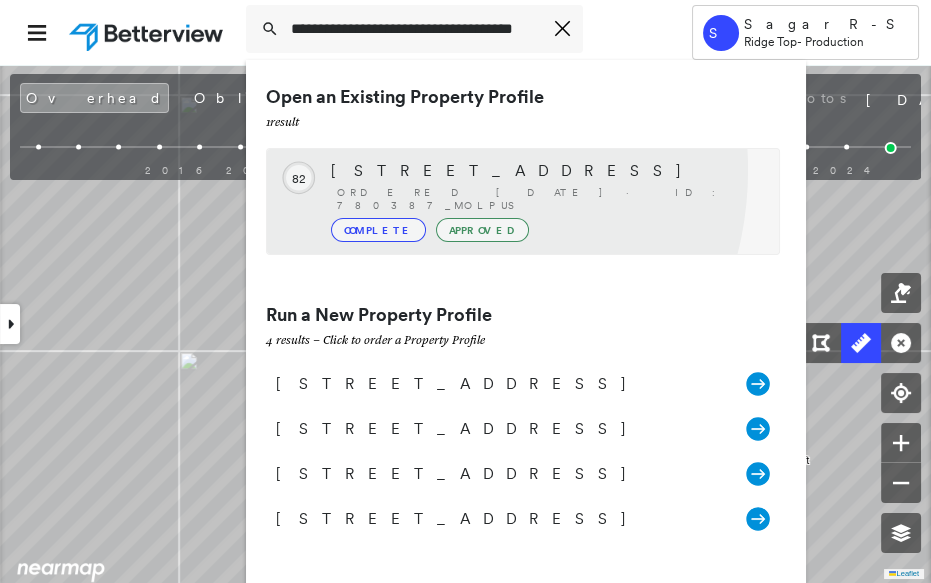 click on "[STREET_ADDRESS]" at bounding box center [545, 171] 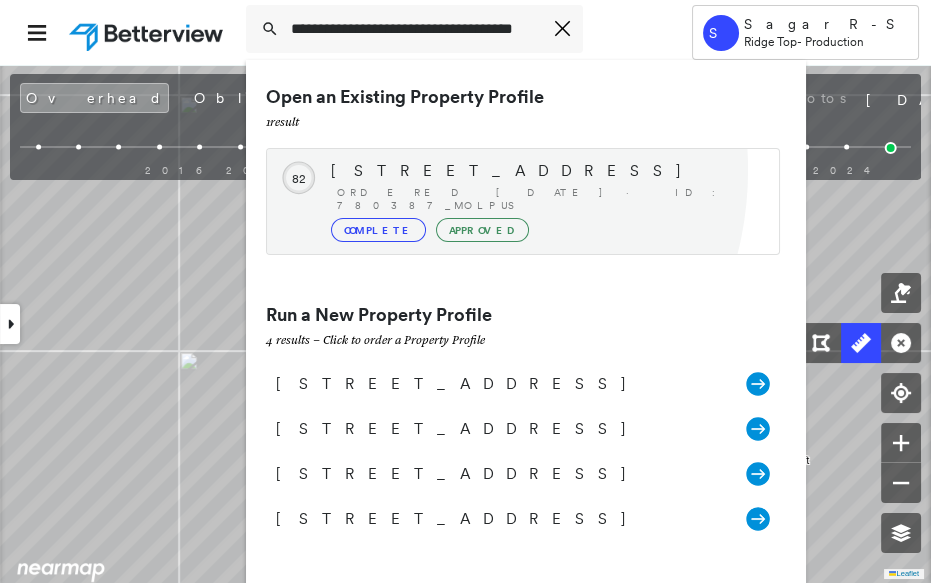 type 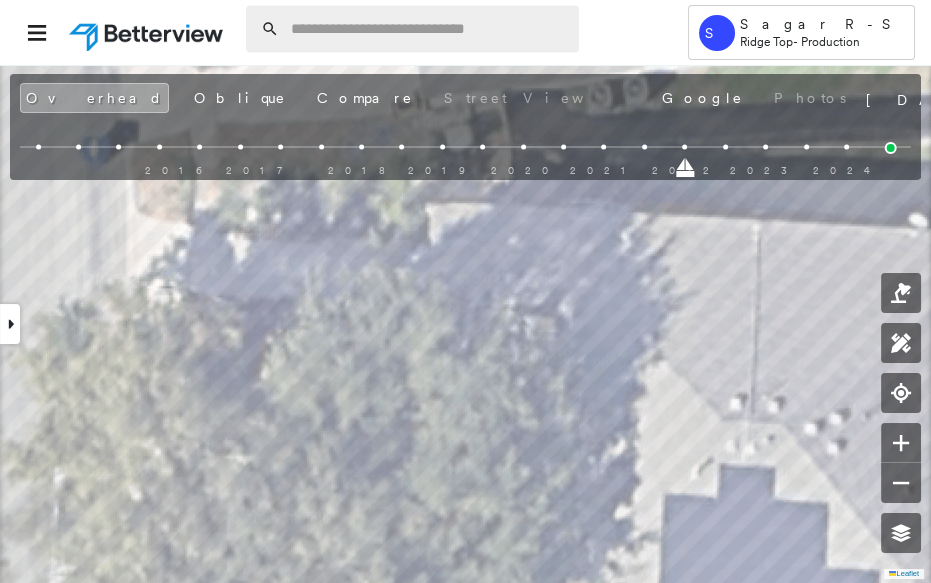 scroll, scrollTop: 0, scrollLeft: 0, axis: both 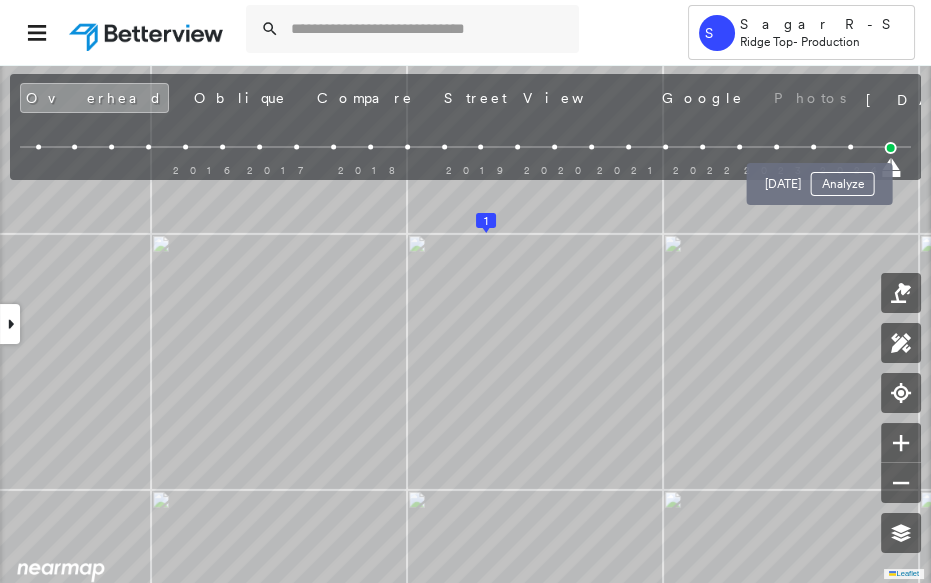 click at bounding box center [850, 147] 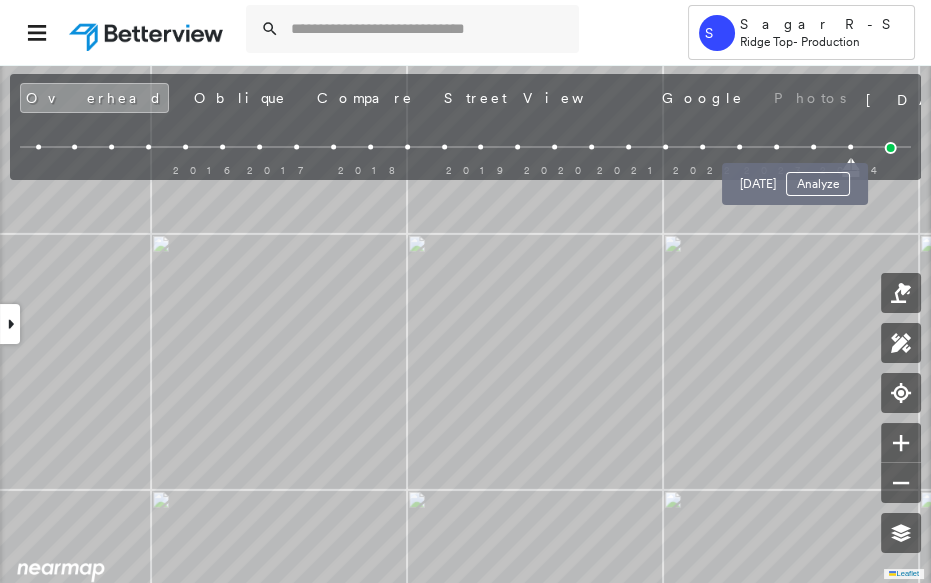 click at bounding box center [813, 147] 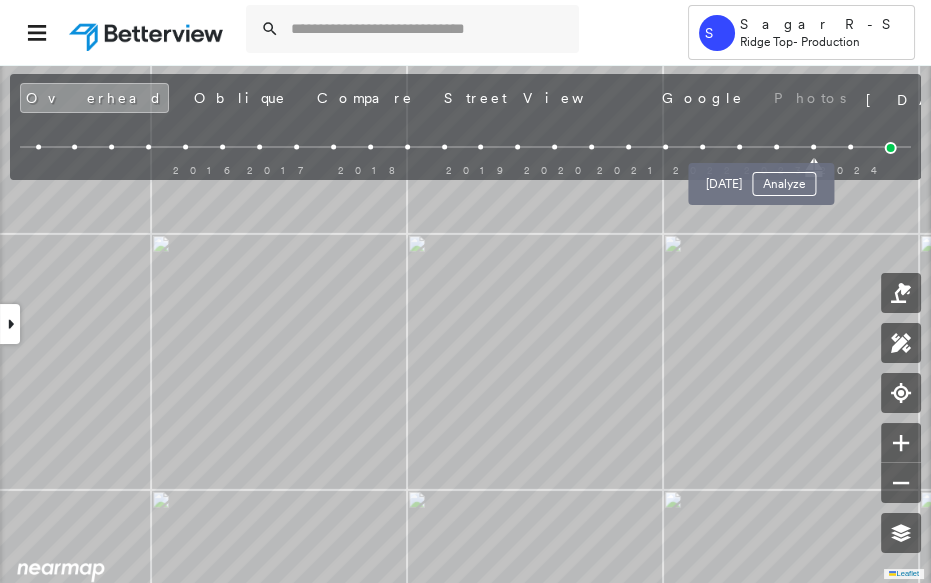 click at bounding box center (776, 147) 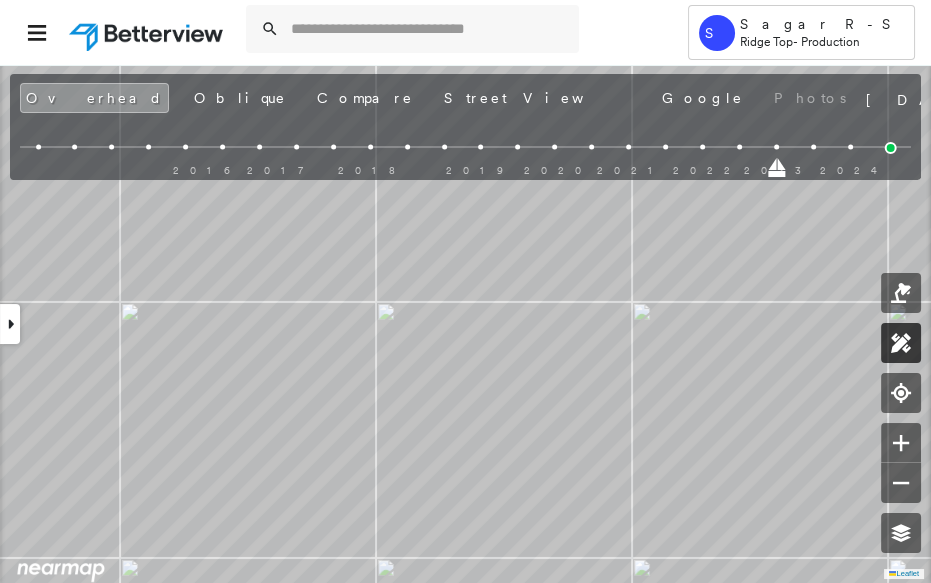 click at bounding box center (901, 343) 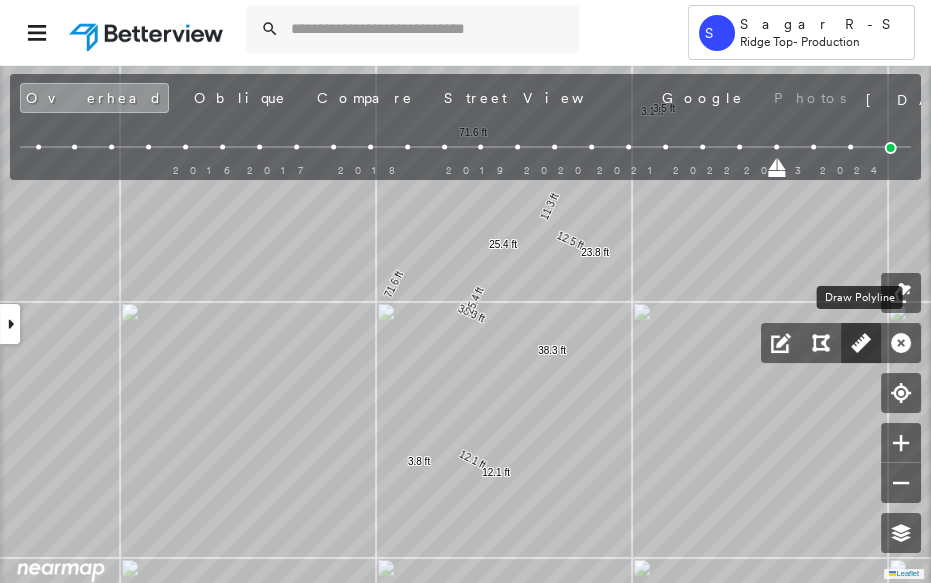 click 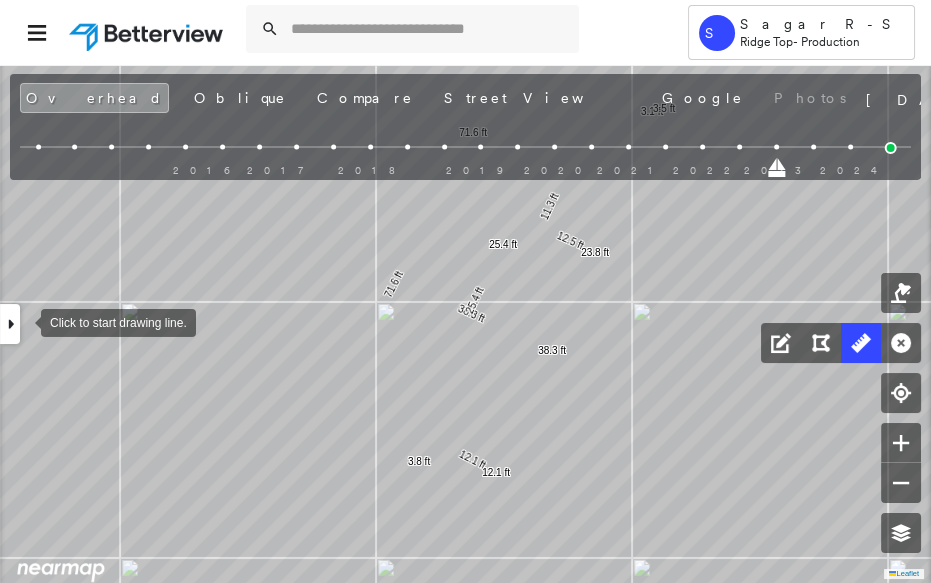 click at bounding box center (10, 324) 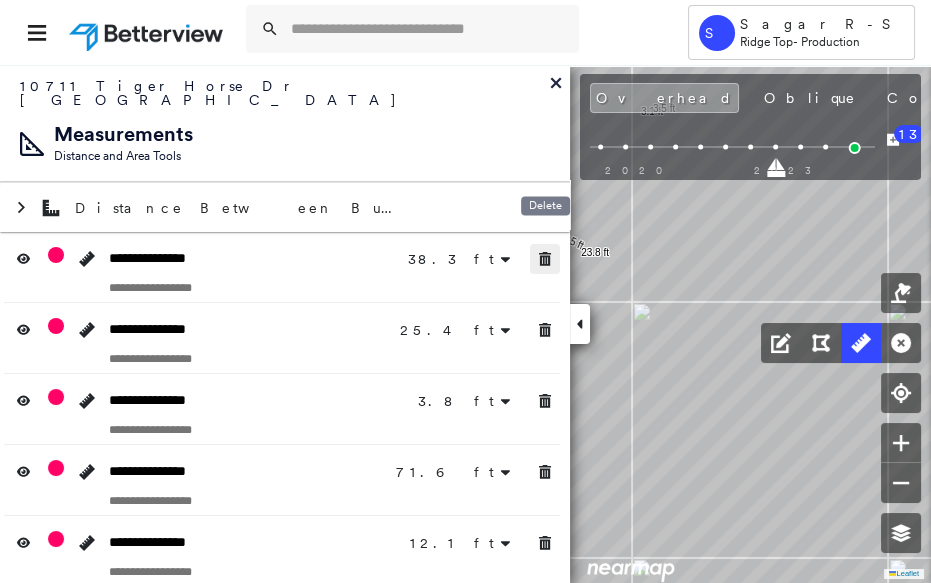 click 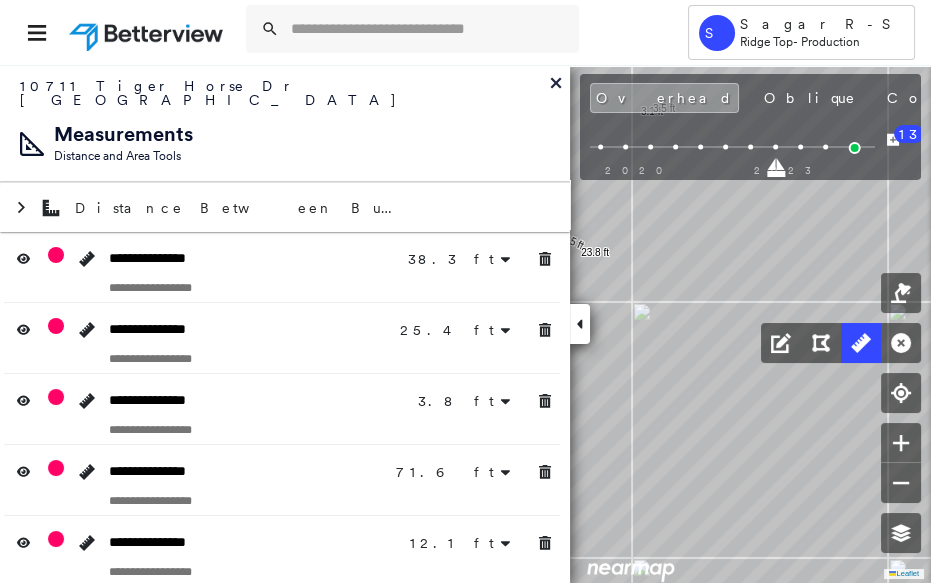 click on "25.4 ft" at bounding box center [470, 329] 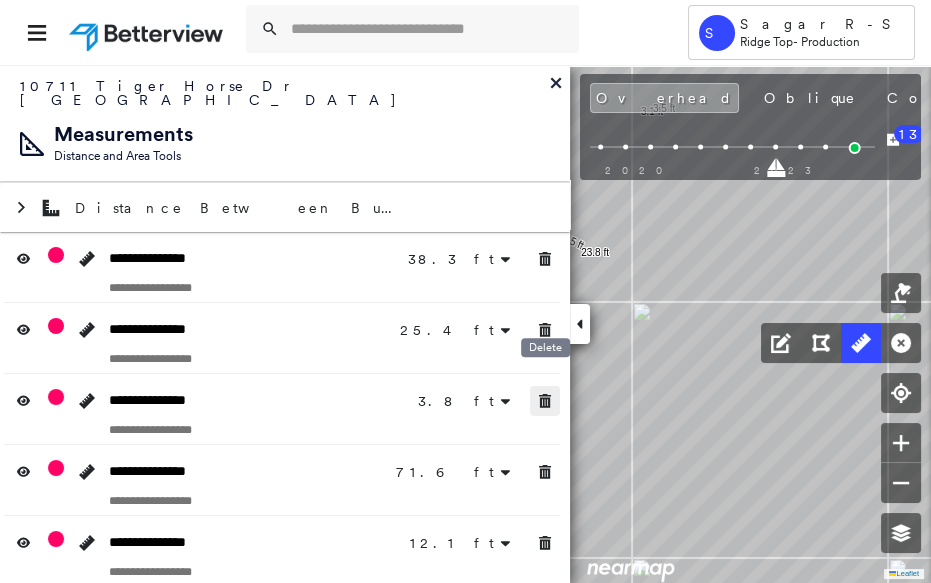click 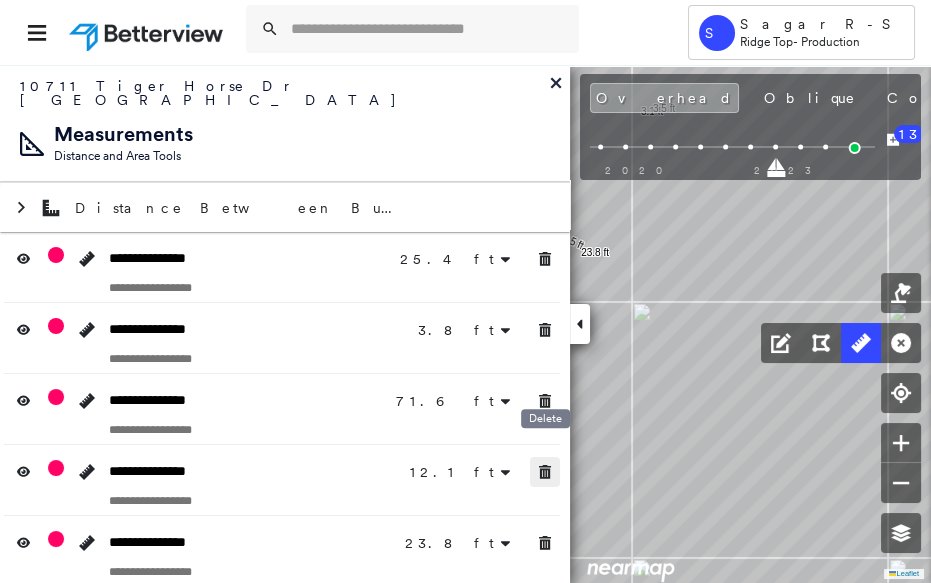 click 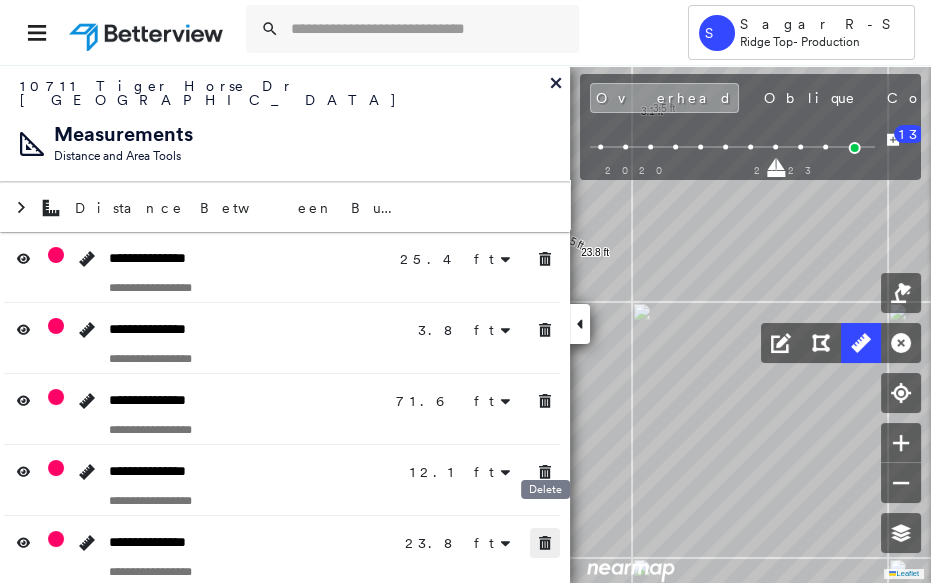 click 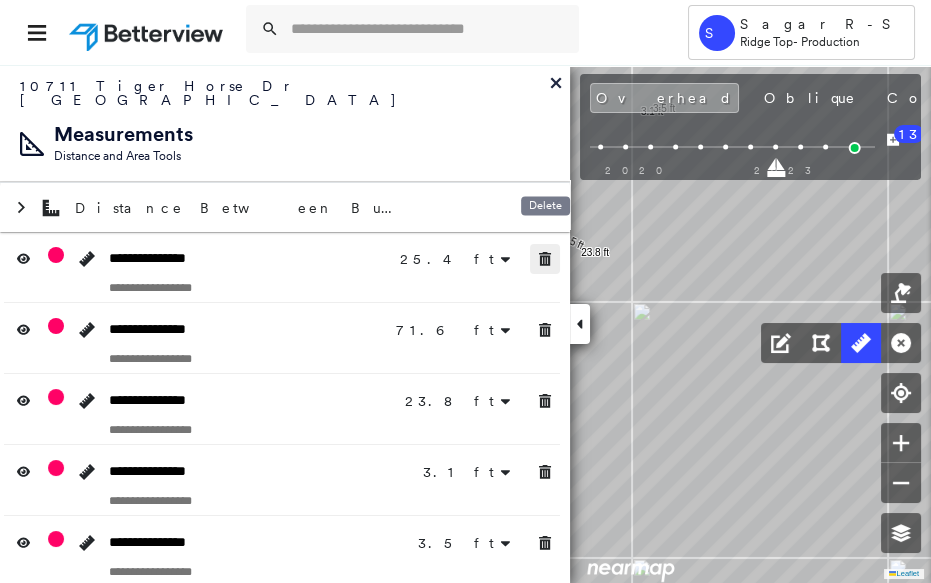 click 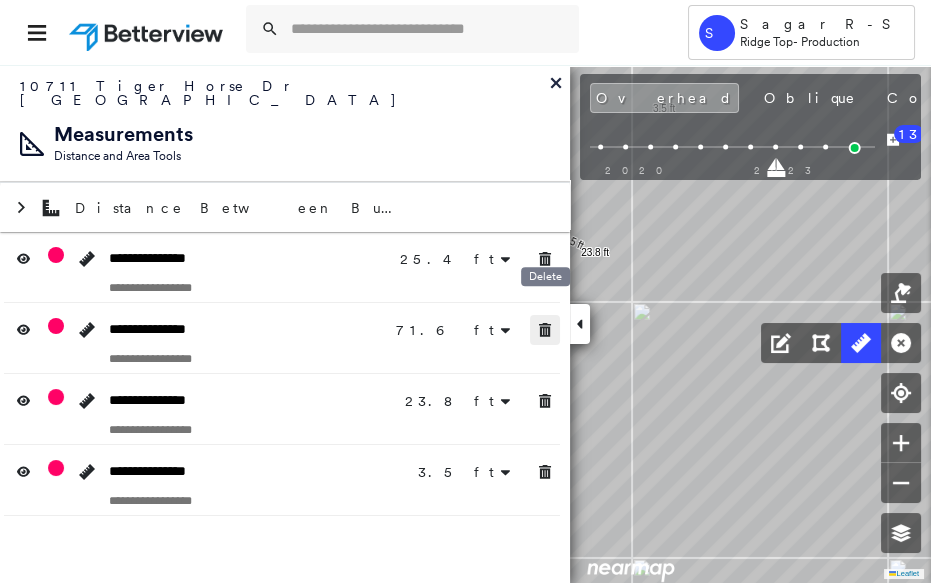 click 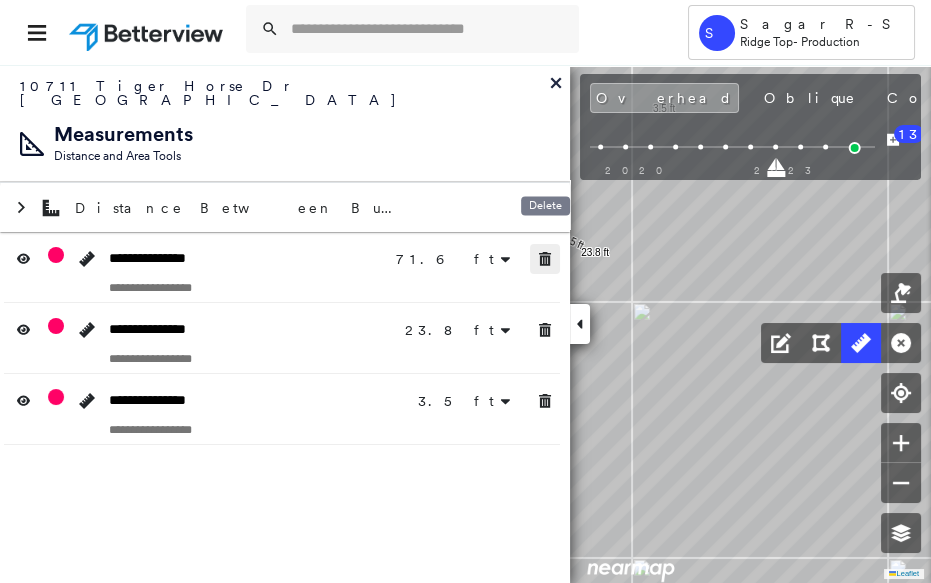 click 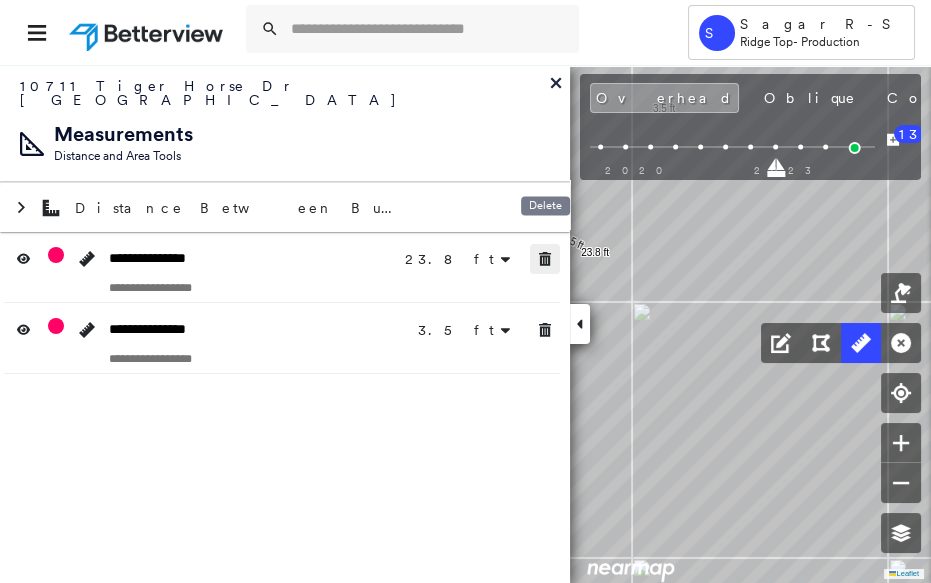 click 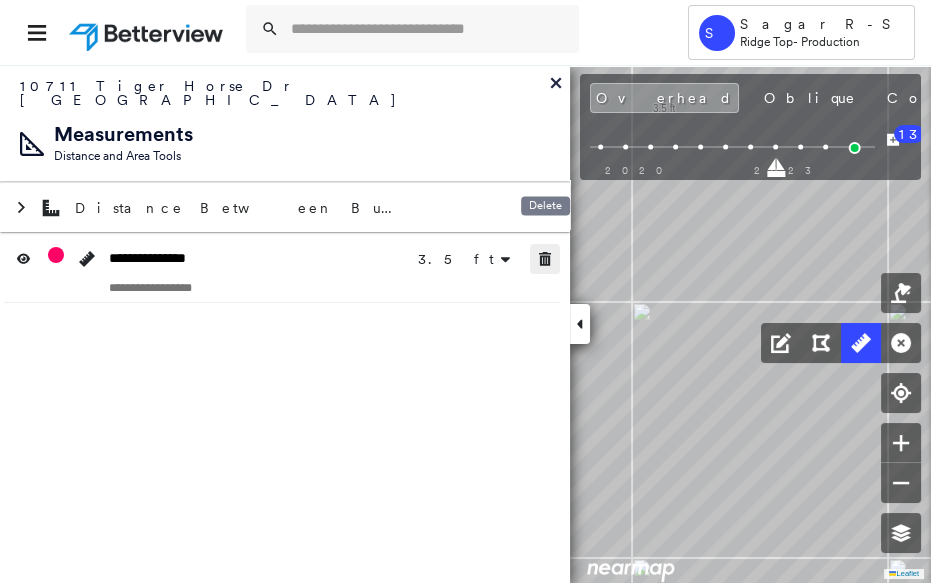 click 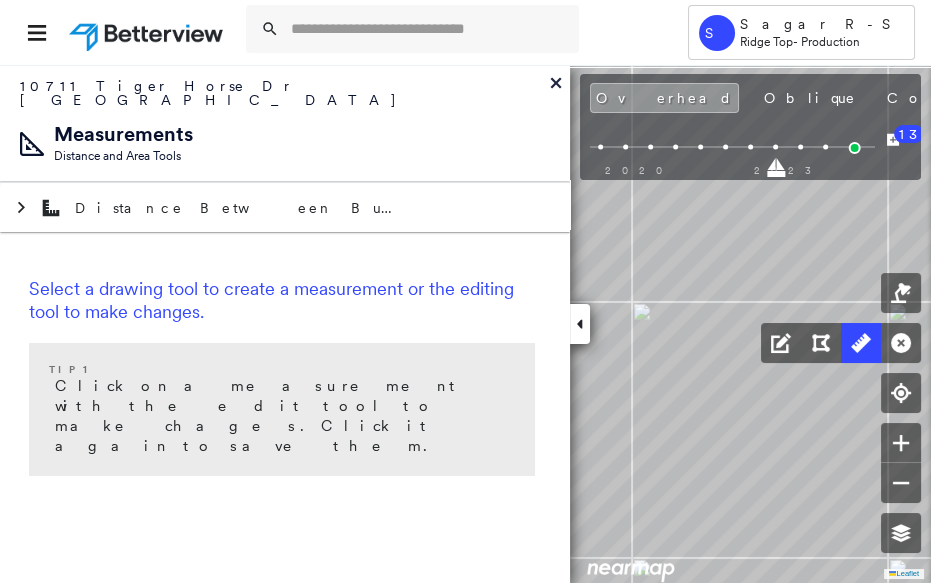 drag, startPoint x: 580, startPoint y: 328, endPoint x: 567, endPoint y: 338, distance: 16.40122 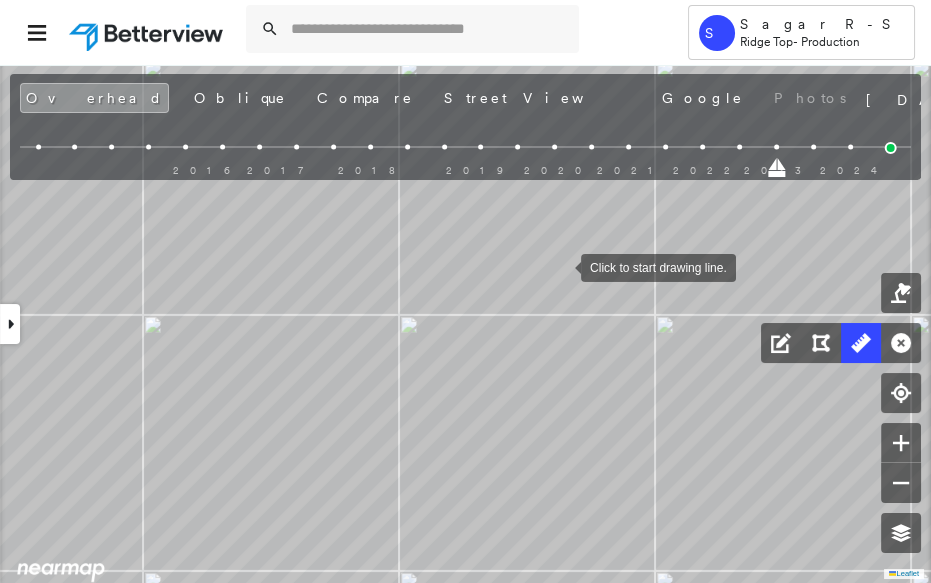 click at bounding box center (561, 266) 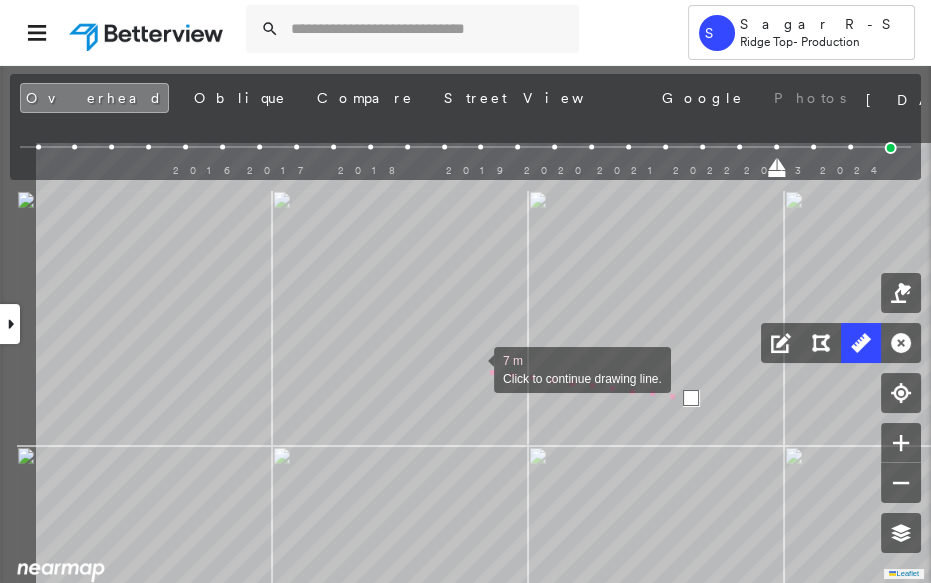 drag, startPoint x: 344, startPoint y: 237, endPoint x: 424, endPoint y: 270, distance: 86.53901 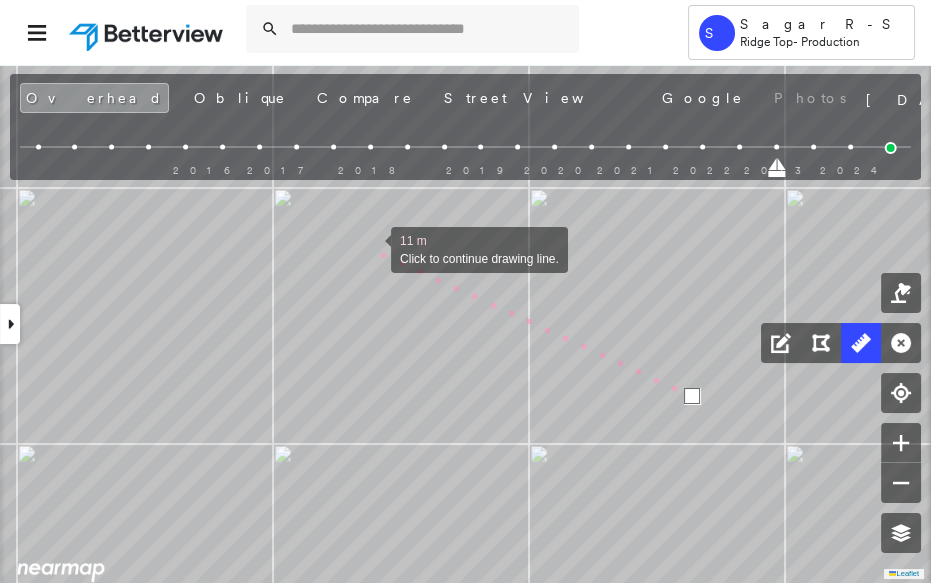 click at bounding box center (371, 248) 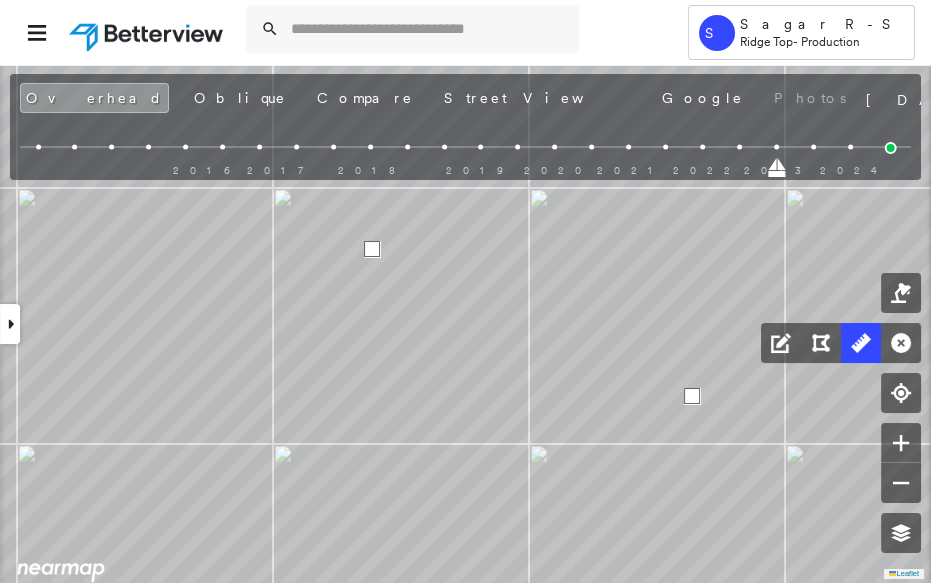 click at bounding box center (372, 249) 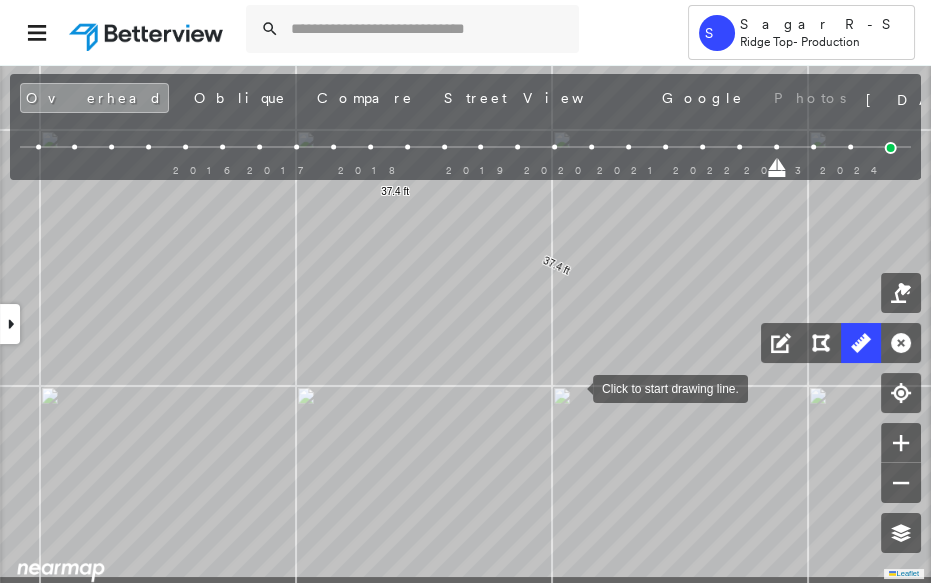 drag, startPoint x: 564, startPoint y: 398, endPoint x: 570, endPoint y: 388, distance: 11.661903 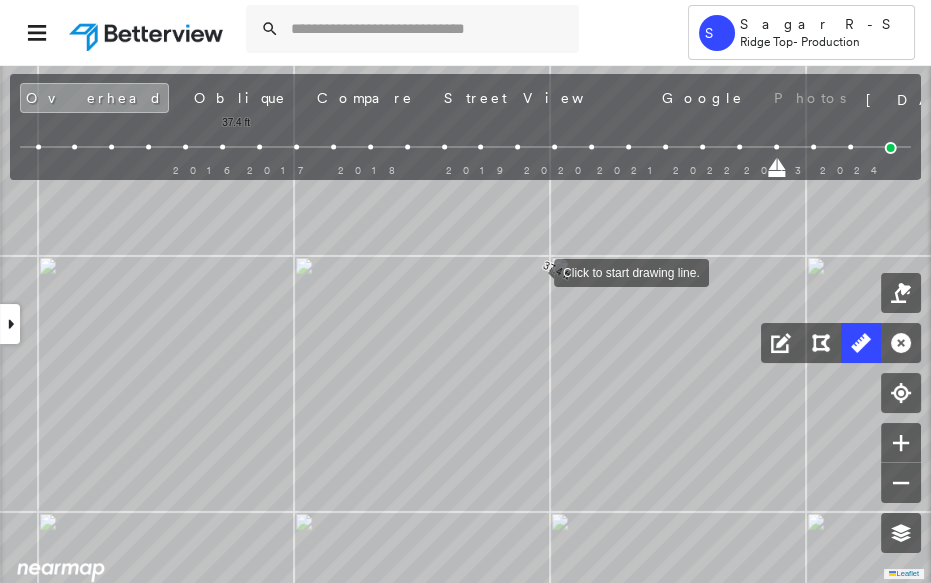 click at bounding box center (534, 271) 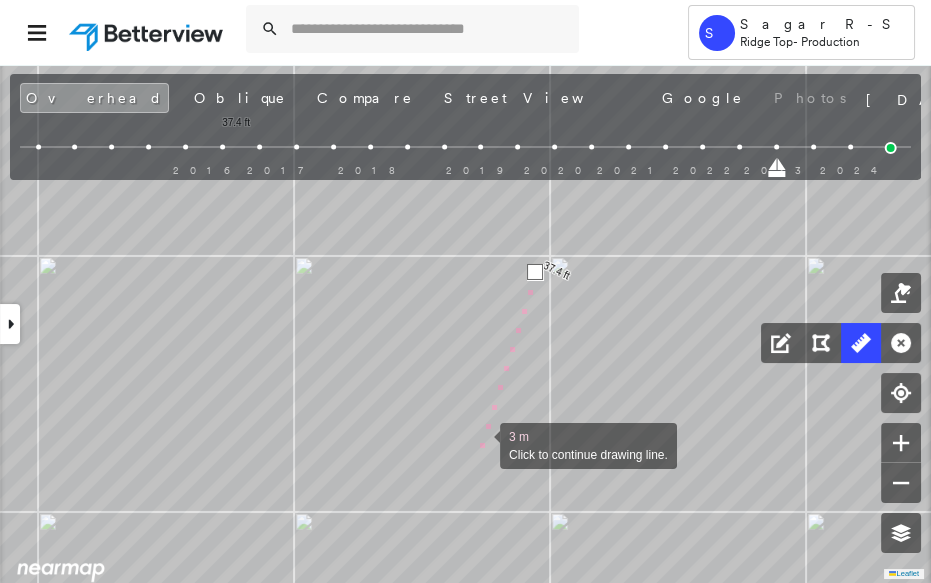 drag, startPoint x: 480, startPoint y: 444, endPoint x: 578, endPoint y: 199, distance: 263.87308 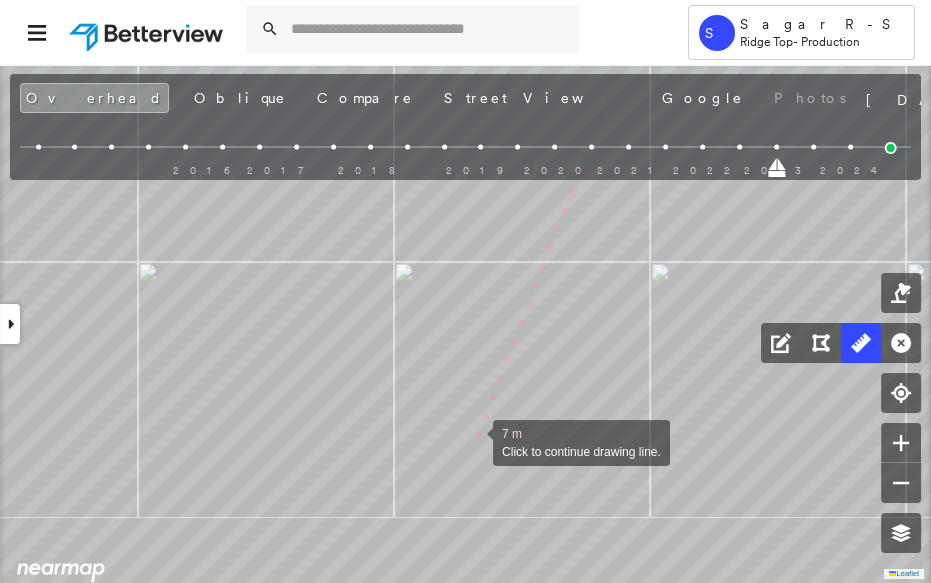 drag, startPoint x: 474, startPoint y: 410, endPoint x: 483, endPoint y: 366, distance: 44.911022 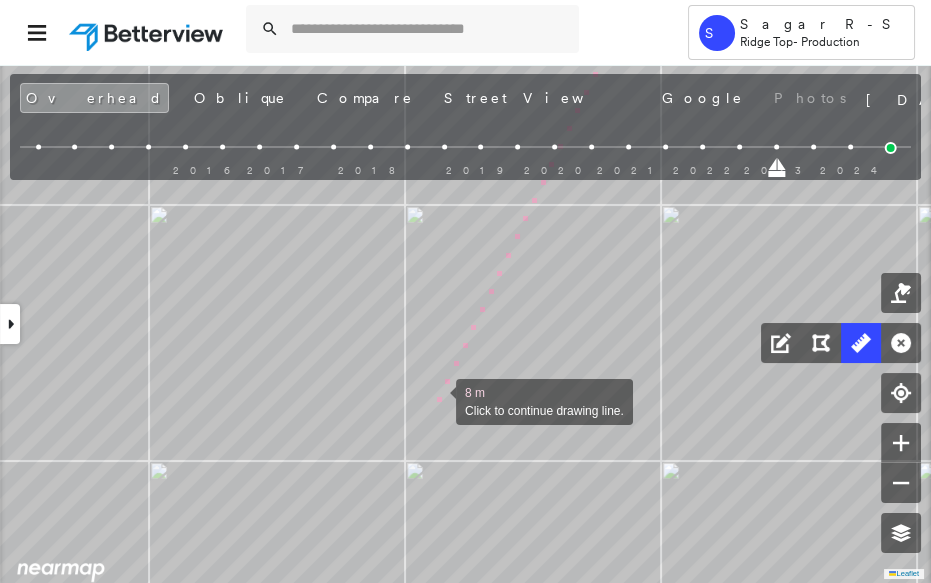 click at bounding box center (436, 400) 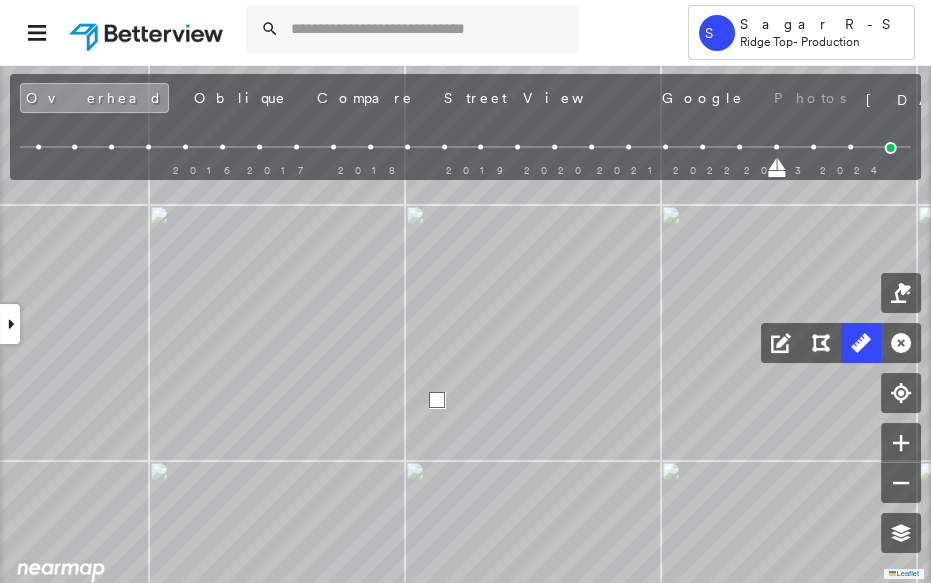 click at bounding box center [437, 400] 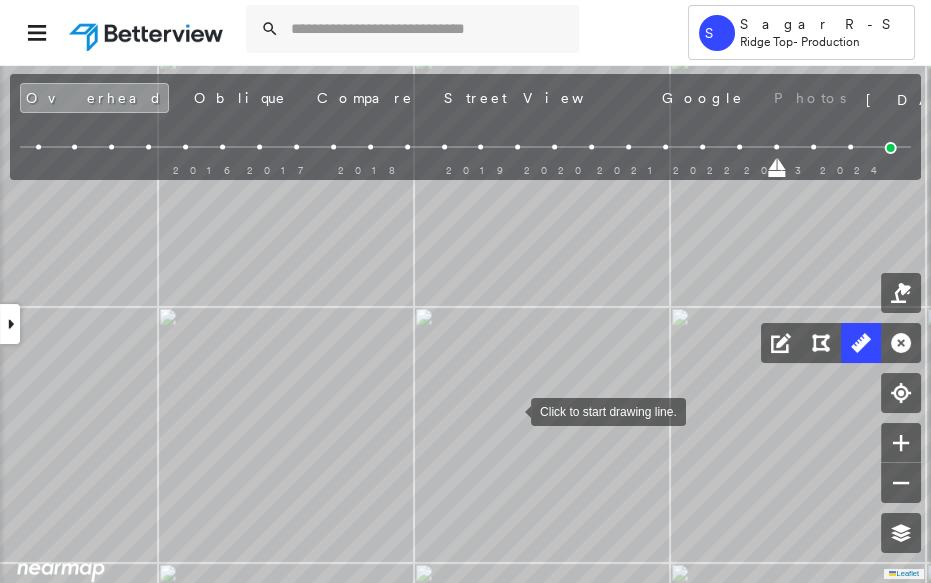 drag, startPoint x: 511, startPoint y: 410, endPoint x: 531, endPoint y: 380, distance: 36.05551 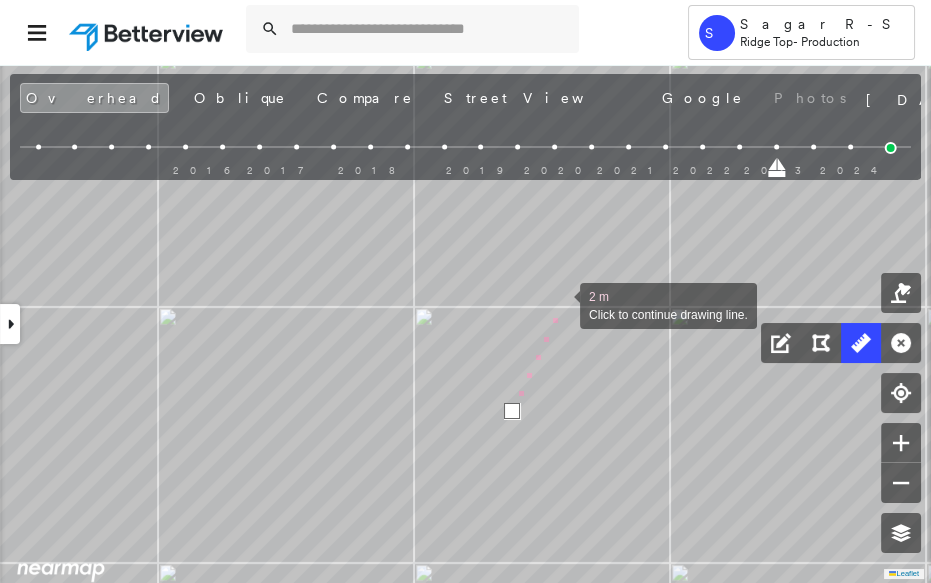 click at bounding box center [560, 304] 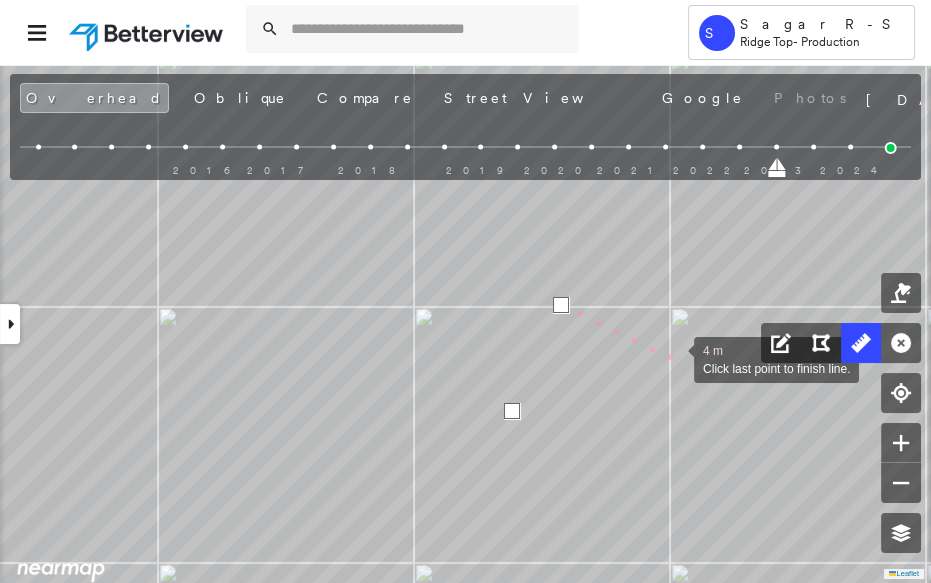 click at bounding box center [674, 358] 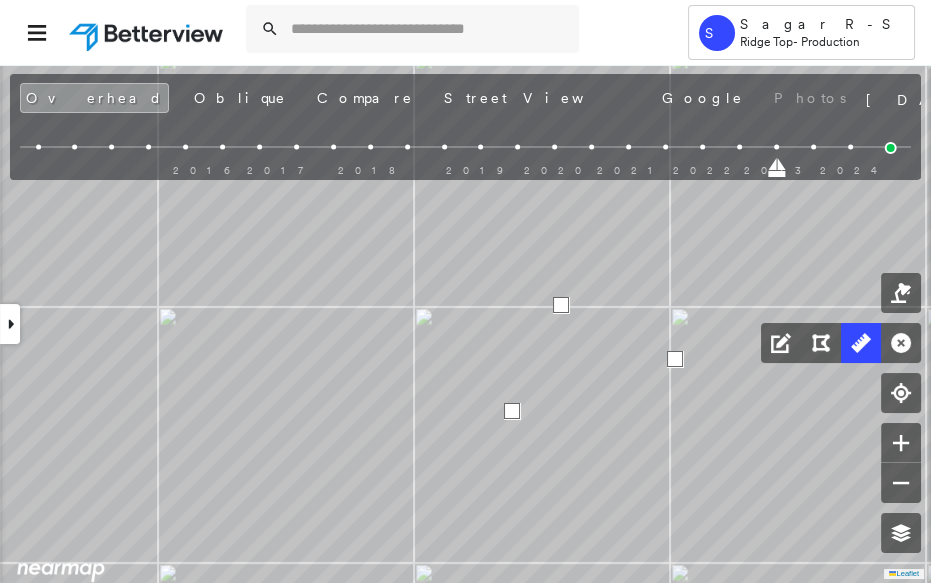 click at bounding box center (675, 359) 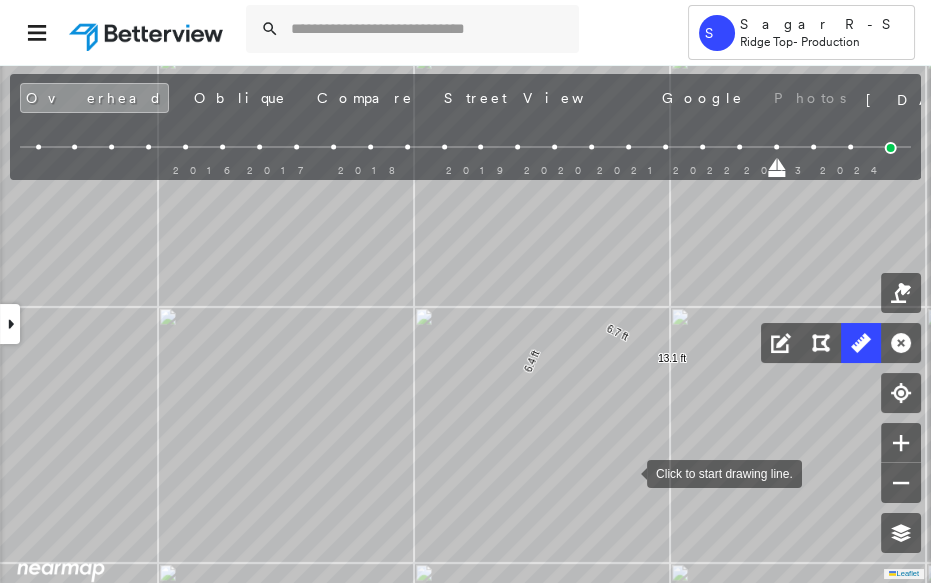 click at bounding box center (627, 472) 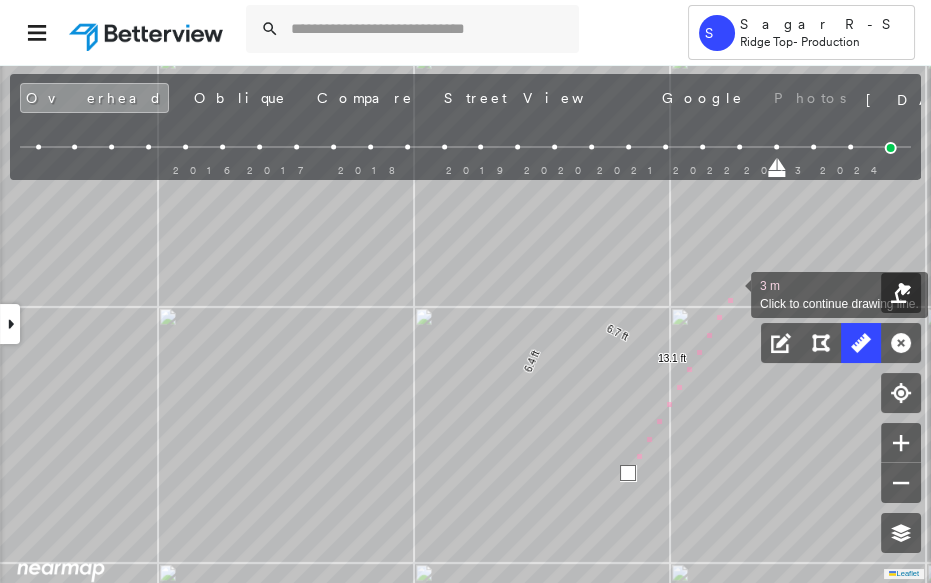 drag, startPoint x: 731, startPoint y: 293, endPoint x: 579, endPoint y: 513, distance: 267.4023 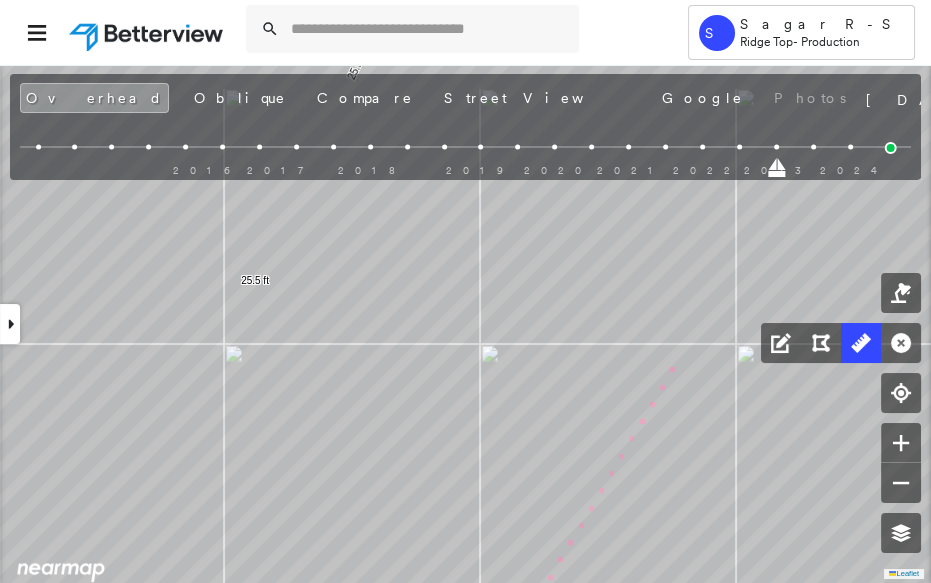 drag, startPoint x: 686, startPoint y: 335, endPoint x: 635, endPoint y: 471, distance: 145.24806 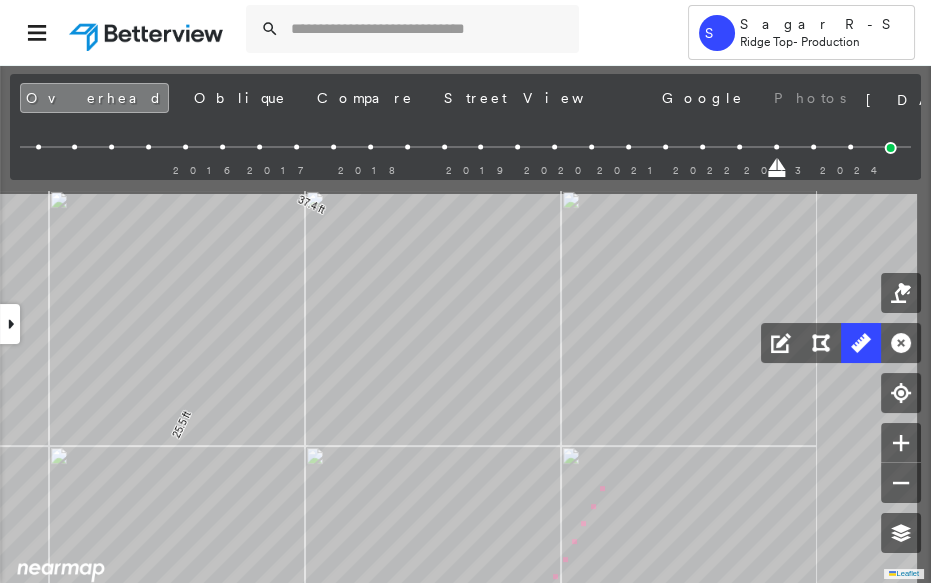 click on "37.4 ft 37.4 ft 25.5 ft 25.5 ft 6.4 ft 6.7 ft 13.1 ft 12 m Click to continue drawing line." at bounding box center [-14, 298] 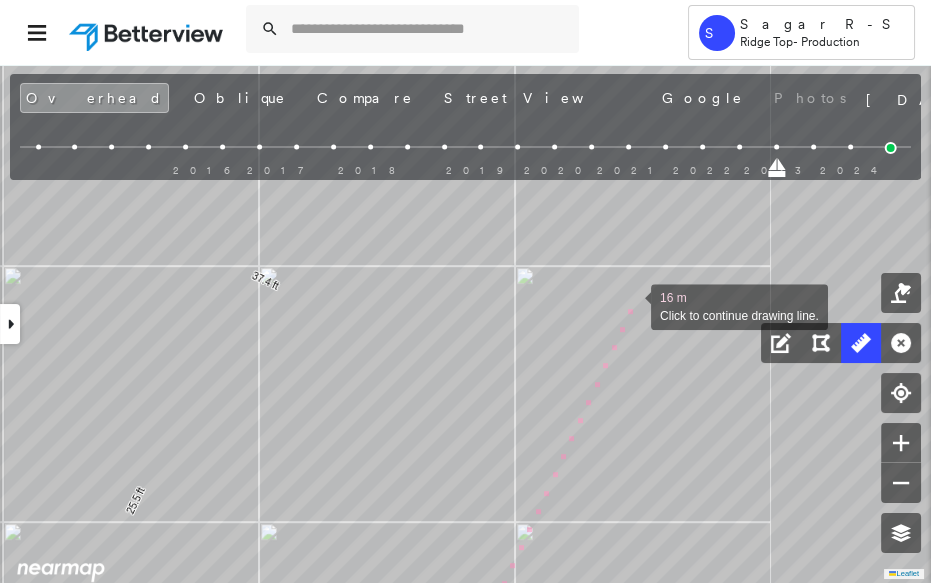 click at bounding box center (631, 305) 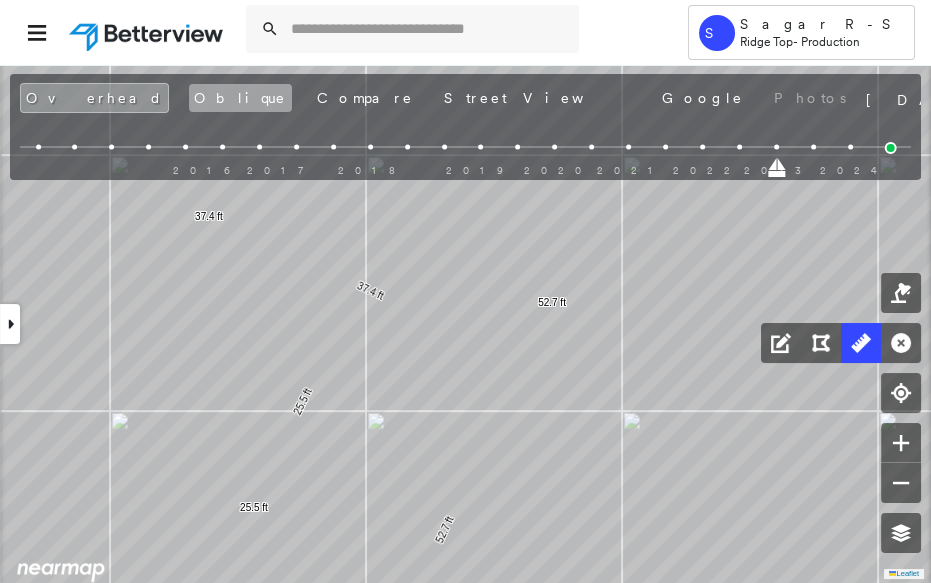 click on "Oblique" at bounding box center (240, 98) 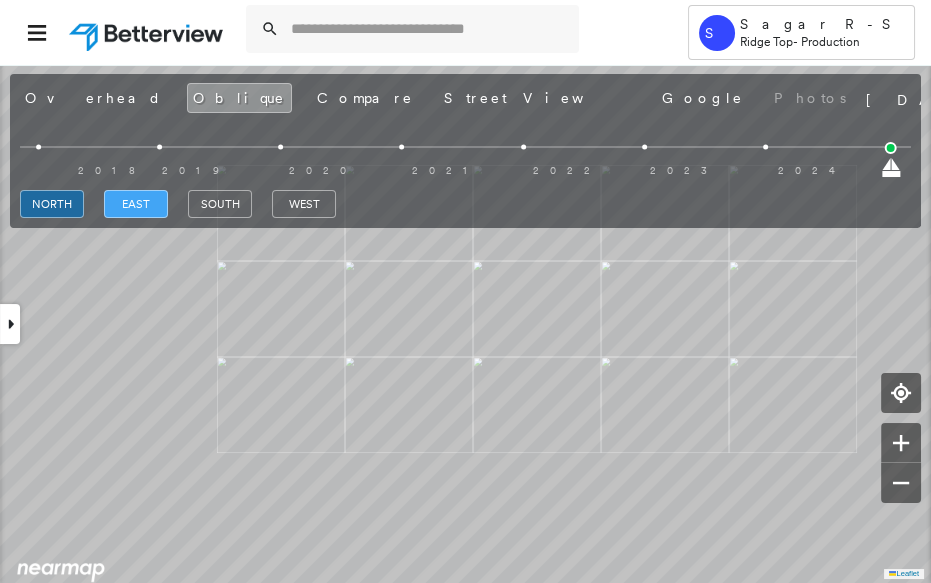 click on "east" at bounding box center (136, 204) 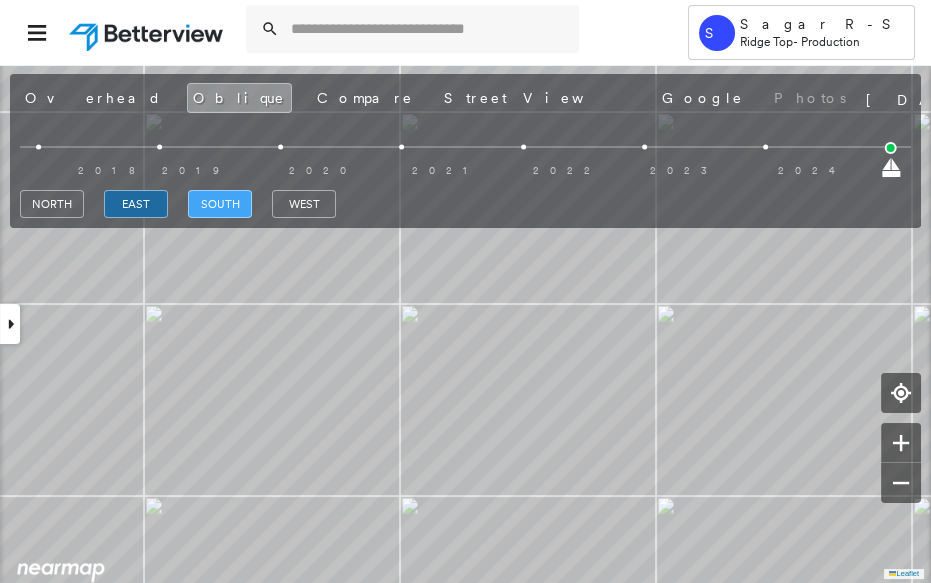click on "south" at bounding box center [220, 204] 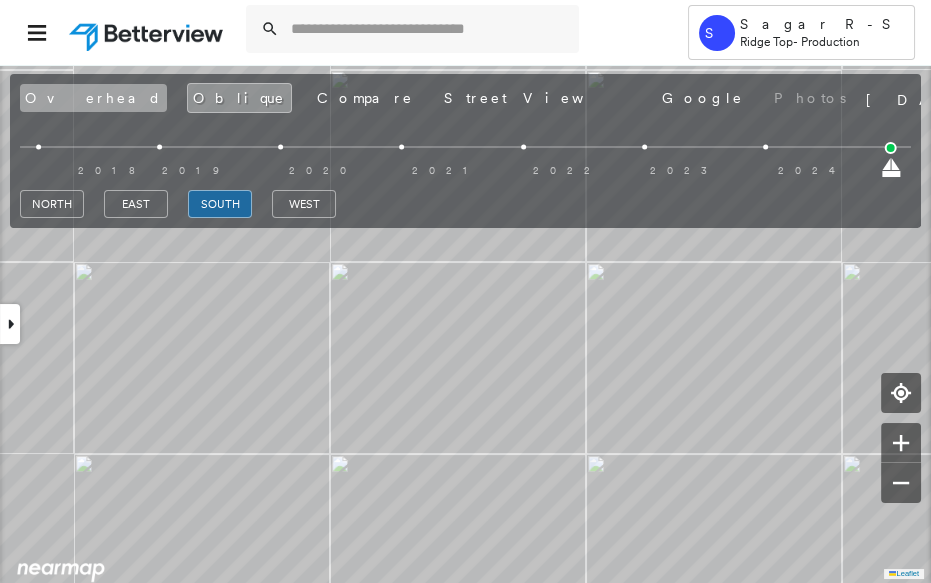 drag, startPoint x: 63, startPoint y: 90, endPoint x: 48, endPoint y: 100, distance: 18.027756 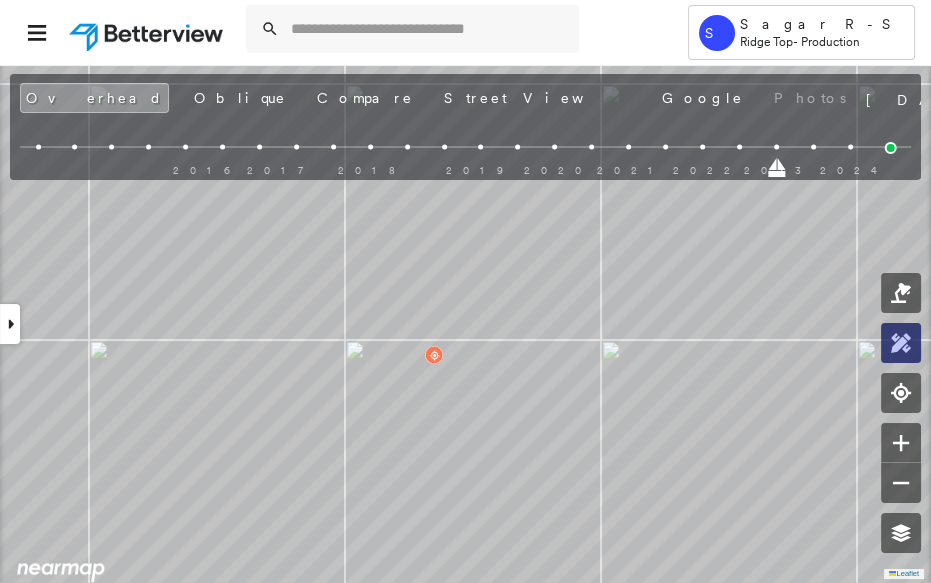 click at bounding box center (901, 343) 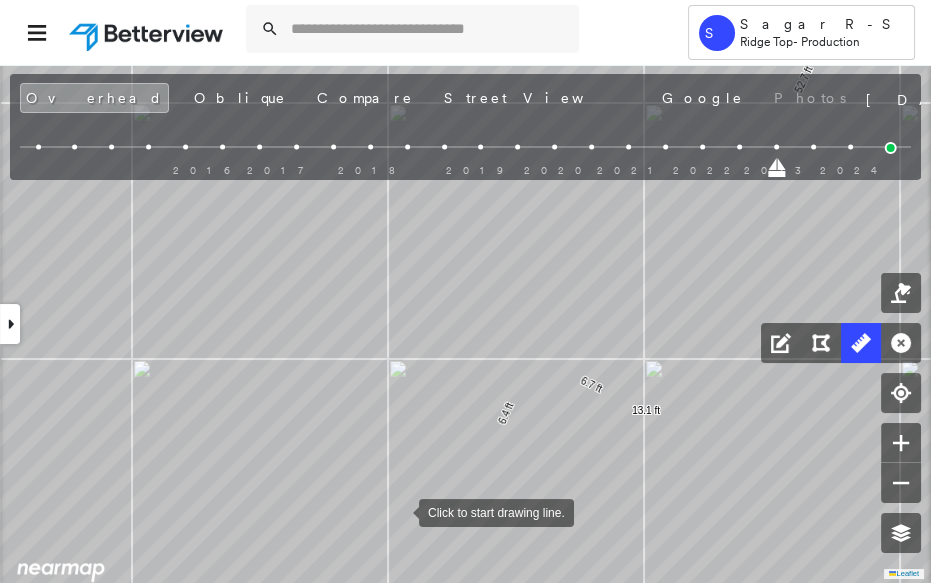 click at bounding box center [399, 511] 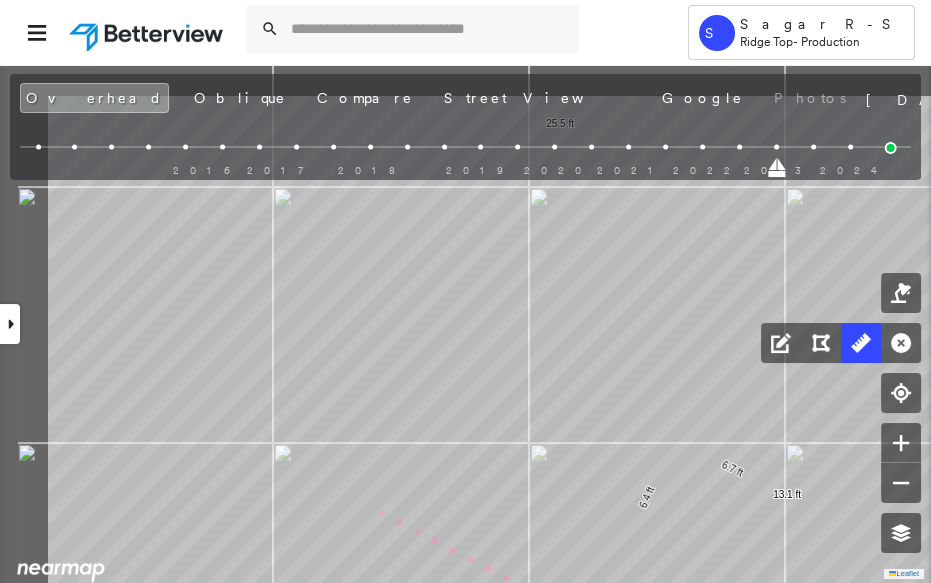 drag, startPoint x: 201, startPoint y: 404, endPoint x: 447, endPoint y: 545, distance: 283.54364 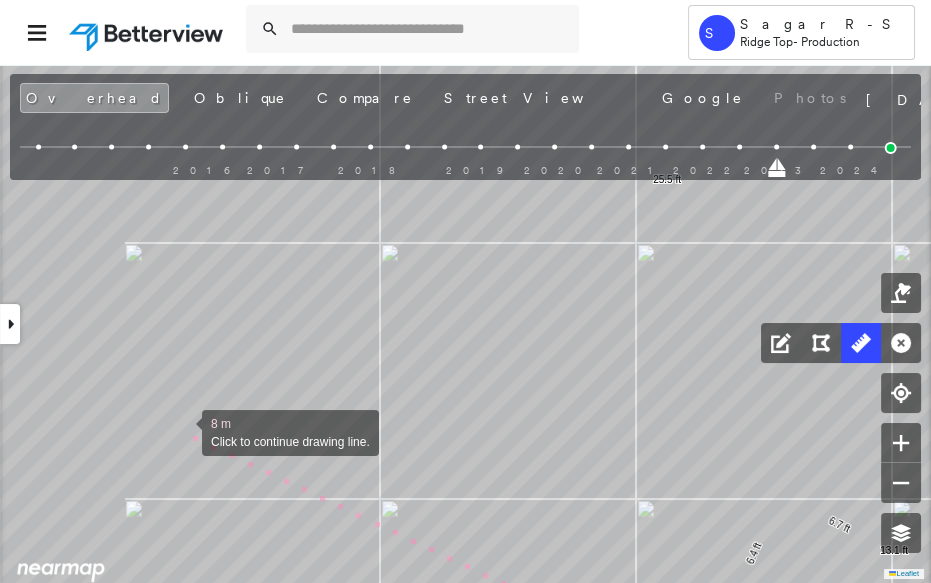 click at bounding box center (182, 431) 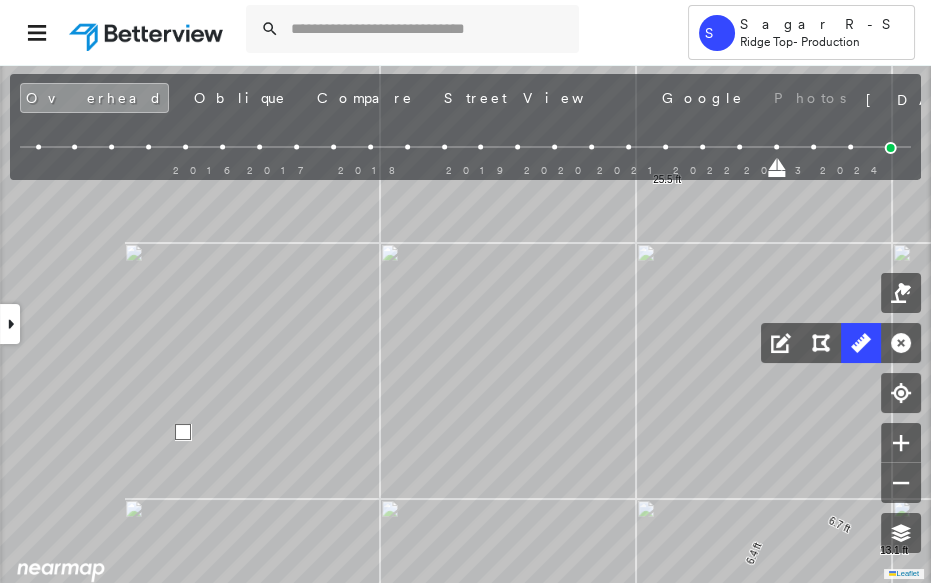 click at bounding box center [183, 432] 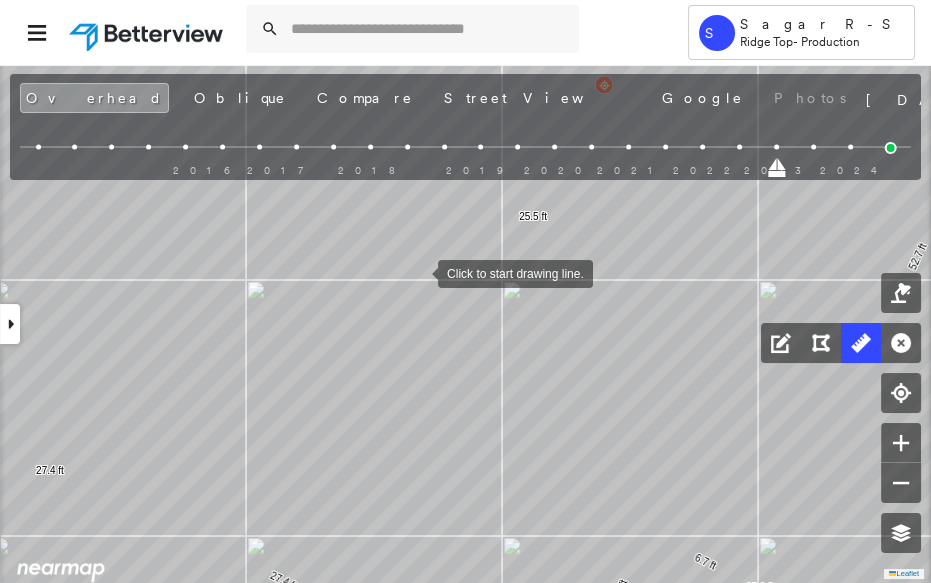 click at bounding box center [418, 272] 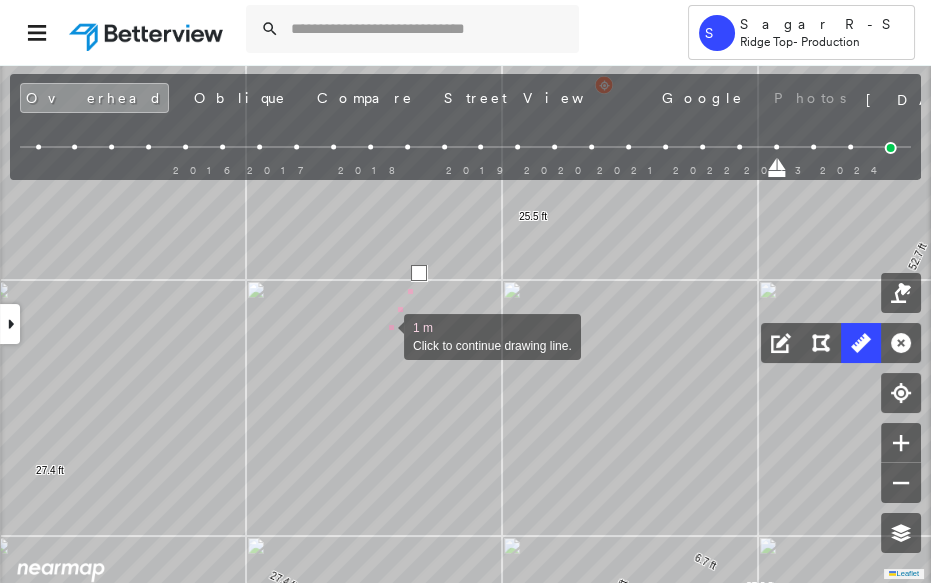 click at bounding box center (384, 335) 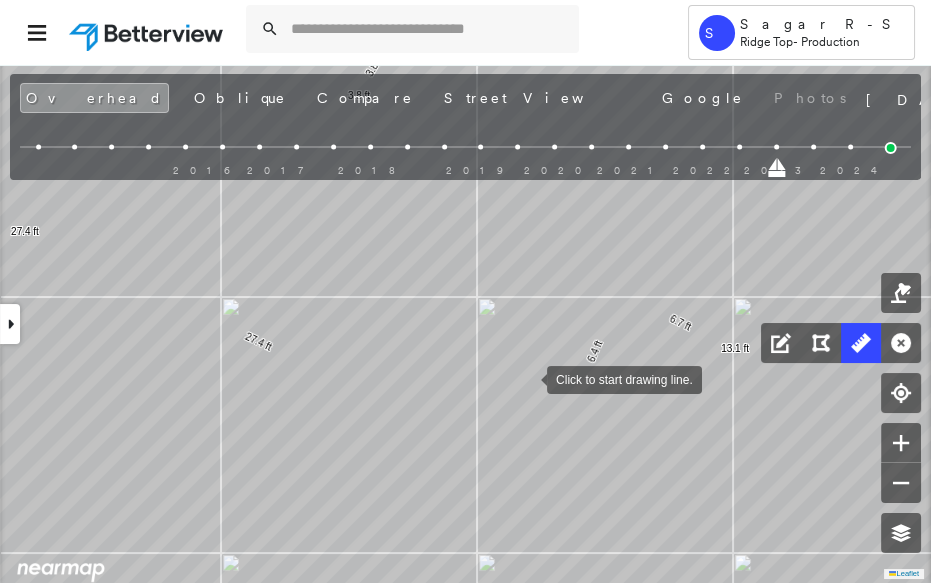 drag, startPoint x: 527, startPoint y: 378, endPoint x: 520, endPoint y: 391, distance: 14.764823 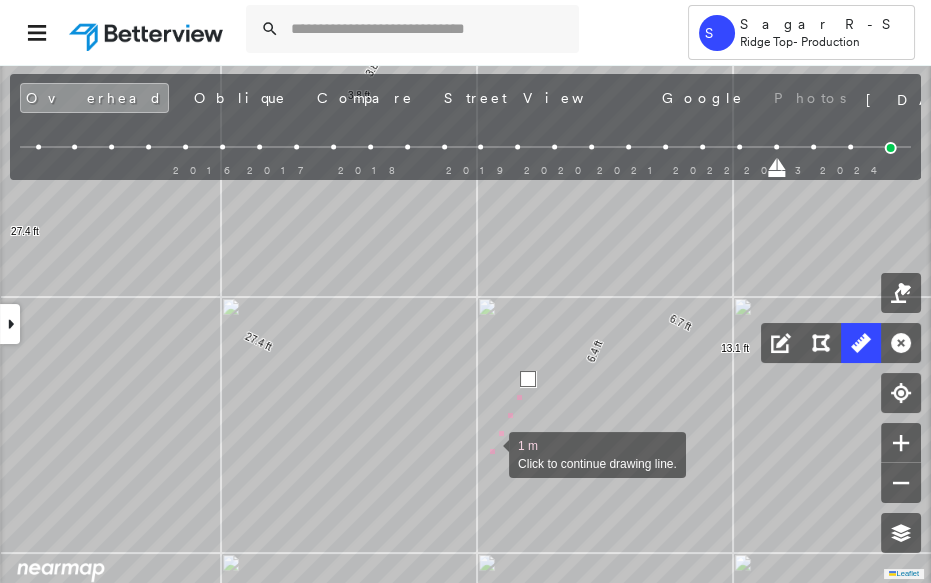click at bounding box center (489, 453) 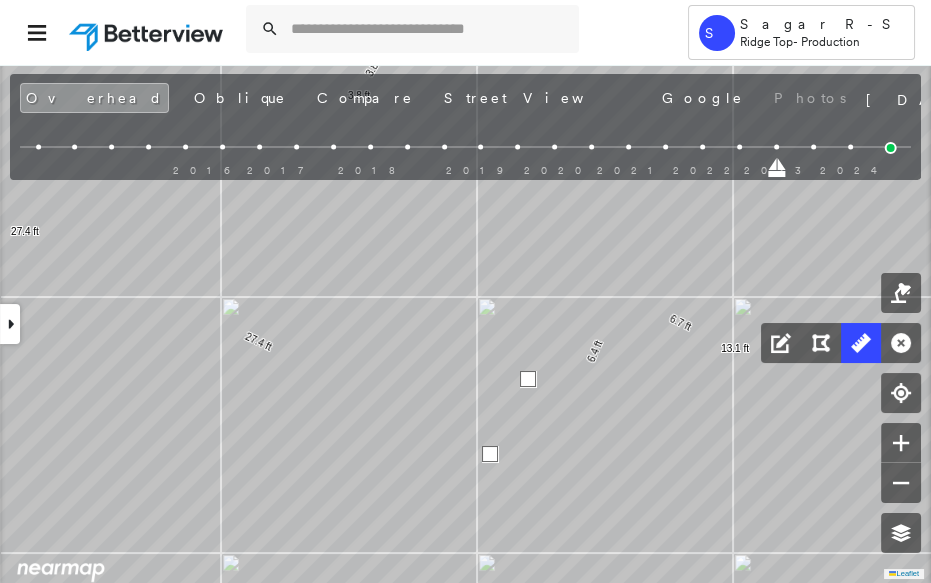 click at bounding box center [490, 454] 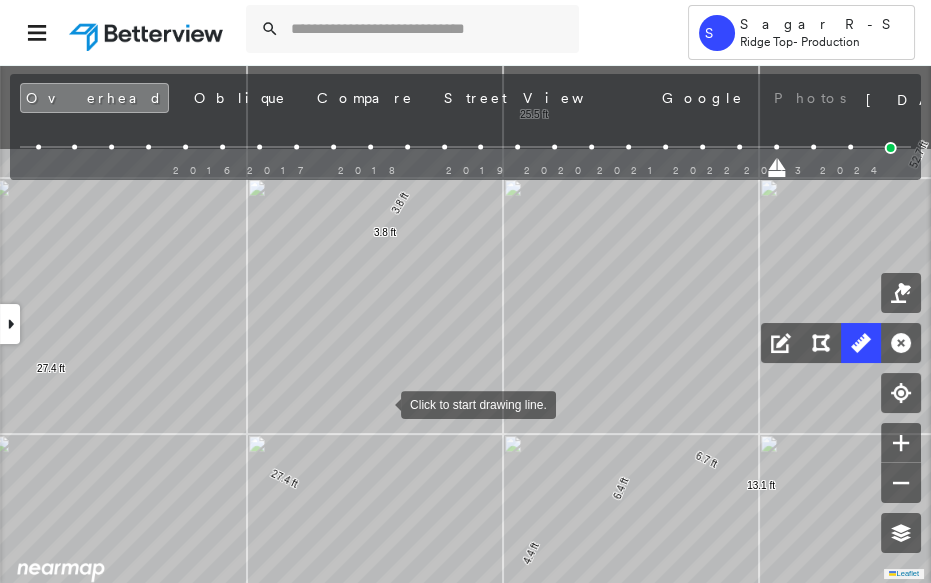 drag, startPoint x: 361, startPoint y: 278, endPoint x: 381, endPoint y: 402, distance: 125.60255 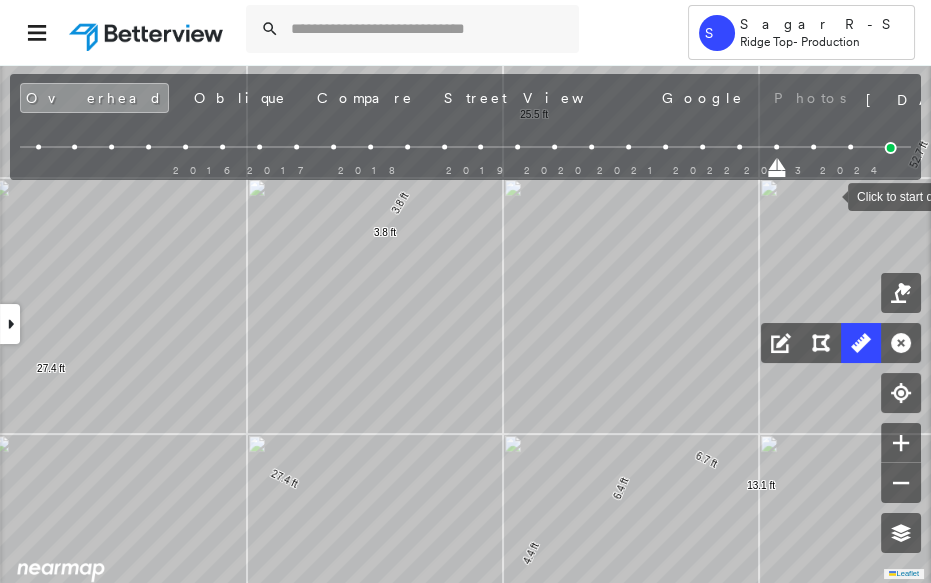 click at bounding box center [813, 147] 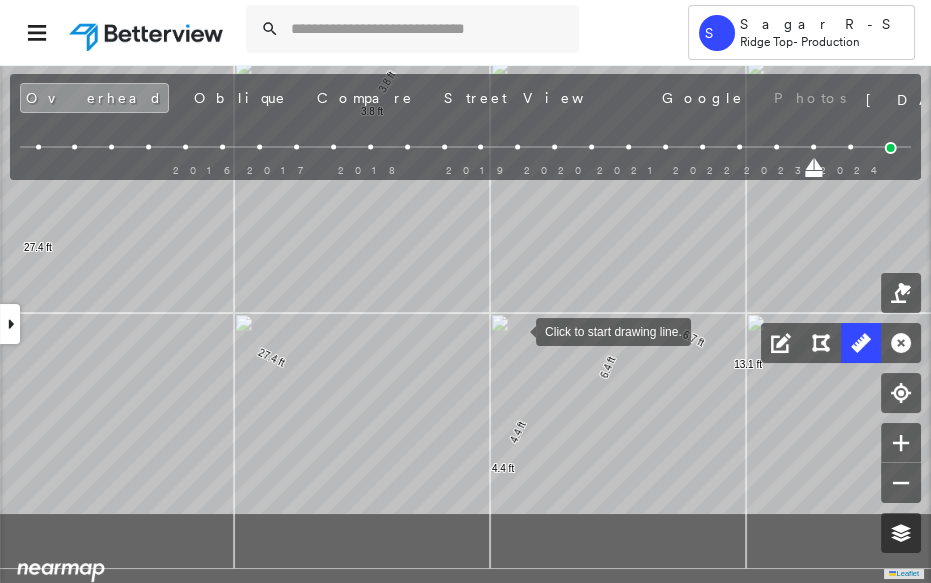 drag, startPoint x: 530, startPoint y: 435, endPoint x: 517, endPoint y: 328, distance: 107.78683 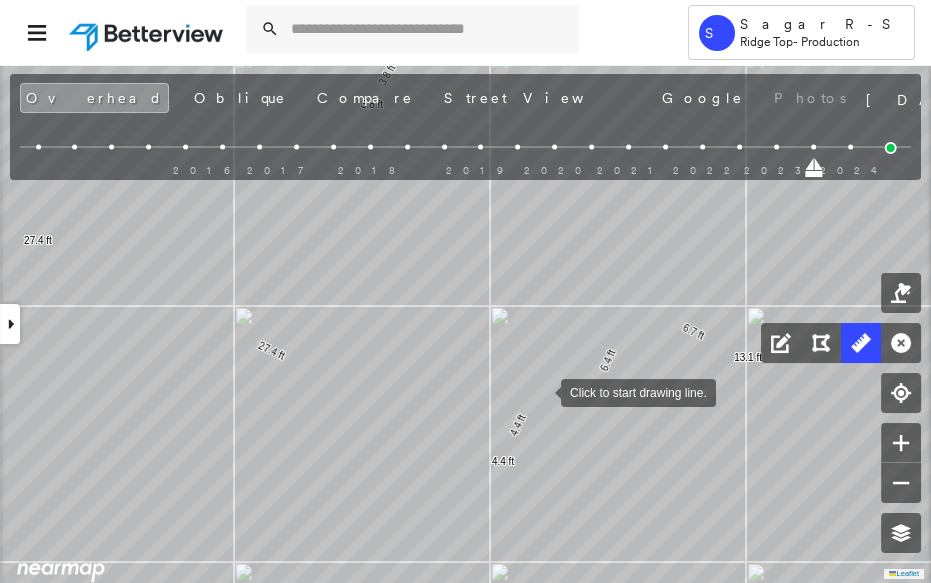 click at bounding box center [541, 391] 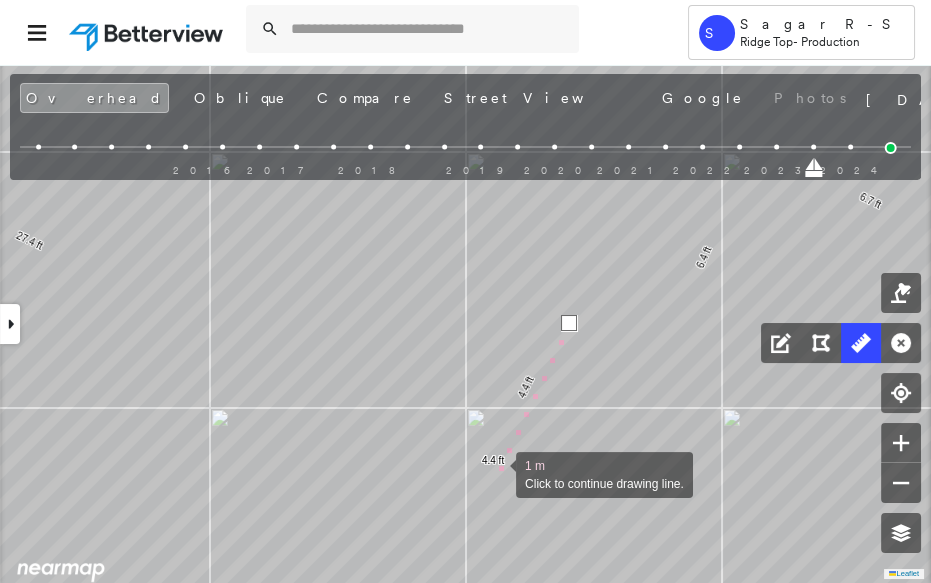 click at bounding box center [496, 473] 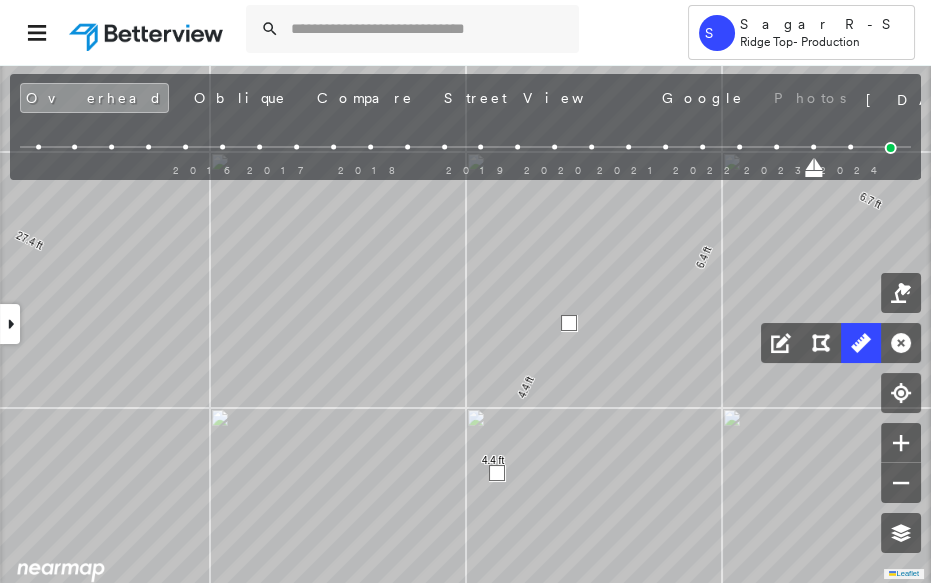 click at bounding box center (497, 473) 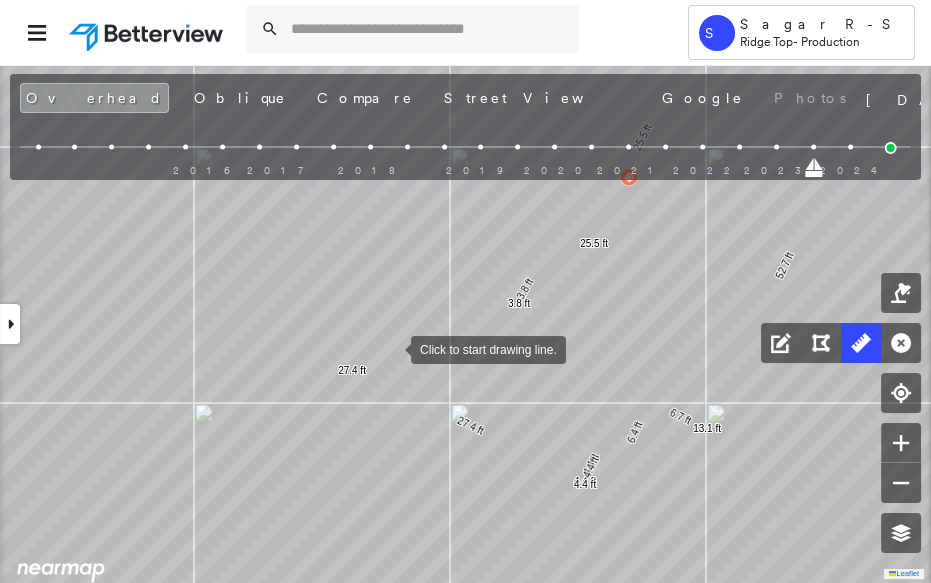 drag, startPoint x: 390, startPoint y: 351, endPoint x: 411, endPoint y: 380, distance: 35.805027 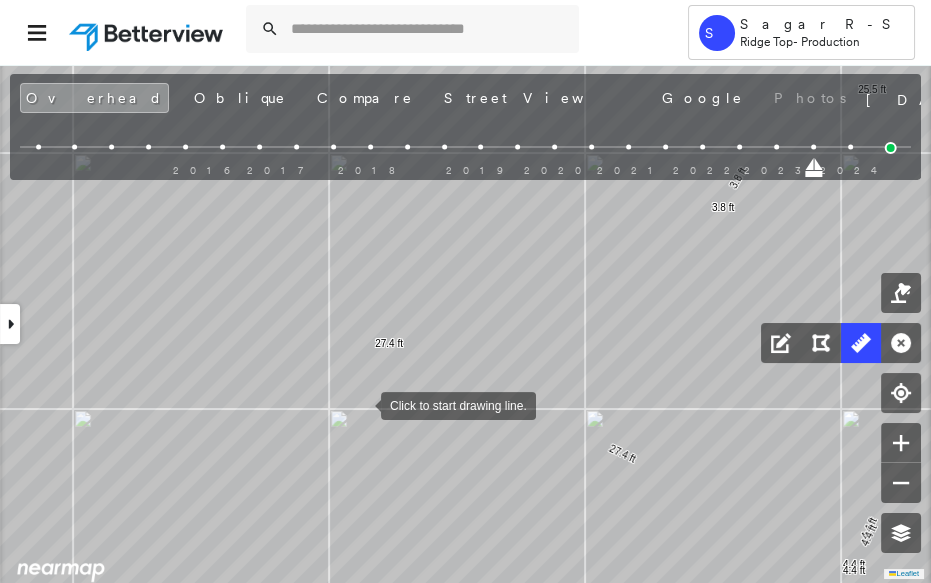 click at bounding box center [361, 404] 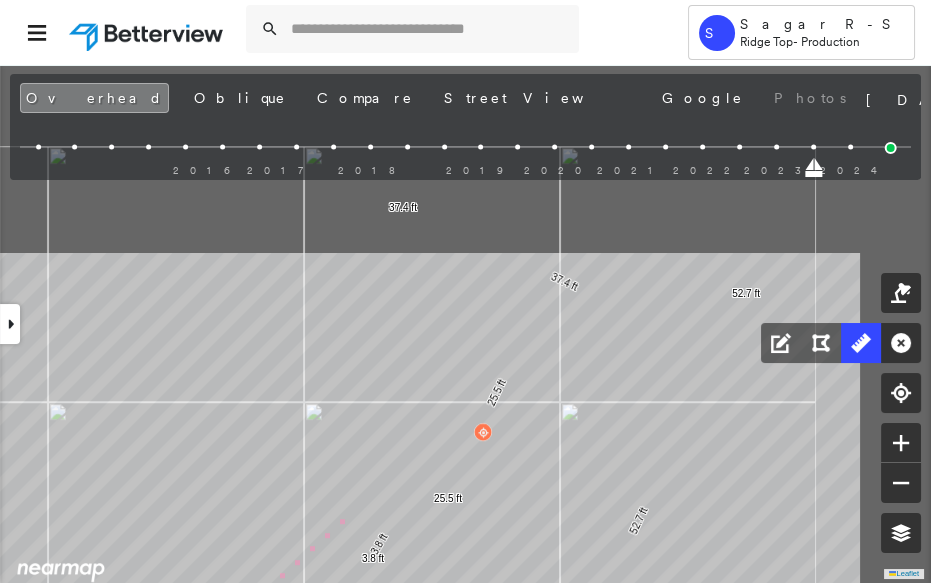 drag, startPoint x: 517, startPoint y: 252, endPoint x: 344, endPoint y: 526, distance: 324.04474 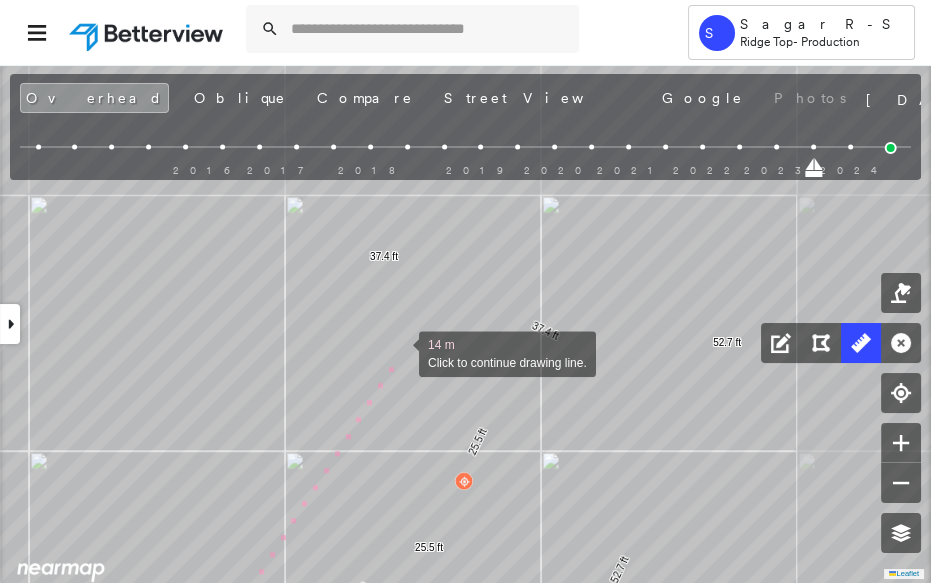 drag, startPoint x: 410, startPoint y: 337, endPoint x: 348, endPoint y: 490, distance: 165.08482 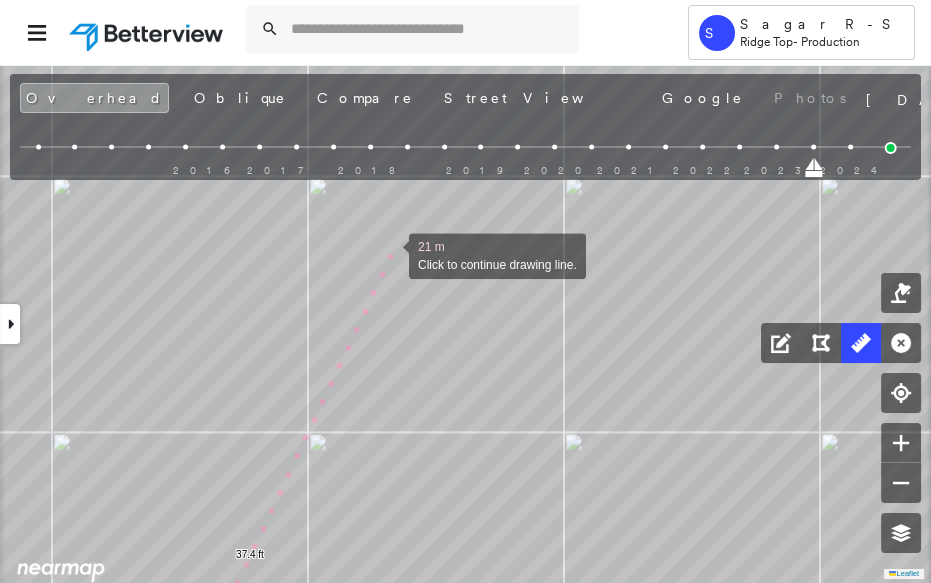 click at bounding box center [389, 254] 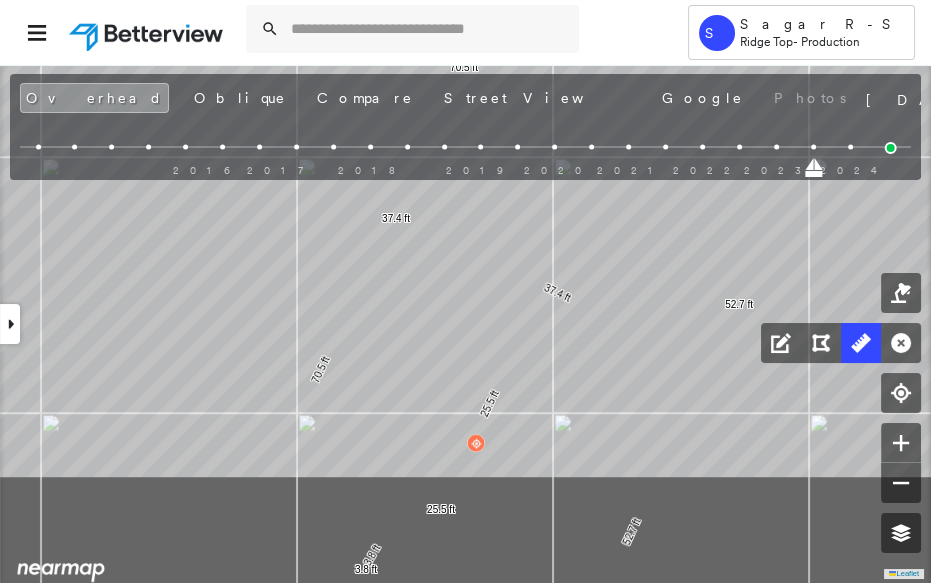 drag, startPoint x: 379, startPoint y: 500, endPoint x: 447, endPoint y: 257, distance: 252.3351 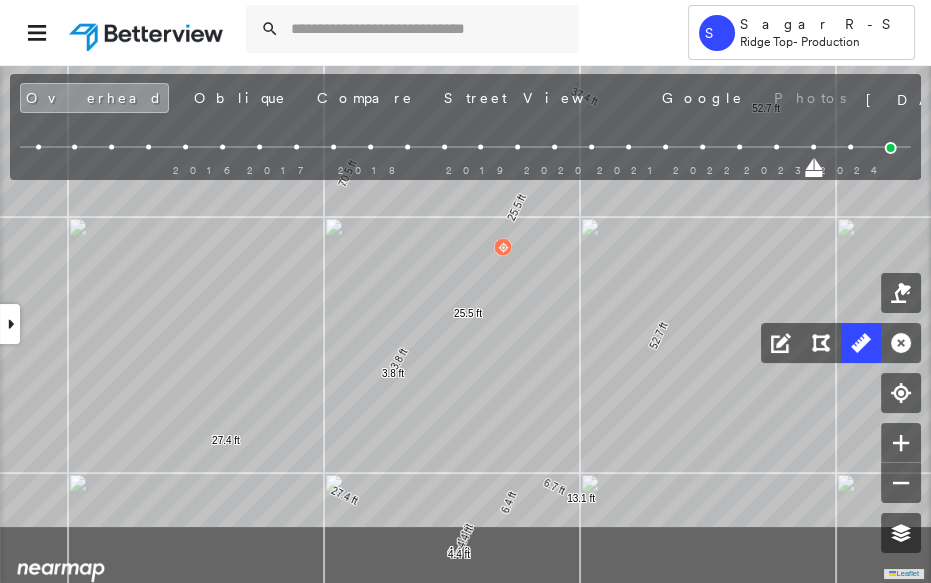 drag, startPoint x: 550, startPoint y: 444, endPoint x: 558, endPoint y: 229, distance: 215.14879 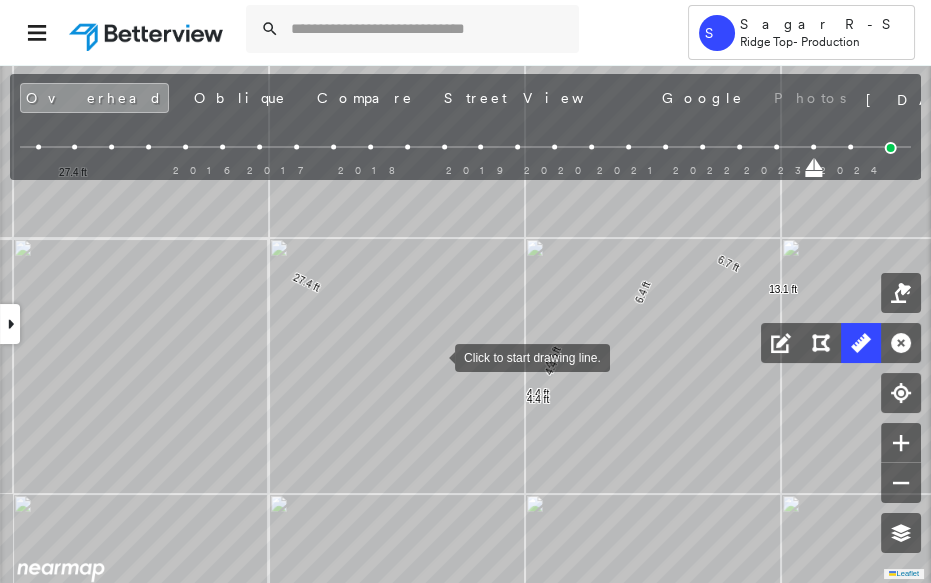 click at bounding box center (435, 356) 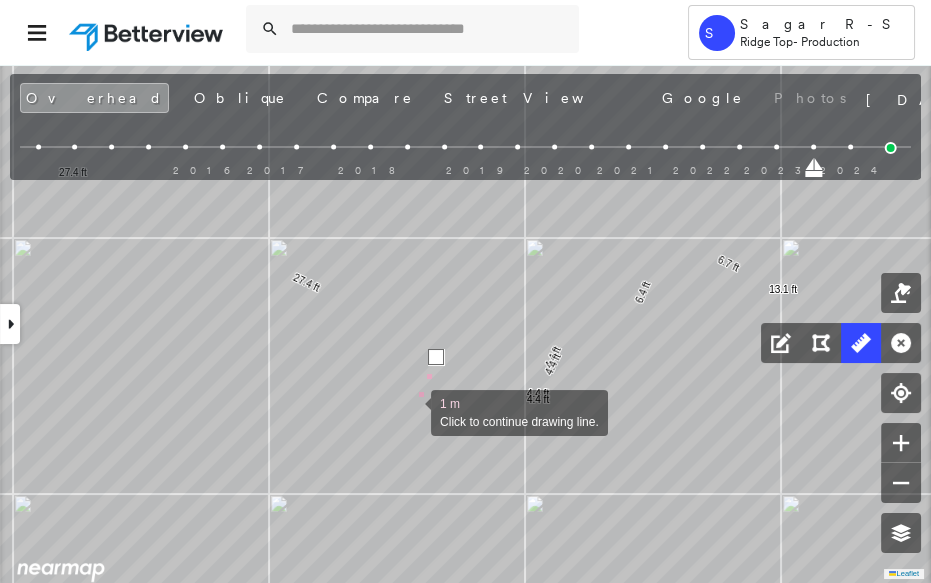 click at bounding box center (411, 411) 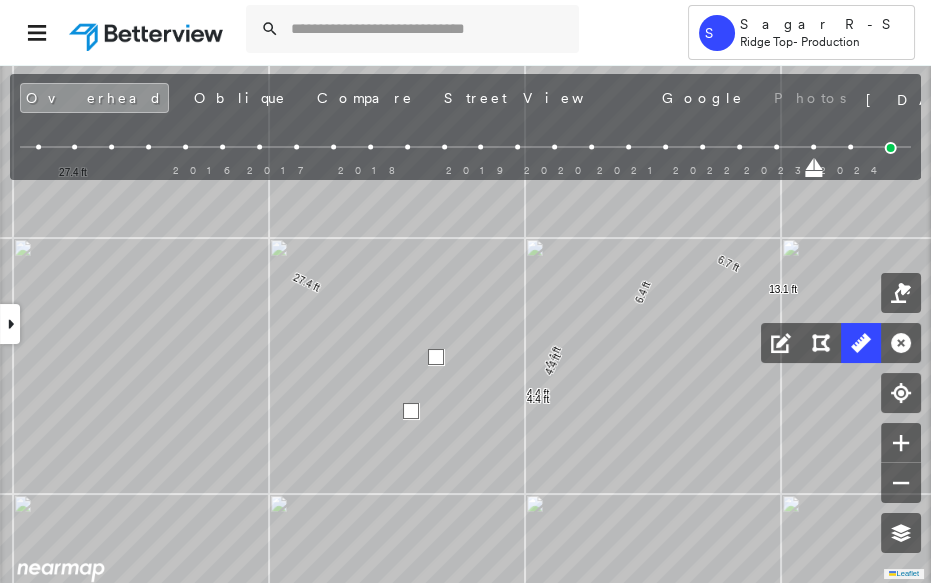 click at bounding box center (411, 411) 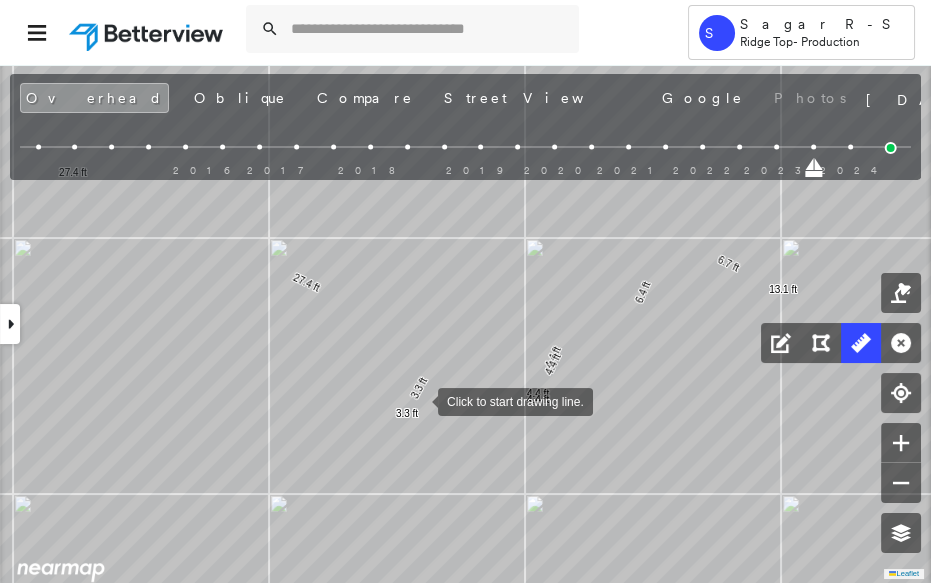 click at bounding box center (418, 400) 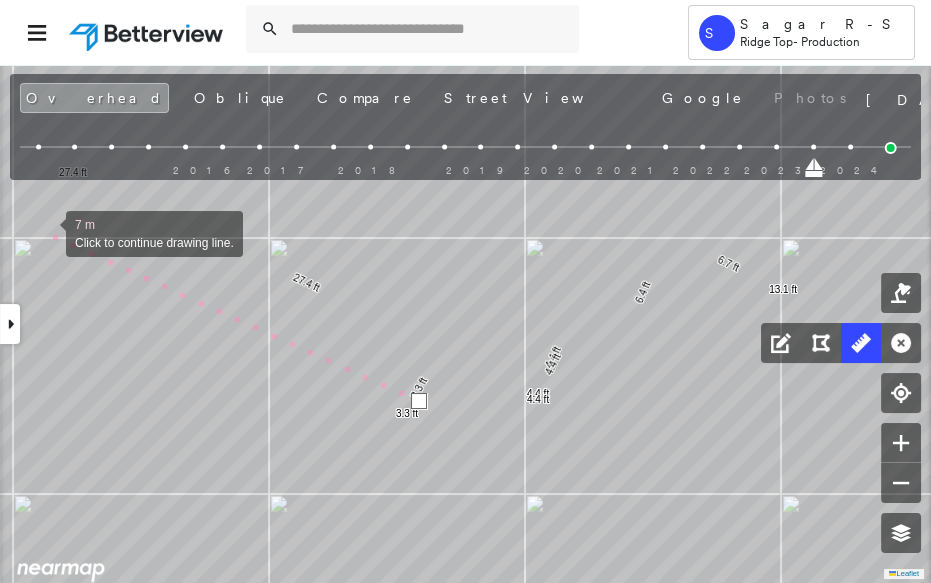 click at bounding box center [46, 232] 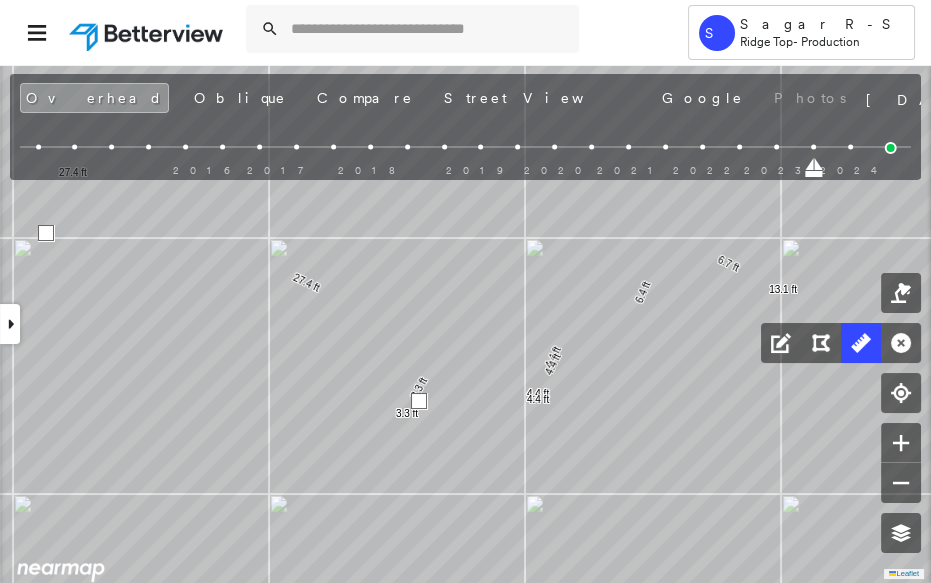 click at bounding box center [46, 233] 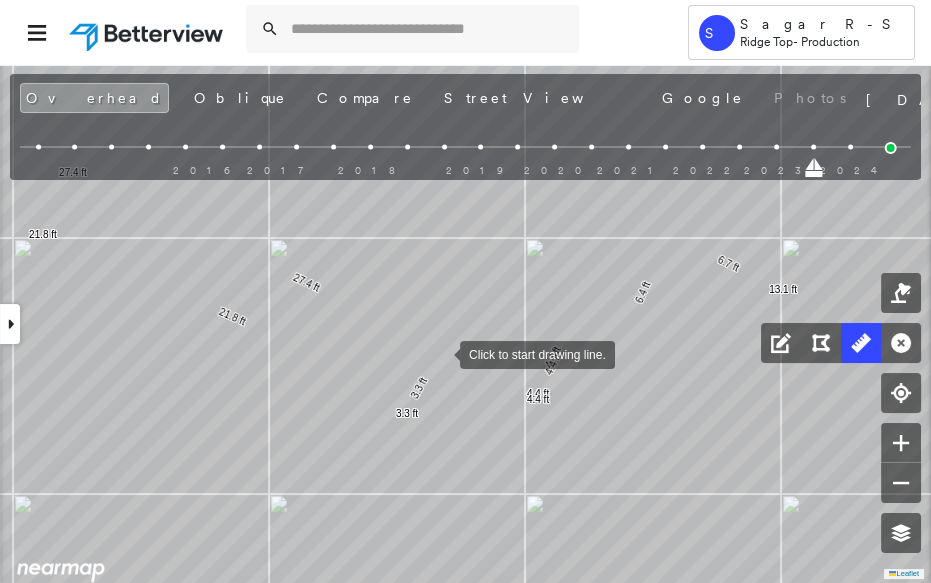 click at bounding box center [440, 353] 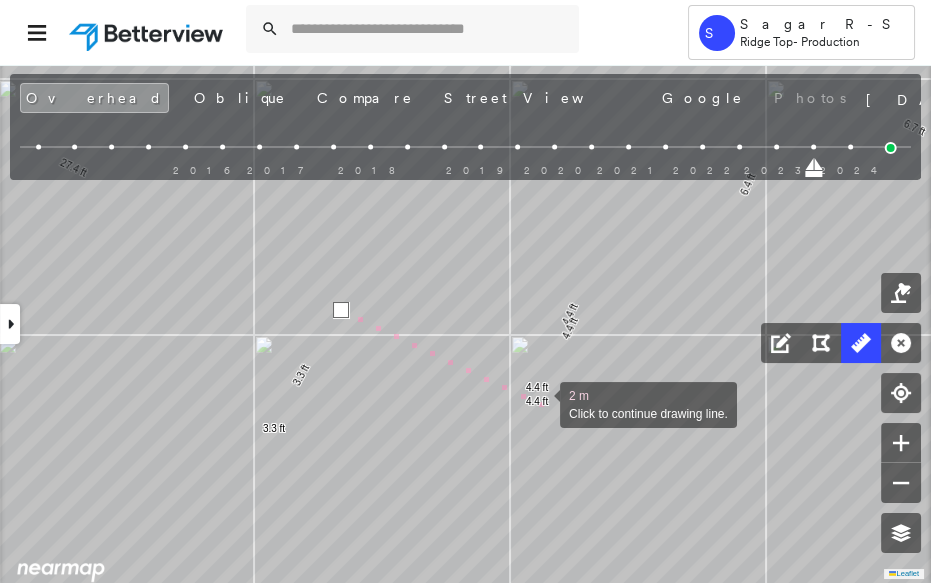 click at bounding box center (540, 403) 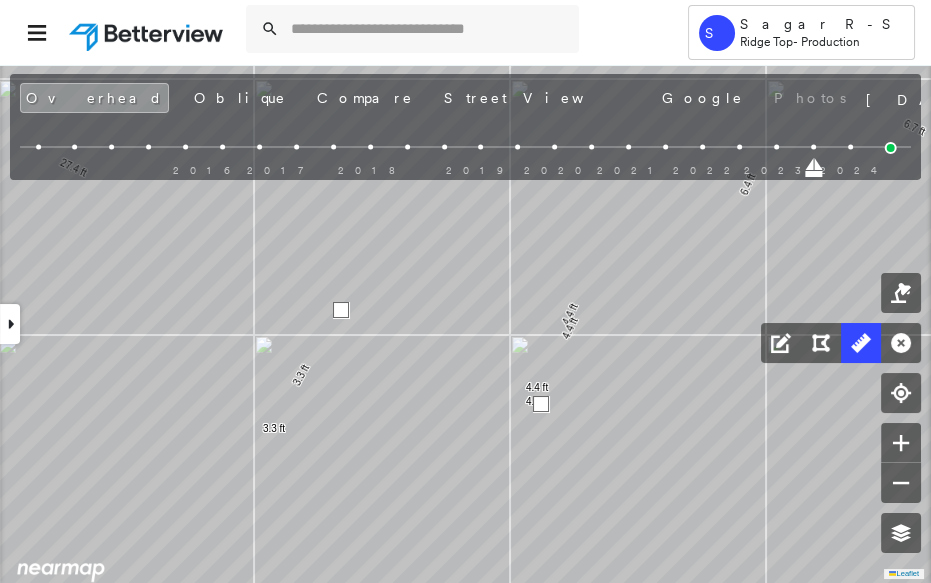 click at bounding box center [541, 404] 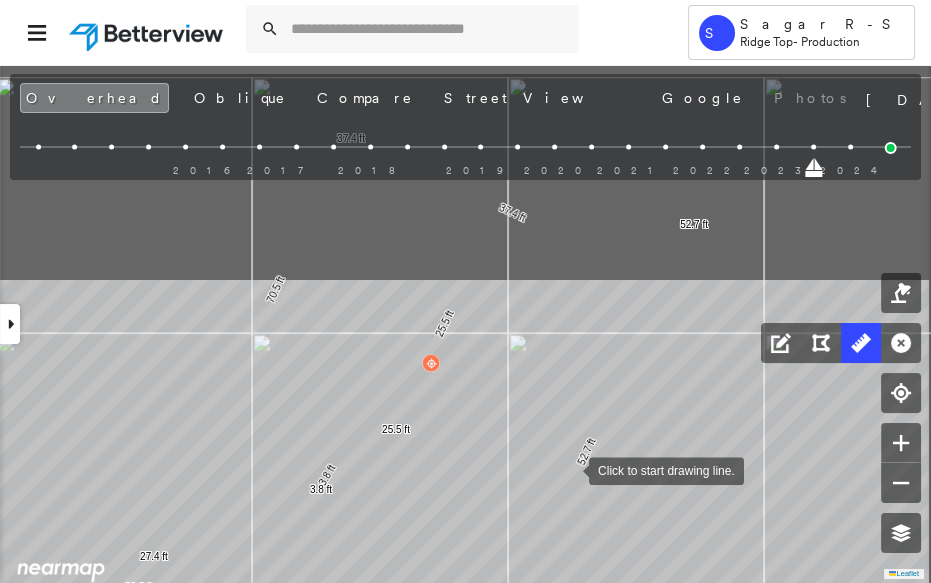 drag, startPoint x: 666, startPoint y: 191, endPoint x: 569, endPoint y: 515, distance: 338.20853 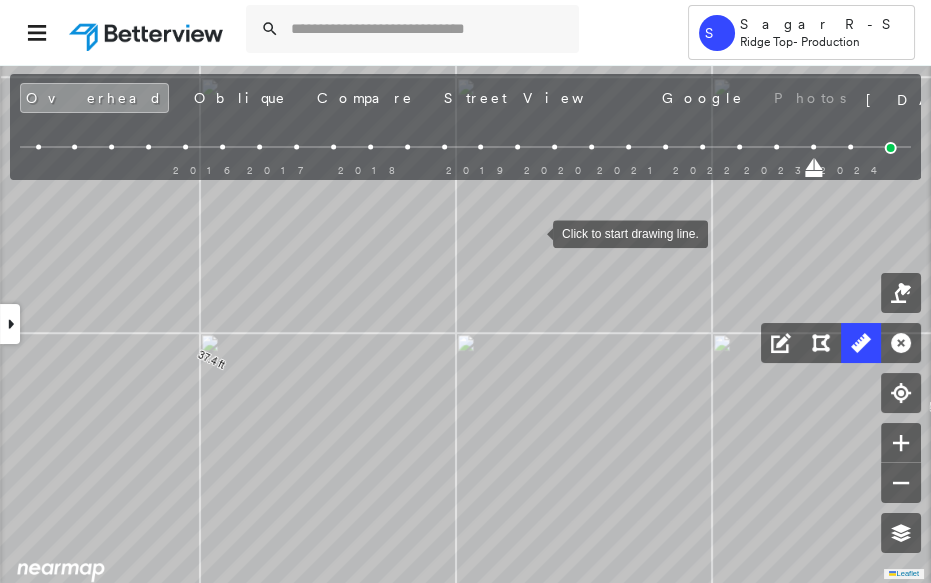 drag, startPoint x: 533, startPoint y: 232, endPoint x: 545, endPoint y: 239, distance: 13.892444 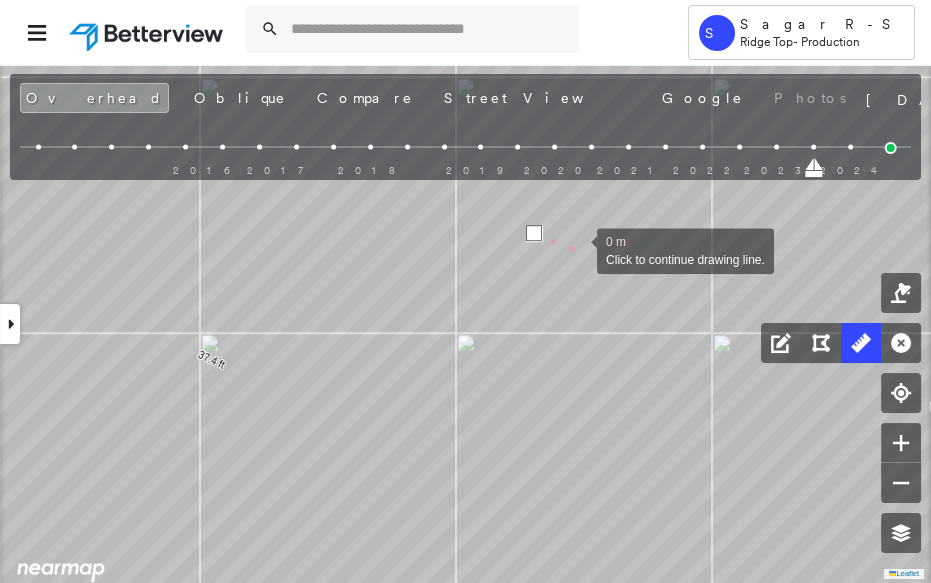 click at bounding box center (577, 249) 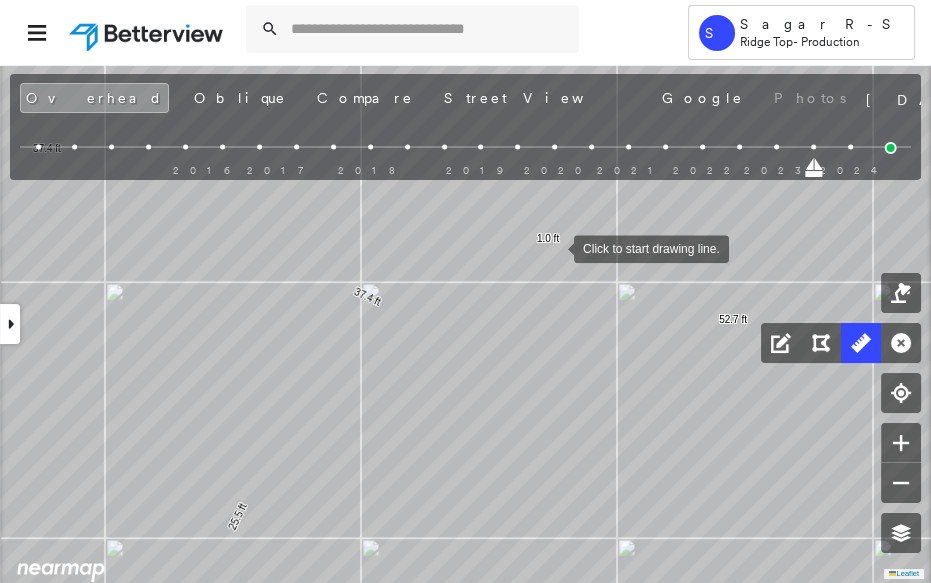click at bounding box center [554, 247] 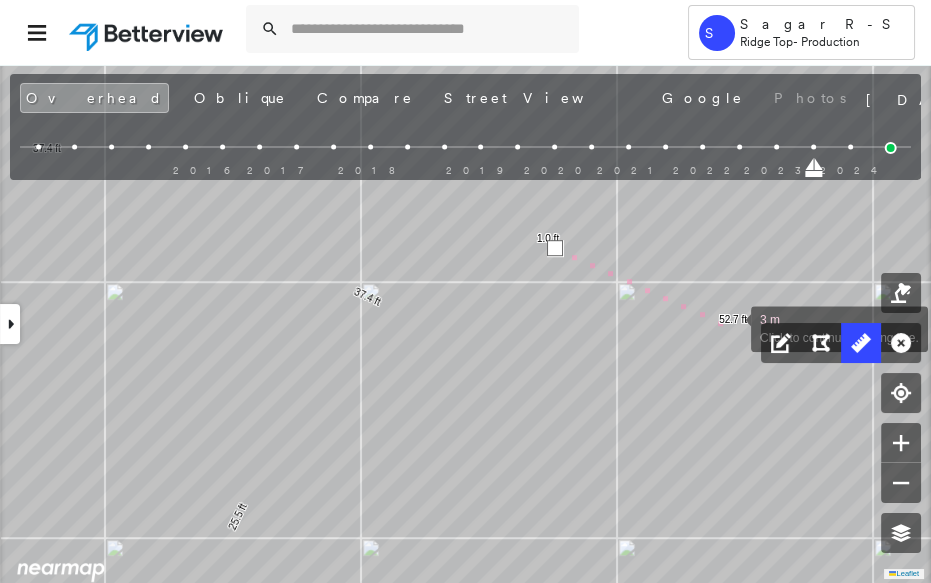 click at bounding box center (731, 327) 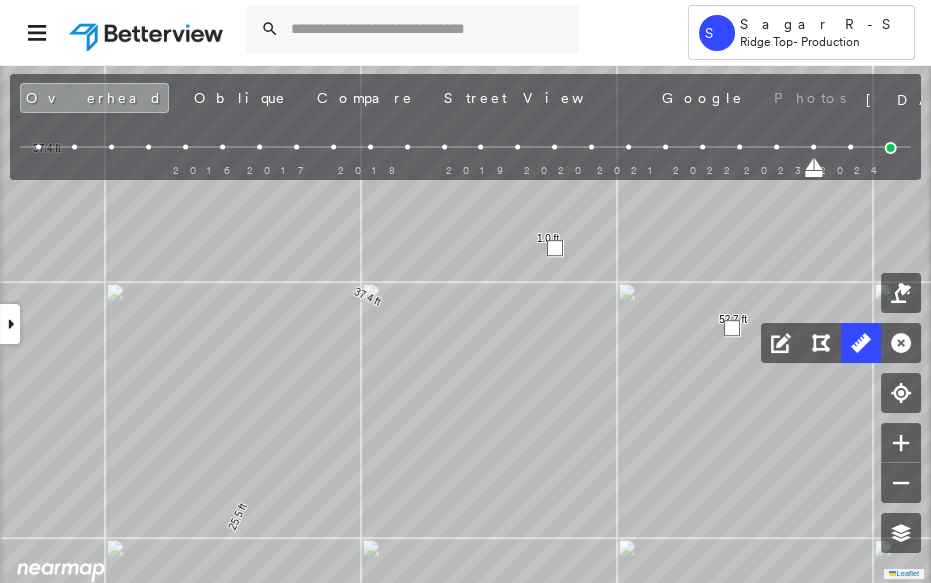 click at bounding box center [732, 328] 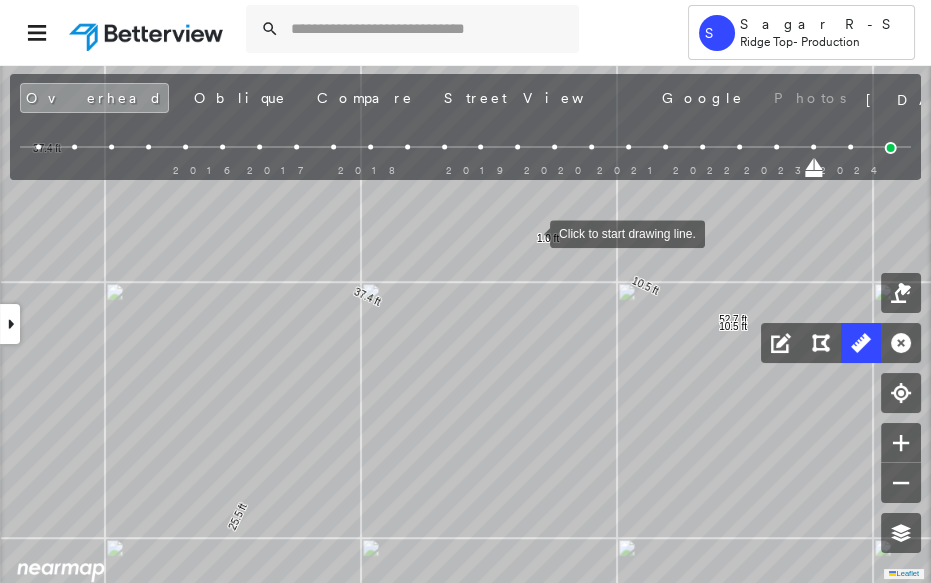 click at bounding box center [530, 232] 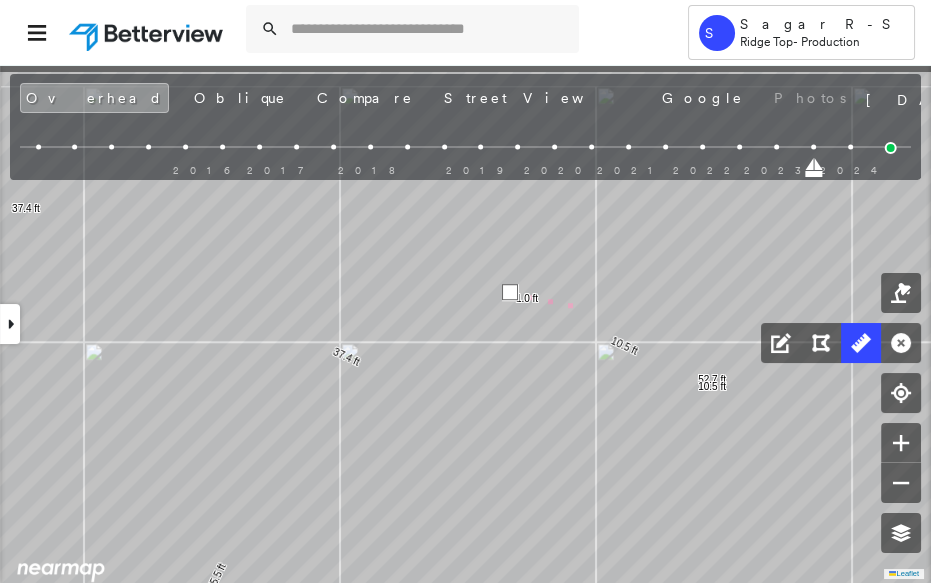 drag, startPoint x: 608, startPoint y: 219, endPoint x: 487, endPoint y: 525, distance: 329.05472 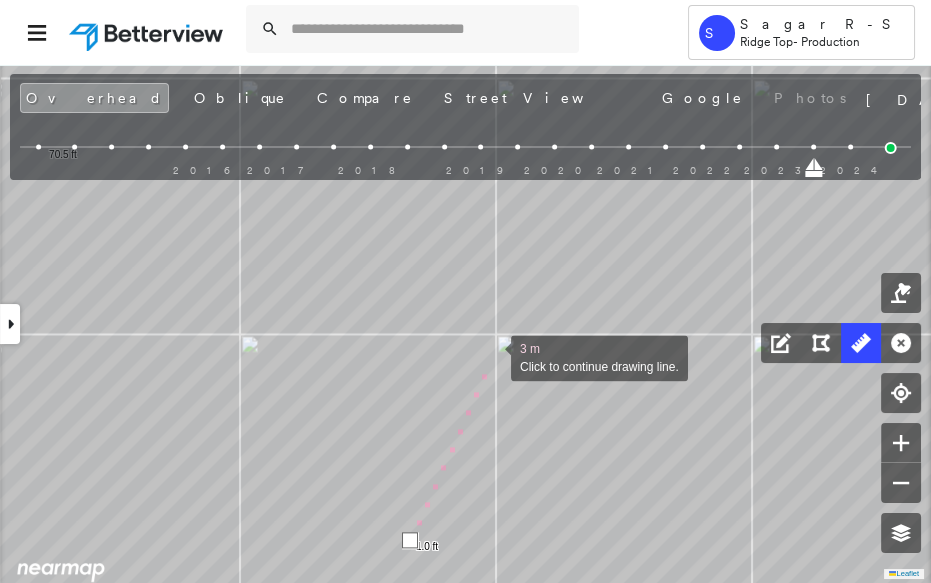 click at bounding box center (491, 356) 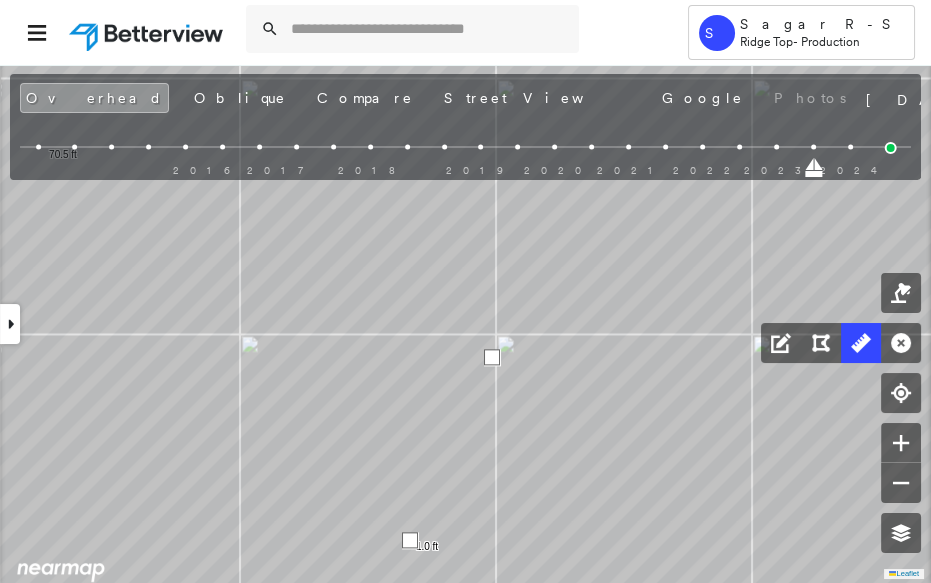 click at bounding box center [492, 357] 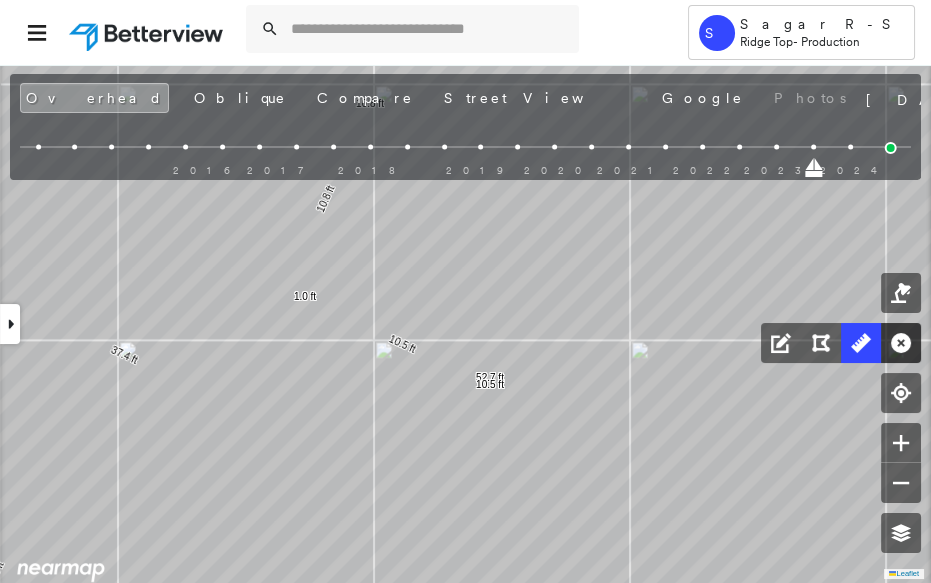 click 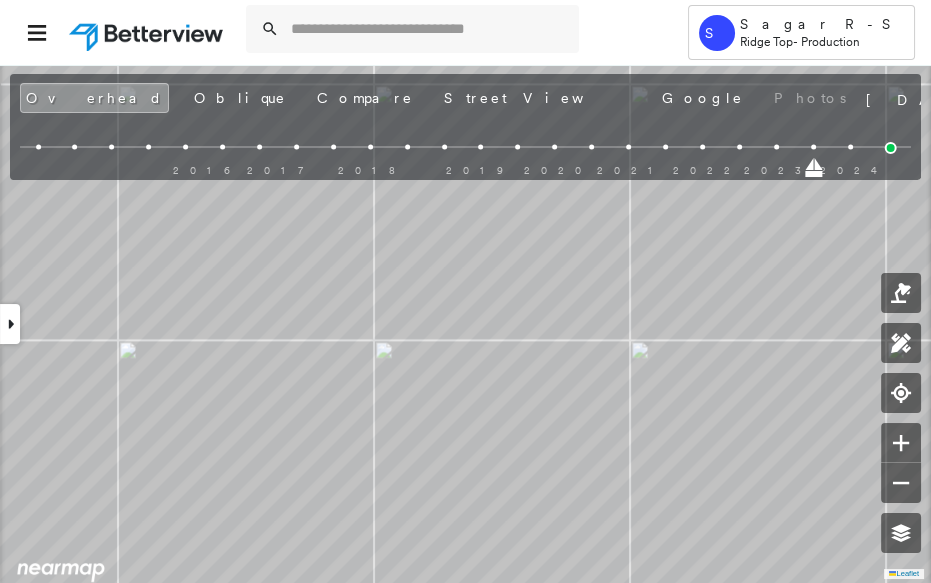 click on "2016 2017 2018 2019 2020 2021 2022 2023 2024" at bounding box center (465, 150) 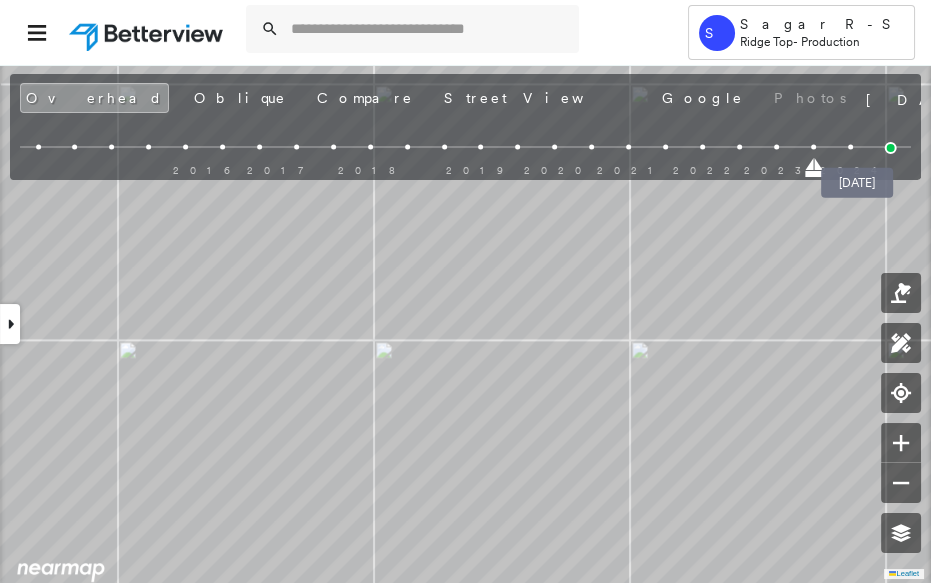 click at bounding box center (891, 148) 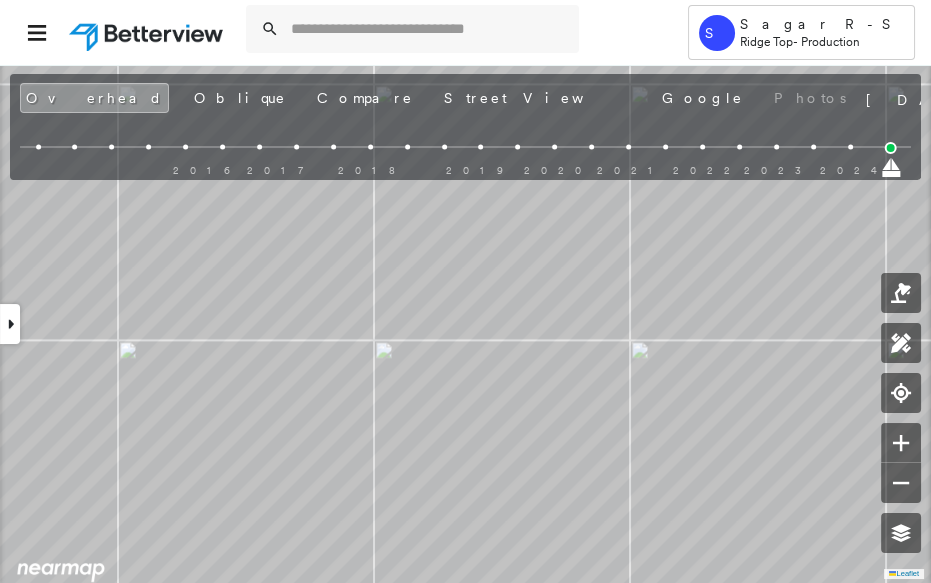click at bounding box center (465, 166) 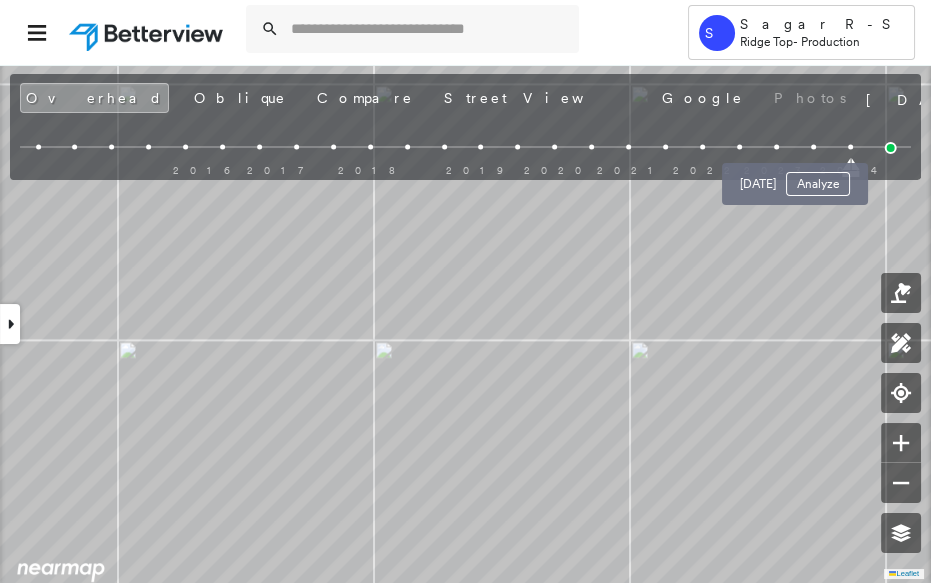 click at bounding box center [813, 147] 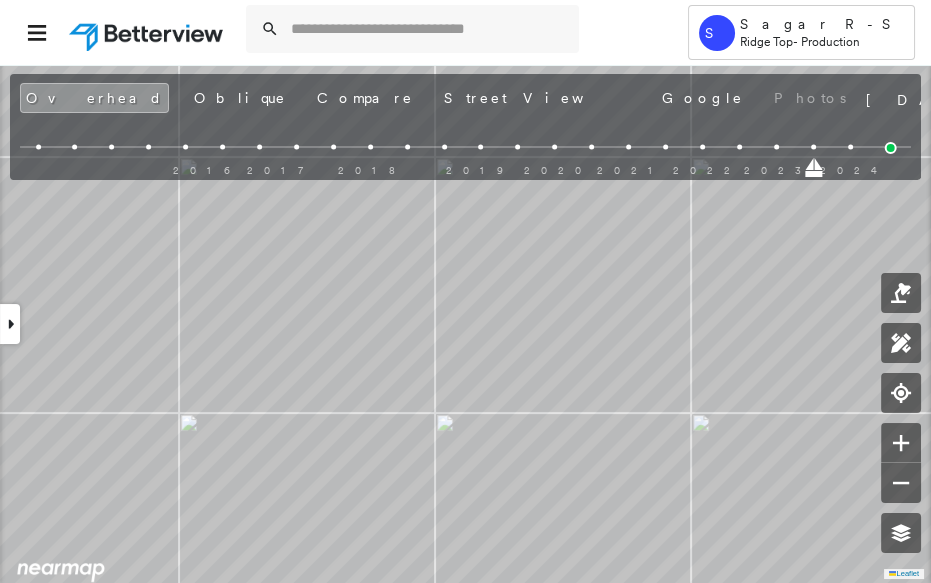 click at bounding box center (850, 147) 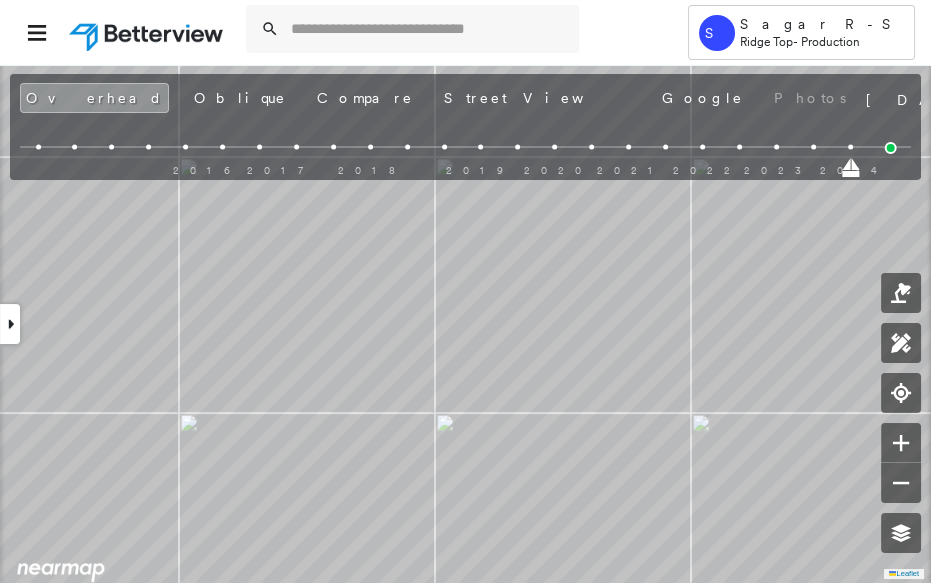 click on "2016 2017 2018 2019 2020 2021 2022 2023 2024" at bounding box center [465, 150] 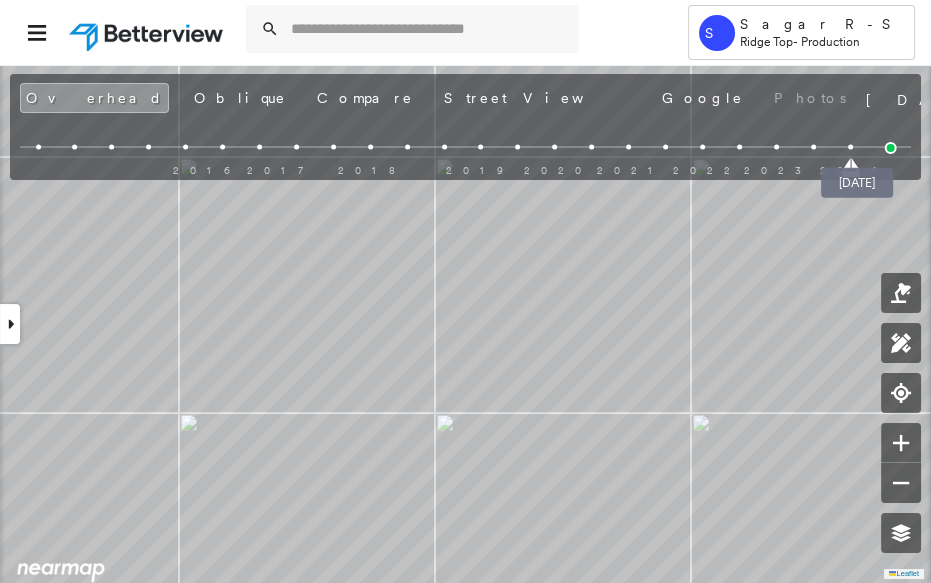 click at bounding box center [891, 148] 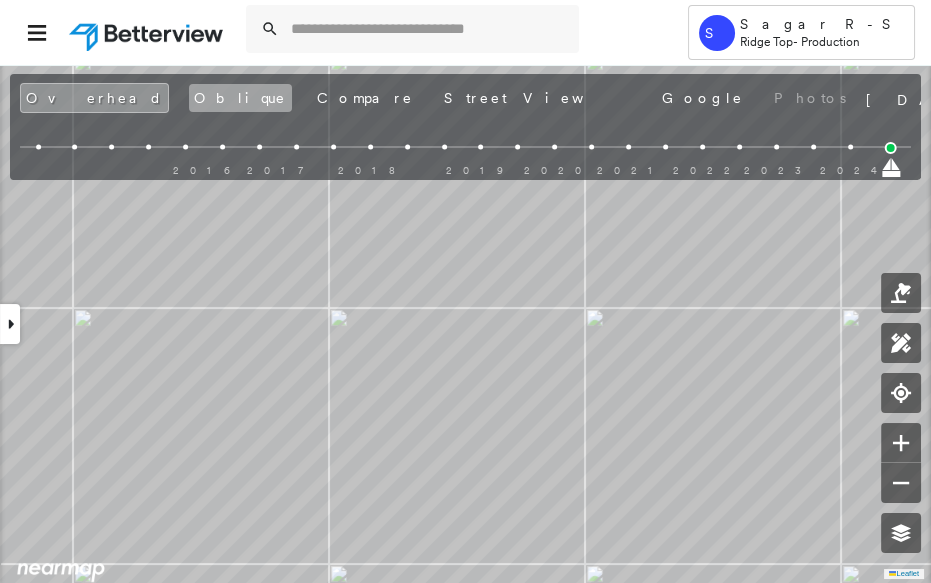 click on "Oblique" at bounding box center (240, 98) 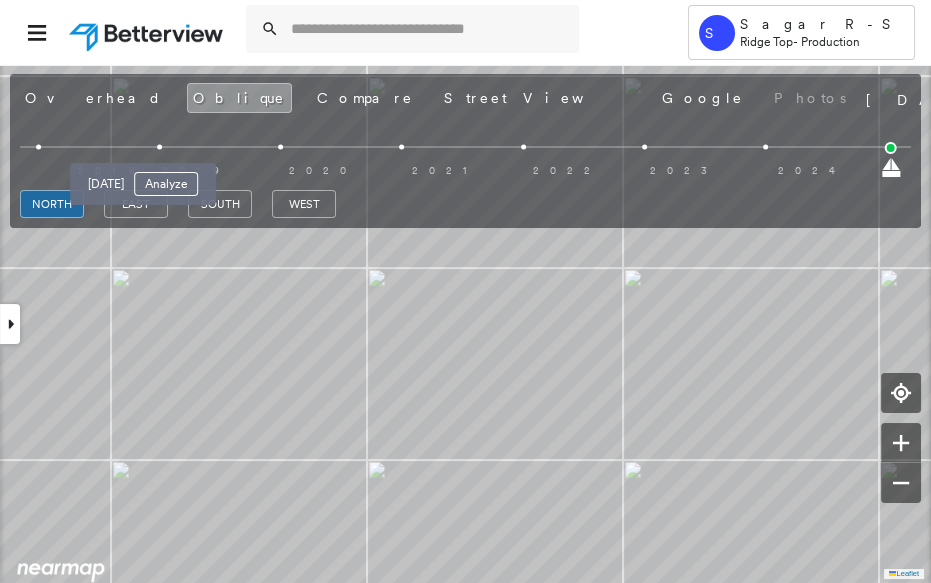 click on "[DATE] Analyze" at bounding box center (143, 178) 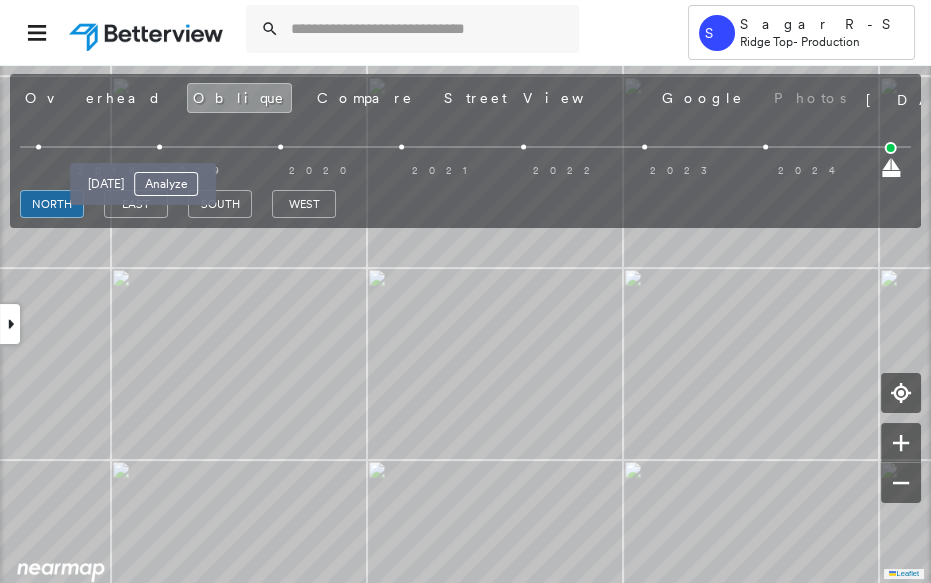 click at bounding box center [159, 147] 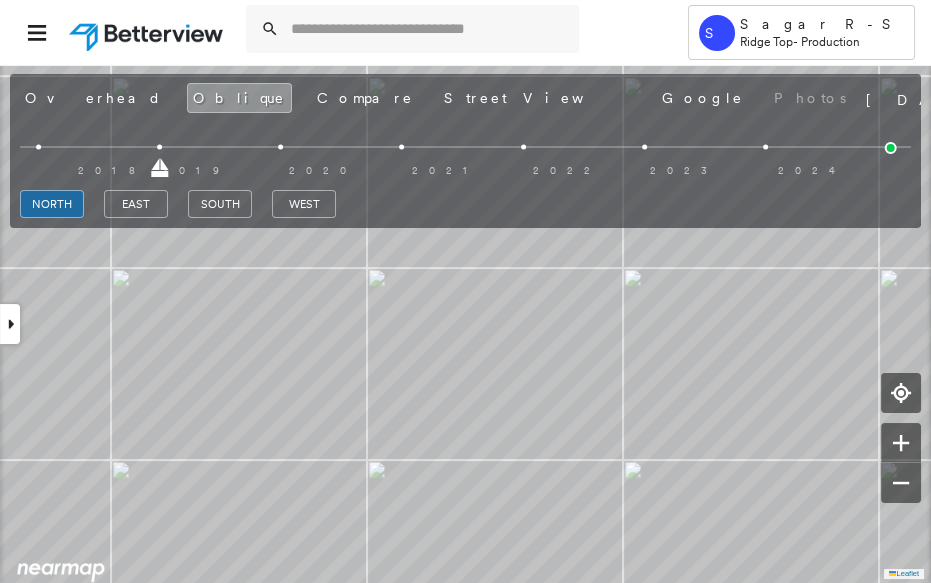 click at bounding box center [891, 148] 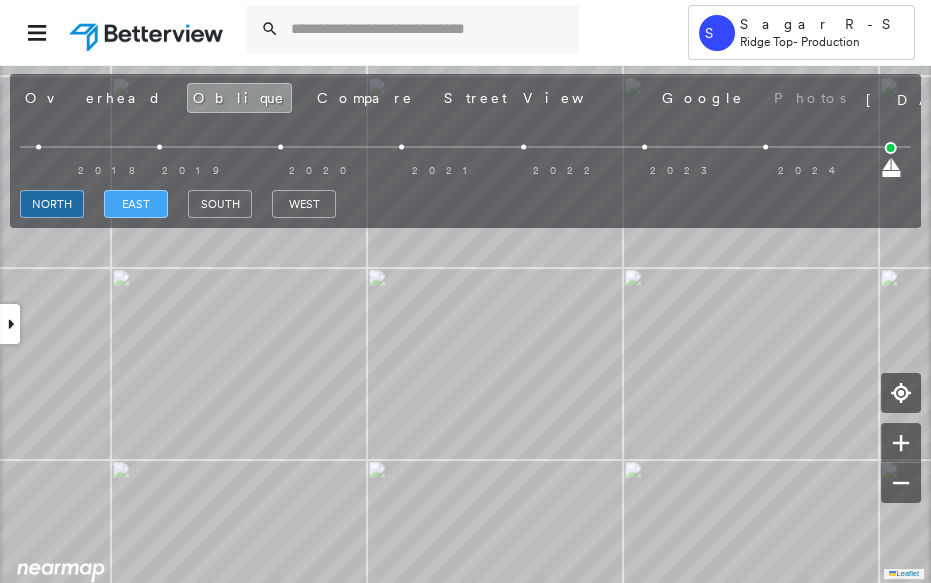 click on "east" at bounding box center (136, 204) 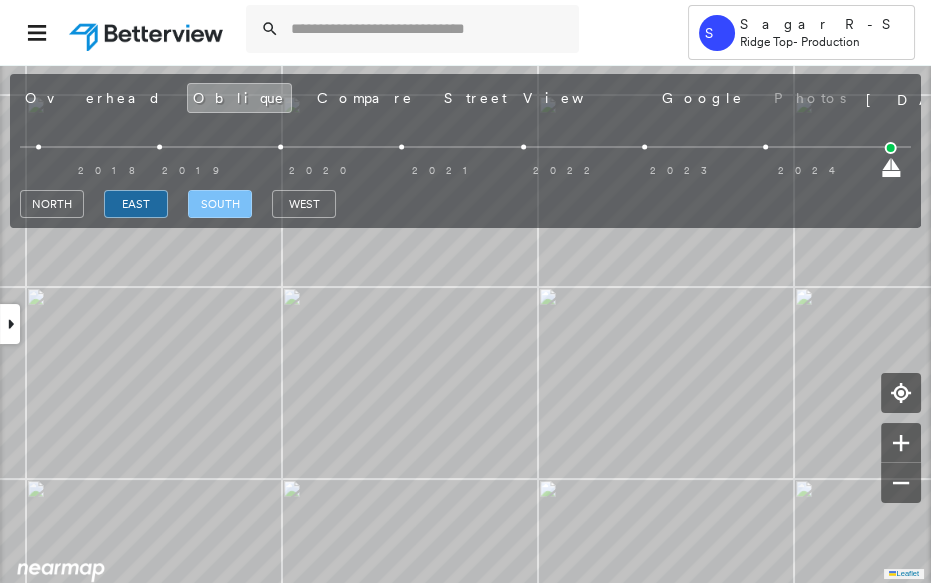 click on "south" at bounding box center [220, 204] 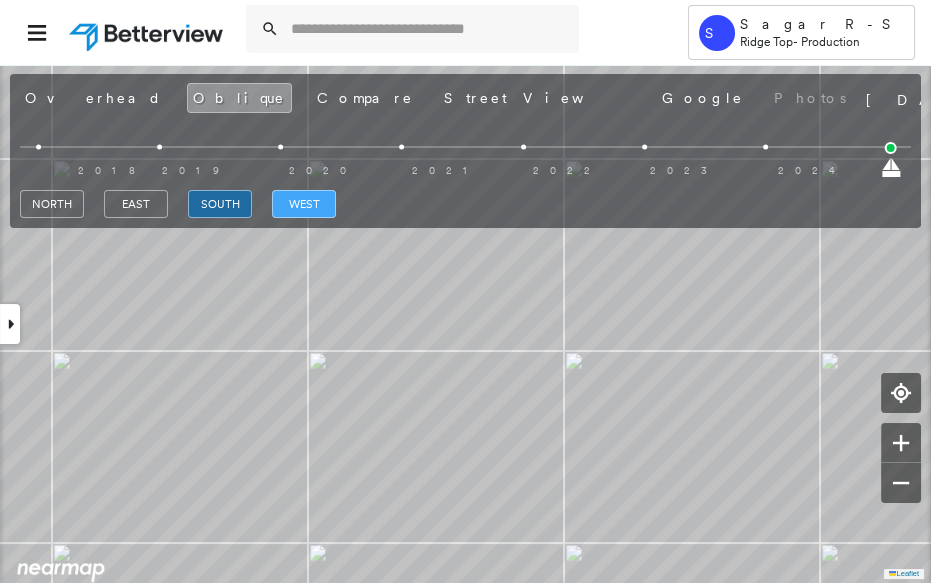 click on "west" at bounding box center [304, 204] 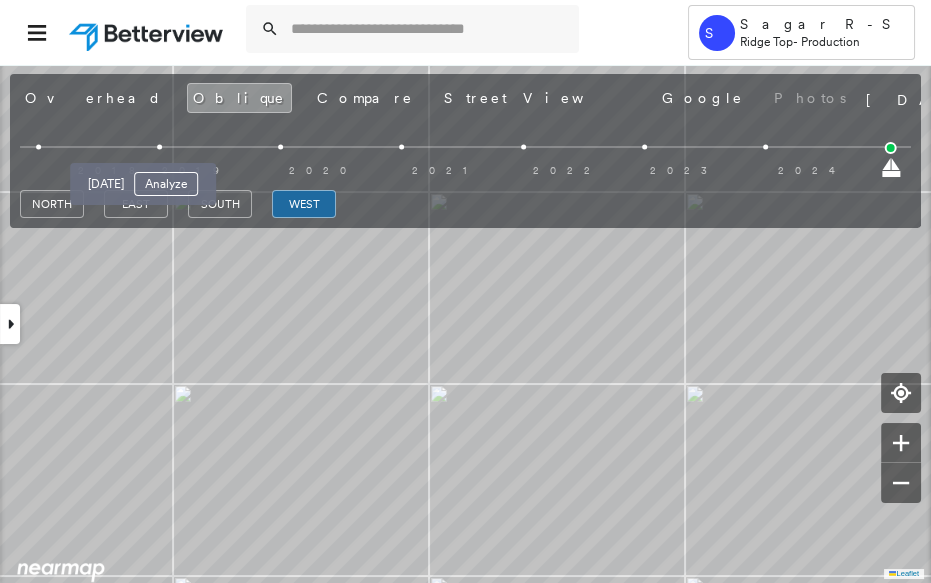 click on "[DATE] Analyze" at bounding box center (143, 178) 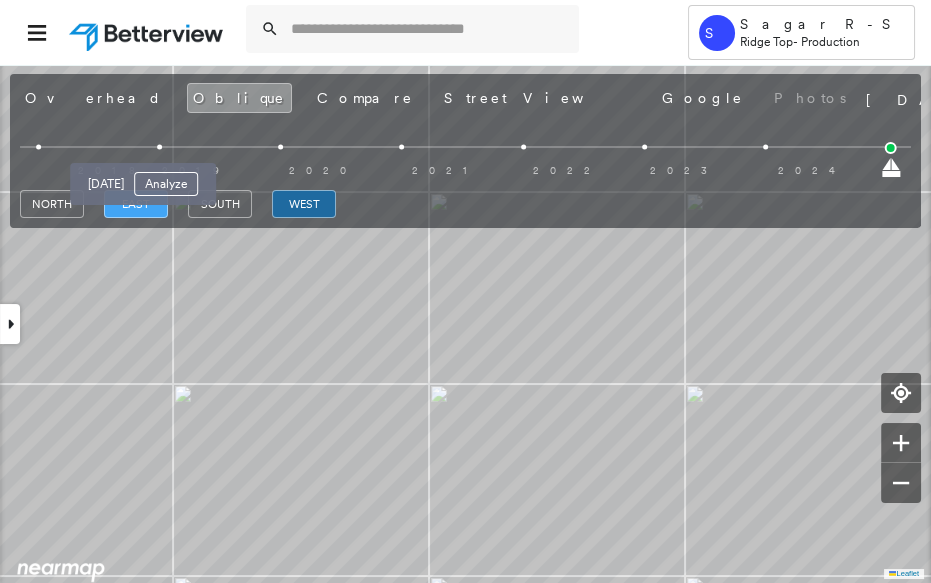 click on "east" at bounding box center (136, 204) 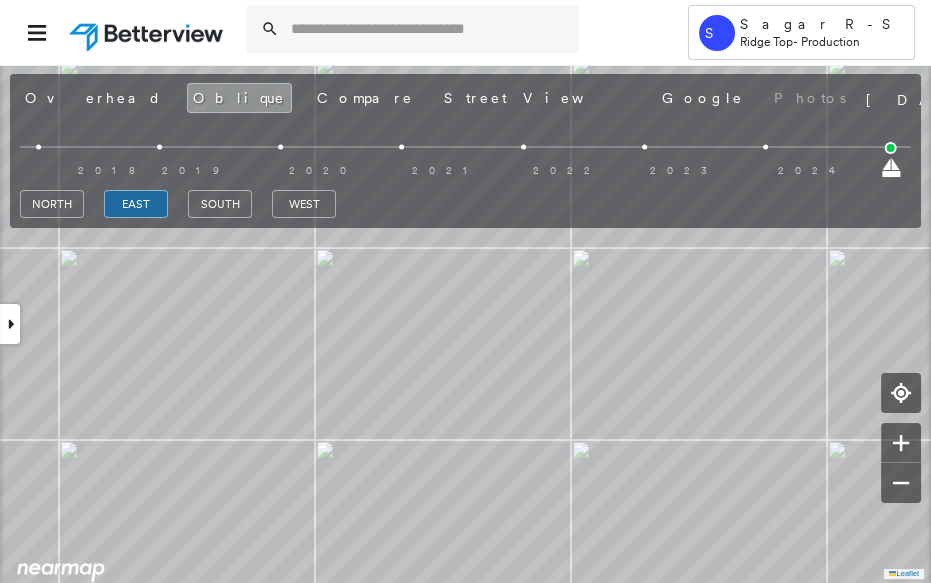 click on "Overhead" at bounding box center (93, 98) 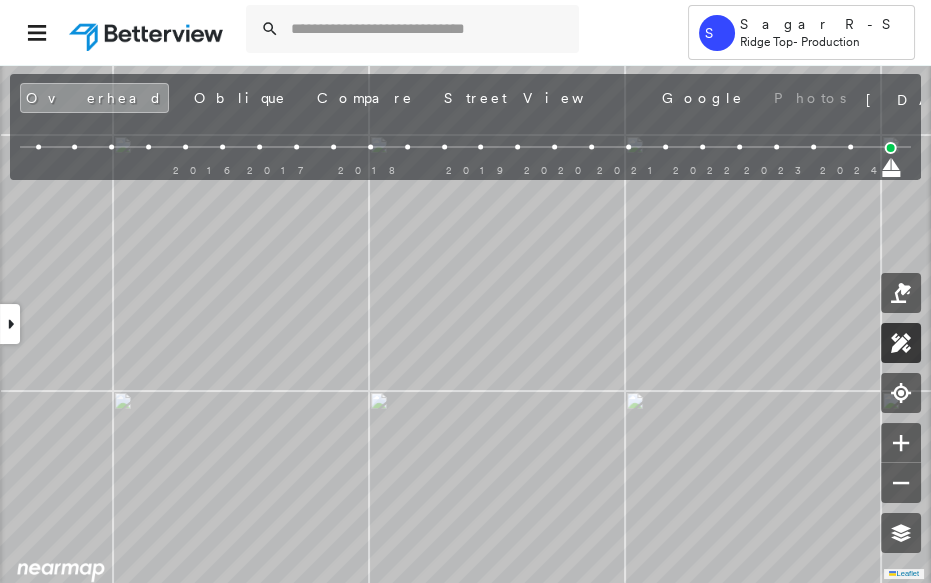 click 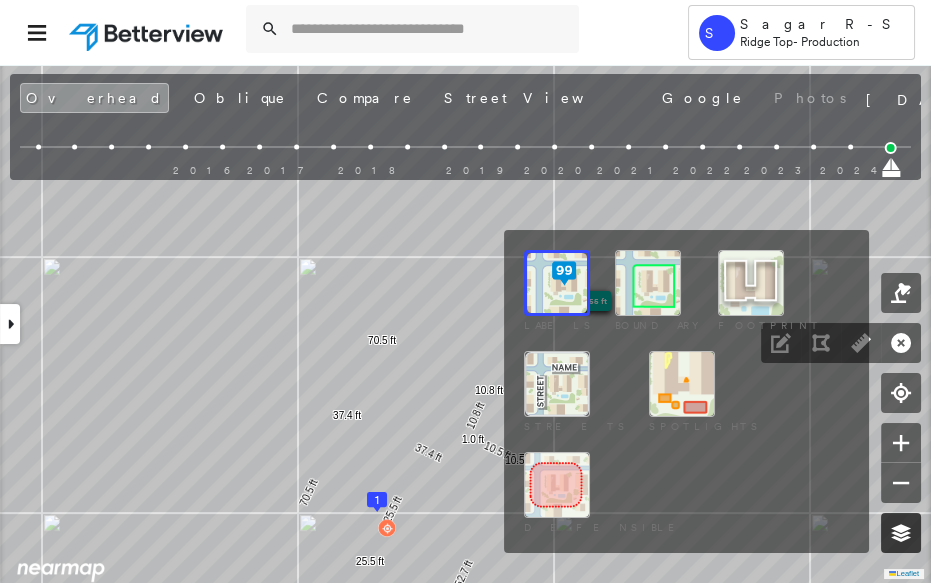 click at bounding box center [901, 533] 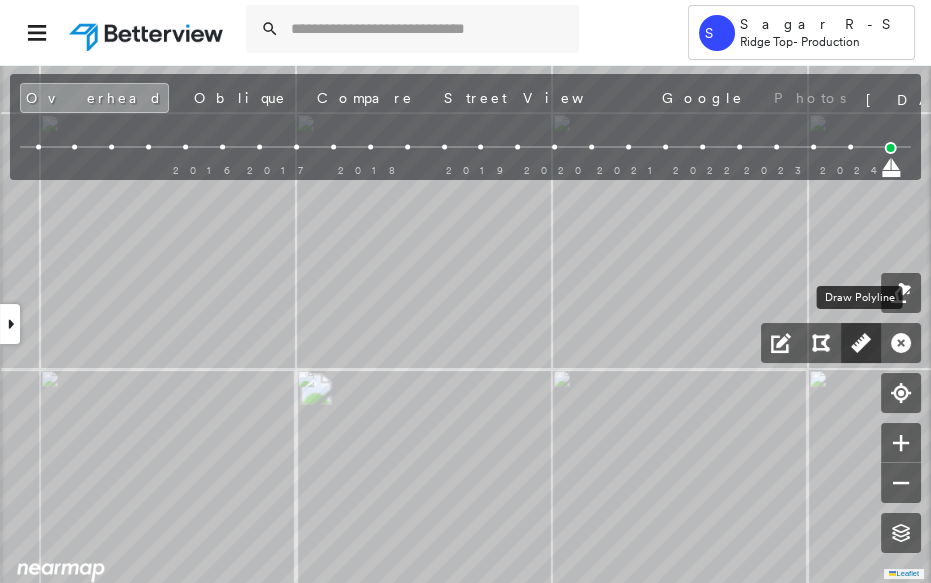 click 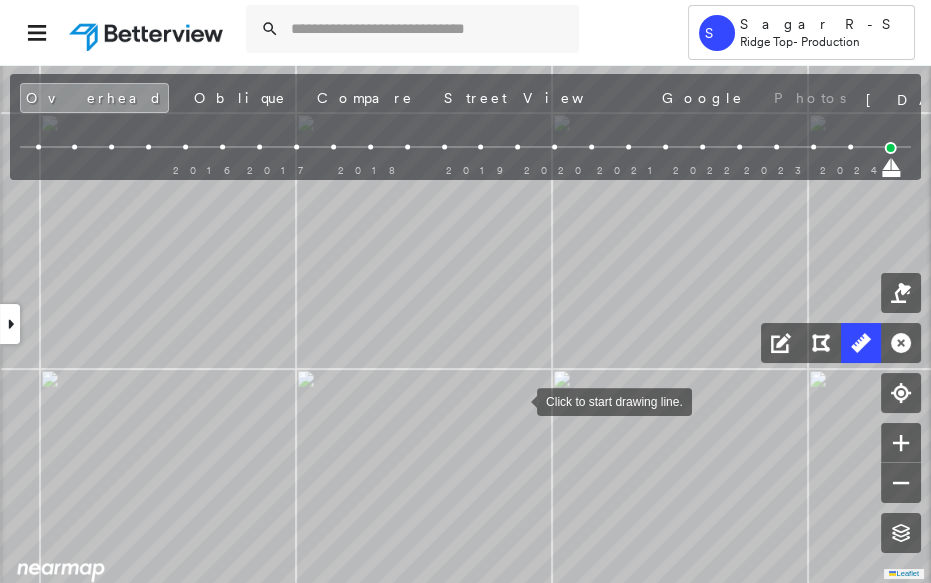 click at bounding box center (517, 400) 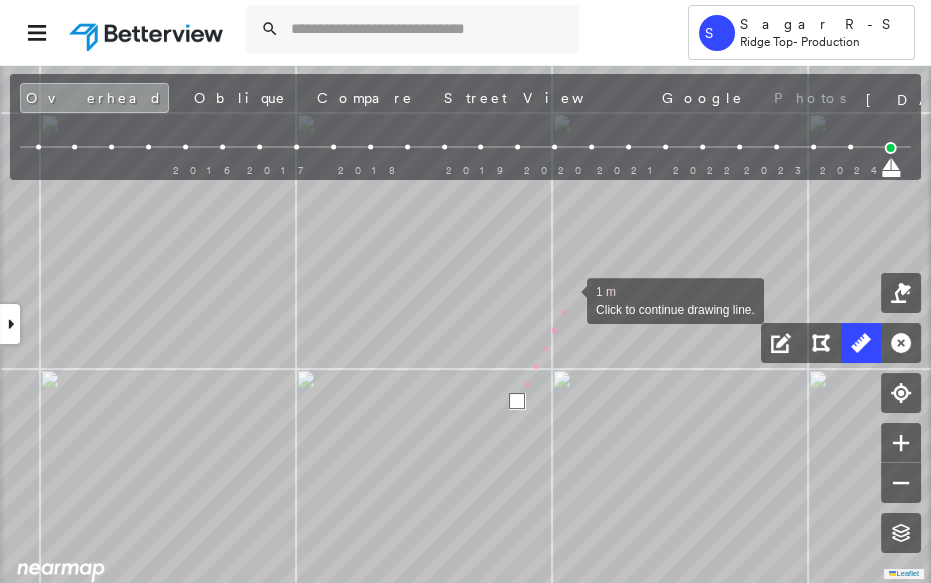 click at bounding box center [567, 299] 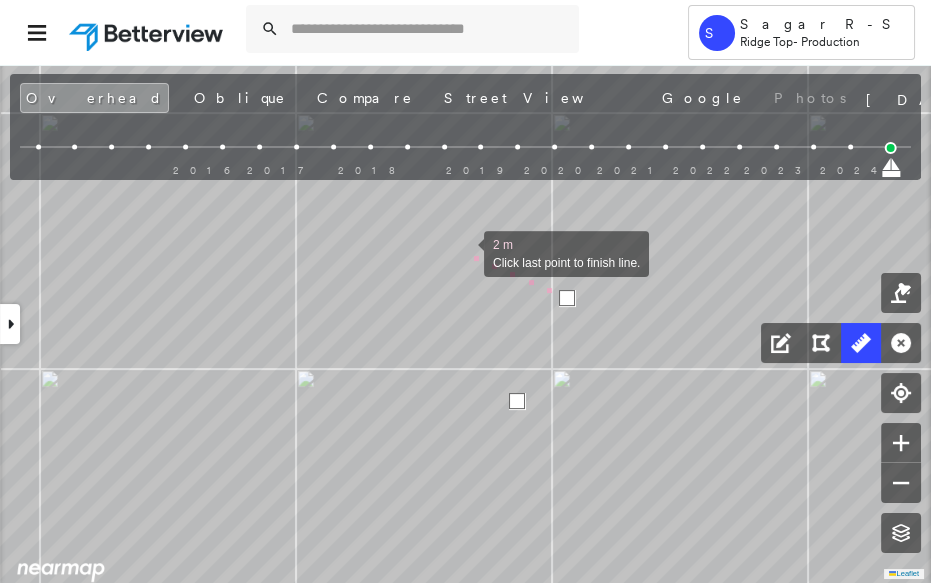 click at bounding box center (464, 252) 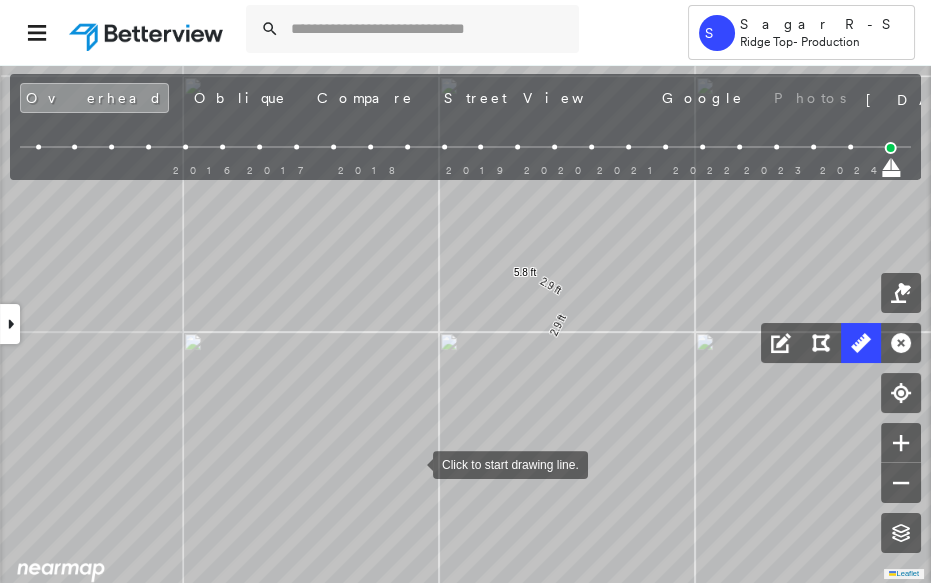 drag, startPoint x: 409, startPoint y: 471, endPoint x: 619, endPoint y: 163, distance: 372.77875 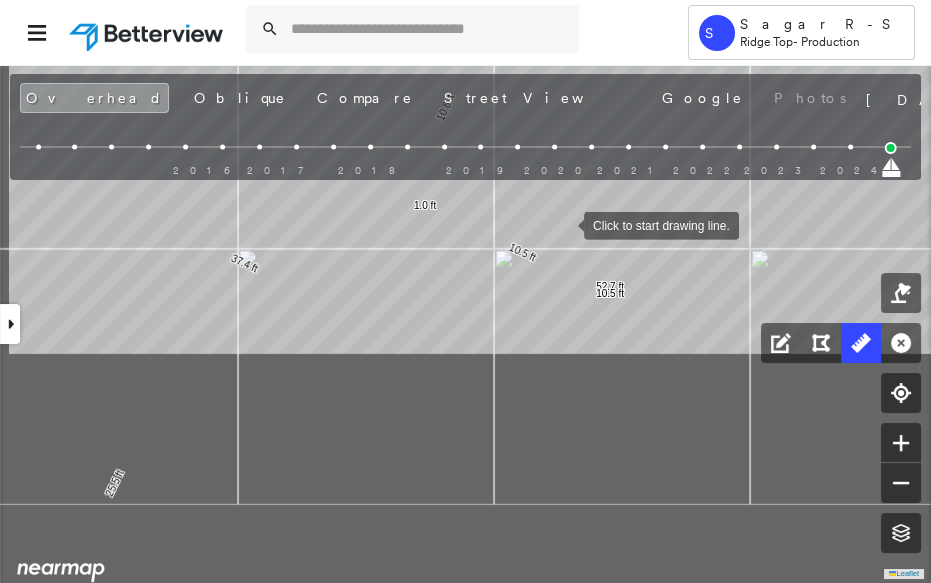 drag, startPoint x: 462, startPoint y: 500, endPoint x: 577, endPoint y: 235, distance: 288.87714 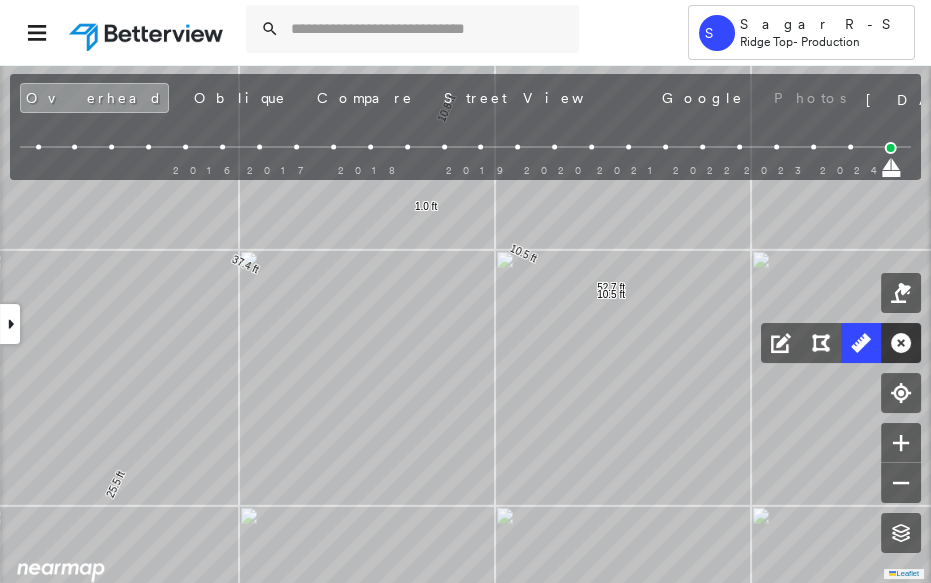 click 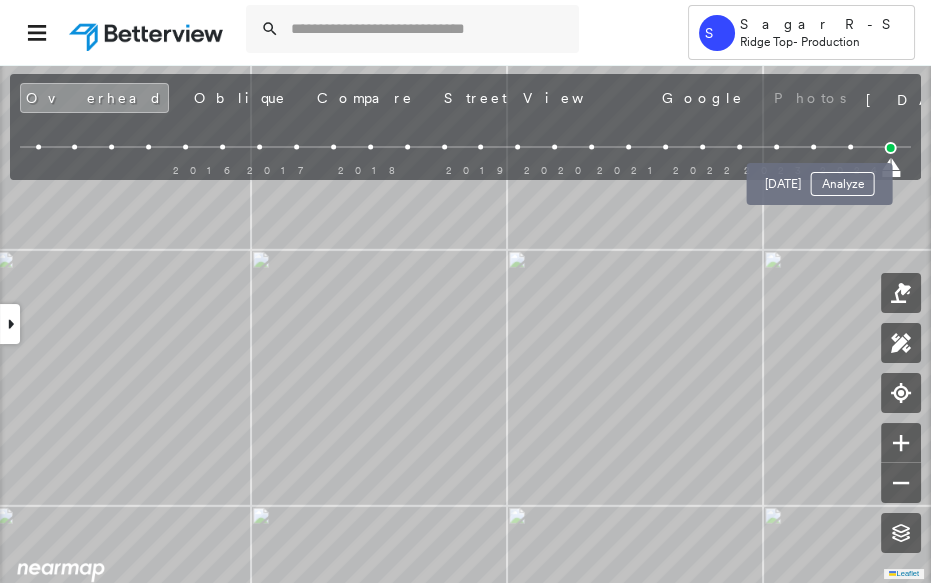 click at bounding box center (850, 147) 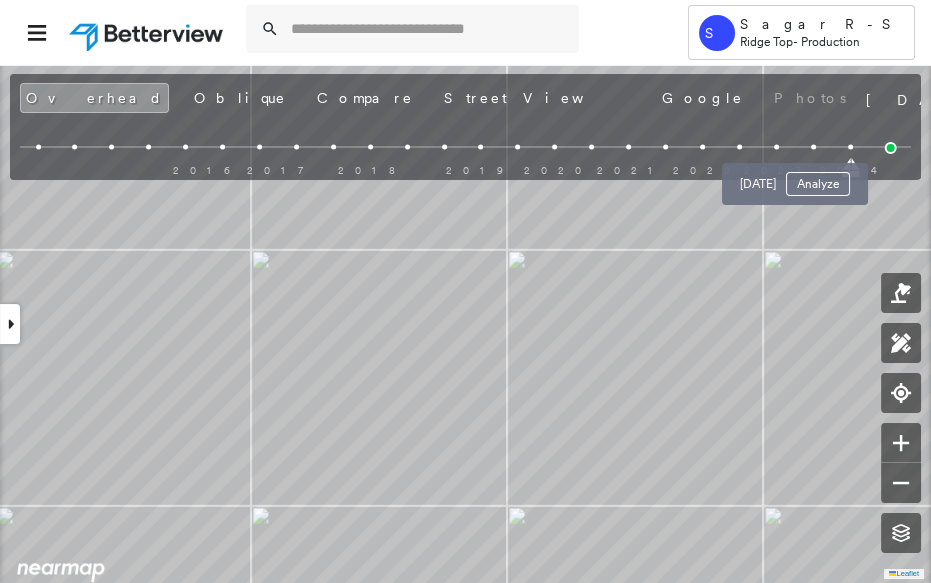 click at bounding box center (813, 147) 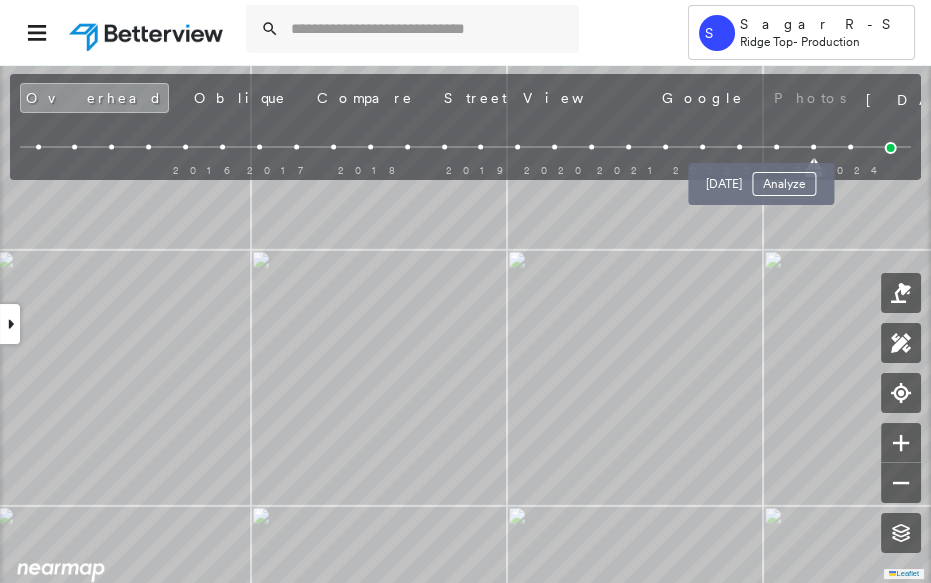 click at bounding box center [776, 147] 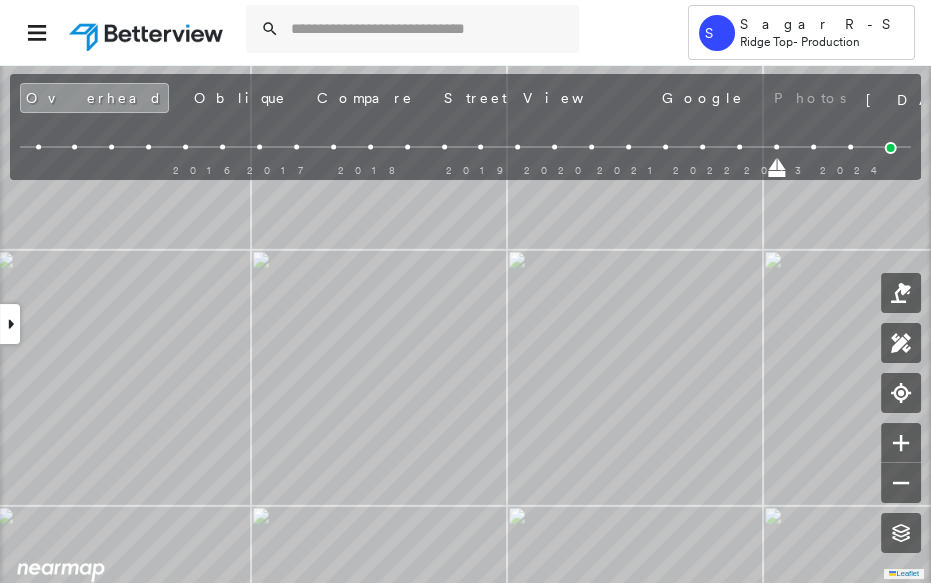 click on "2016 2017 2018 2019 2020 2021 2022 2023 2024" at bounding box center (465, 150) 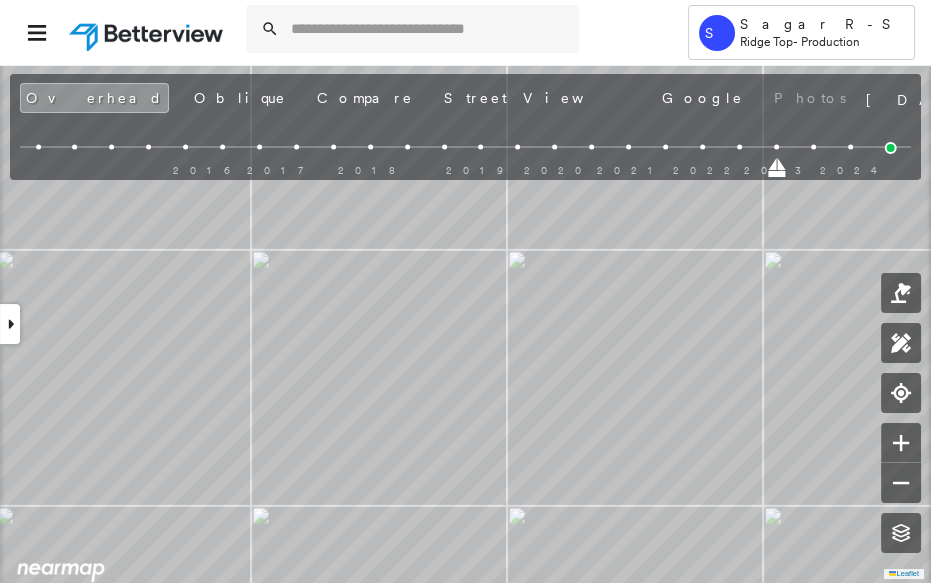 click at bounding box center (465, 147) 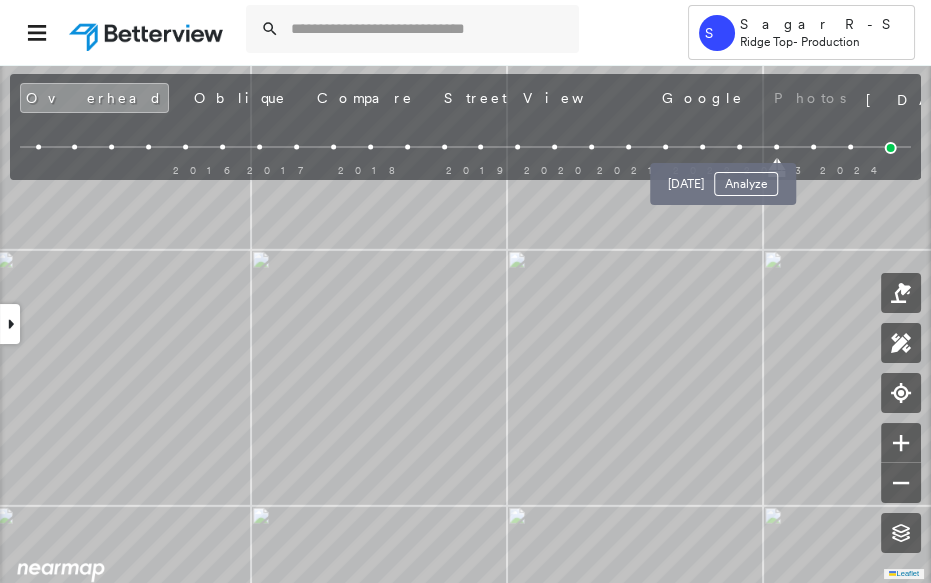 click at bounding box center (739, 147) 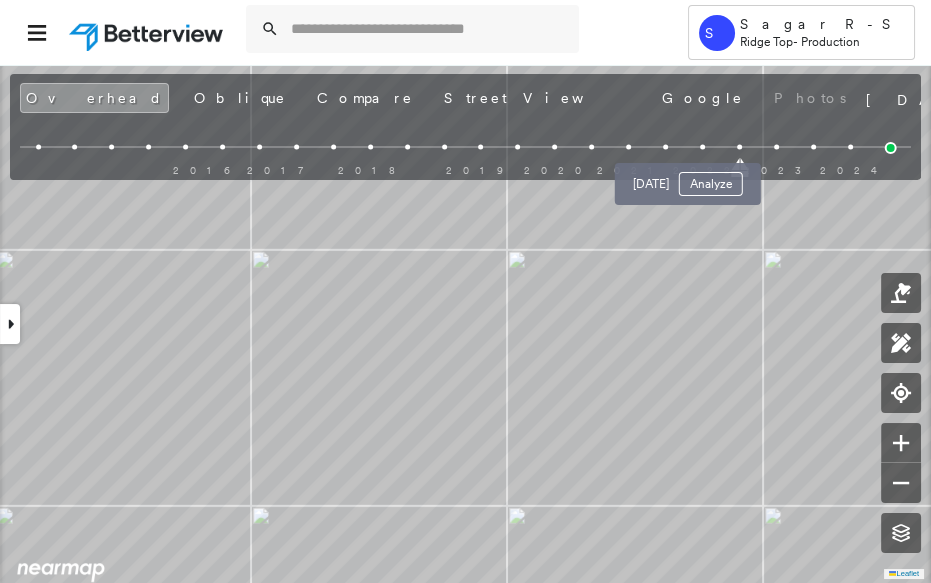 click at bounding box center [702, 147] 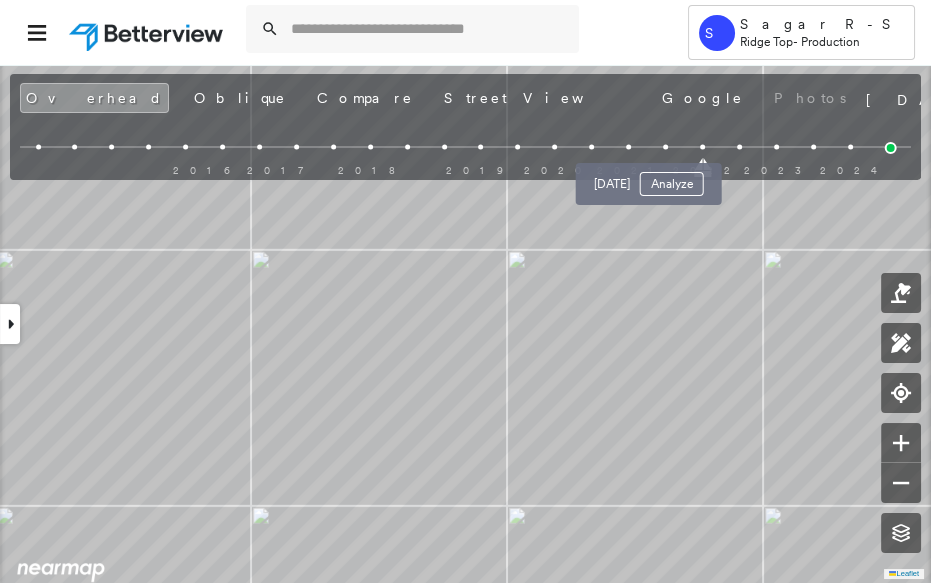 click at bounding box center [665, 147] 